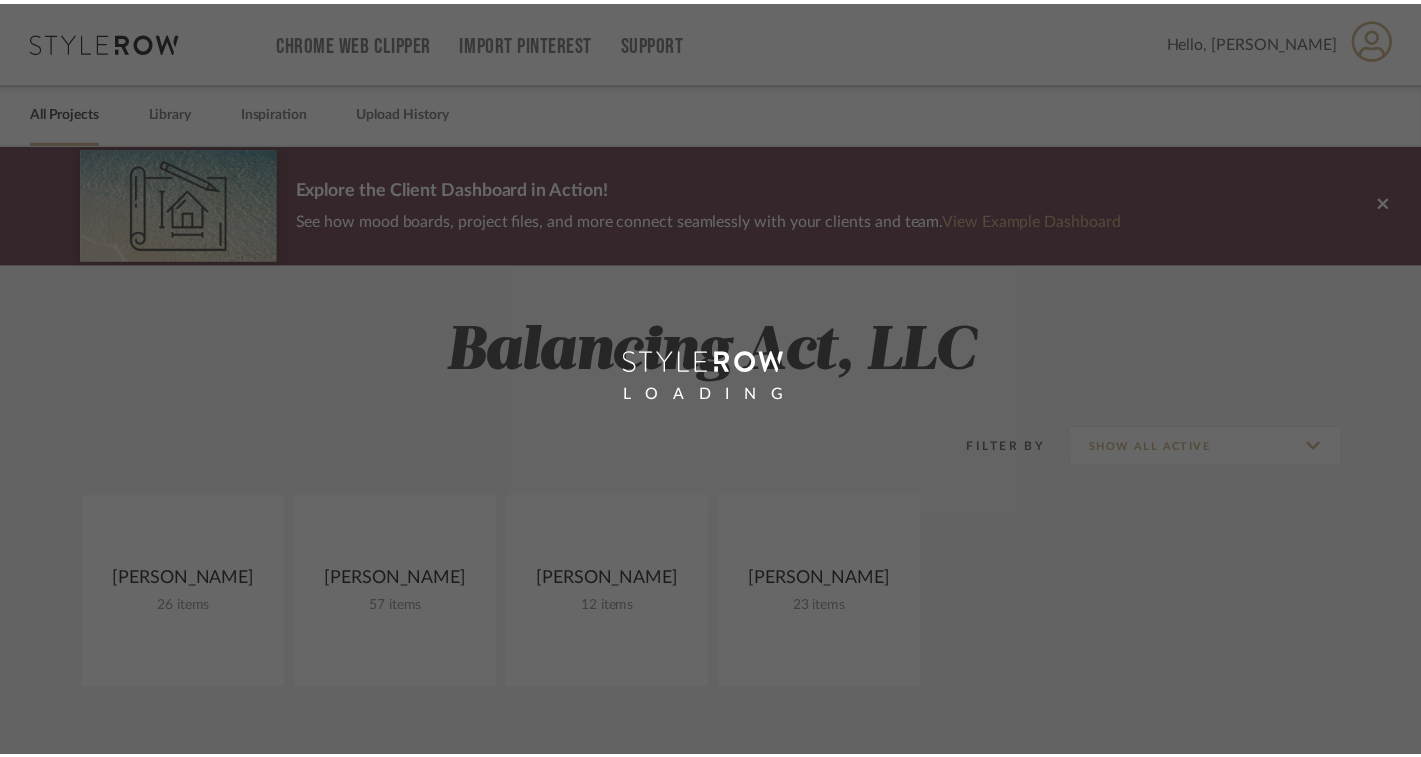 scroll, scrollTop: 0, scrollLeft: 0, axis: both 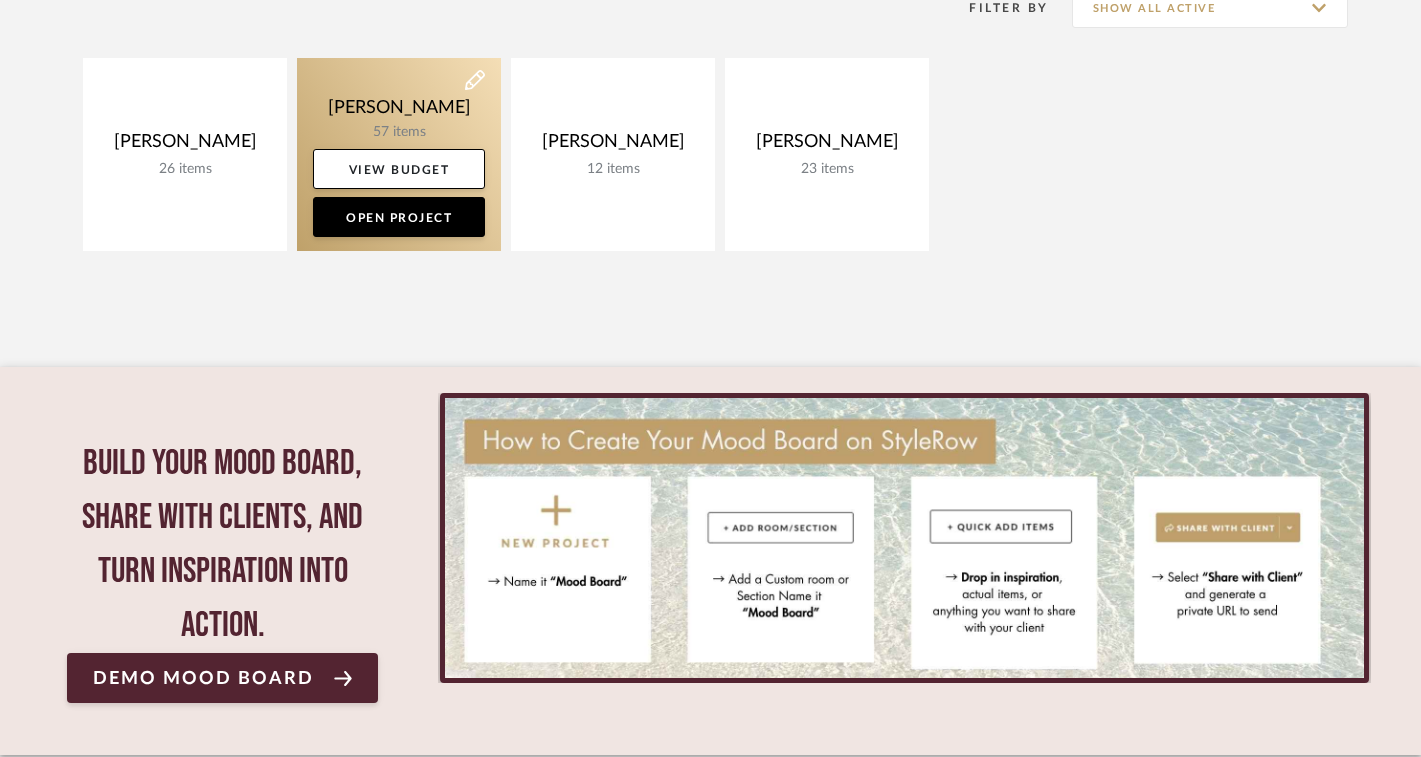 click 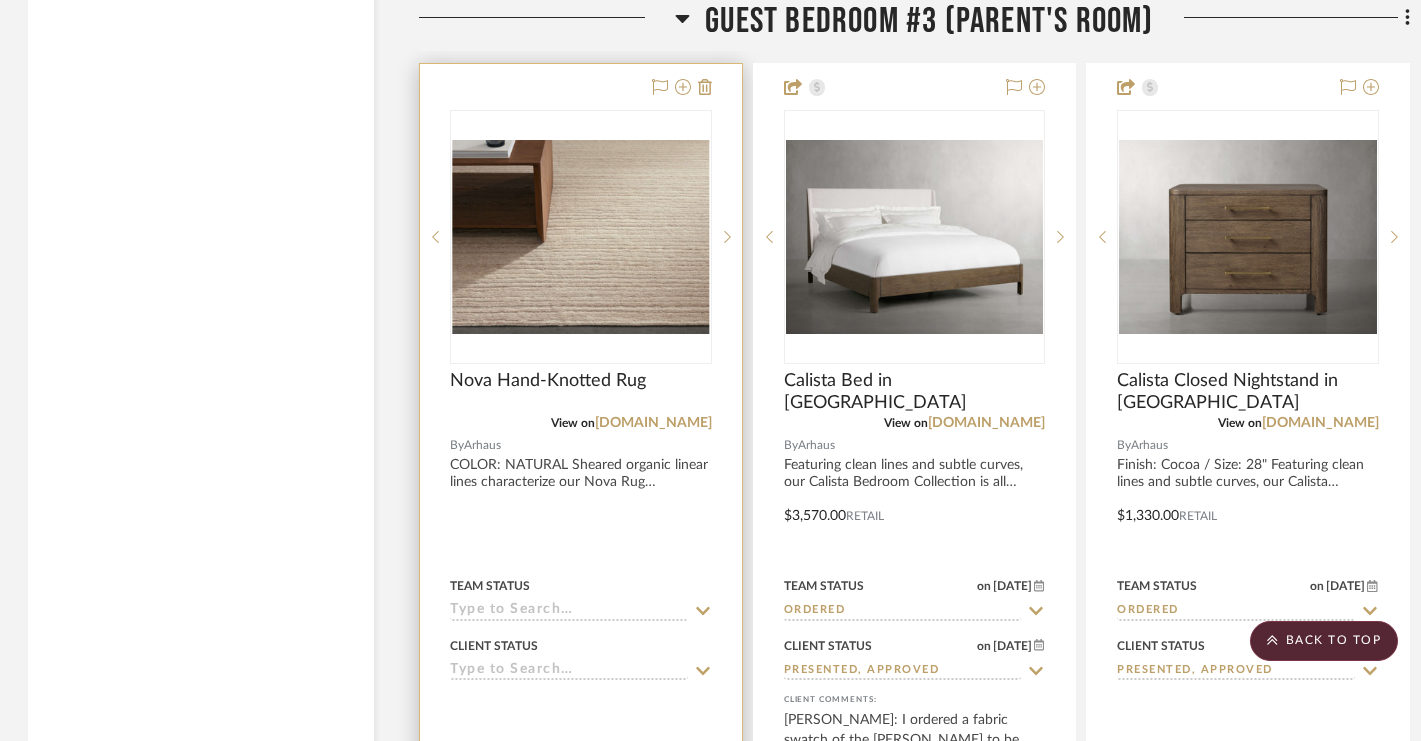 scroll, scrollTop: 5190, scrollLeft: 2, axis: both 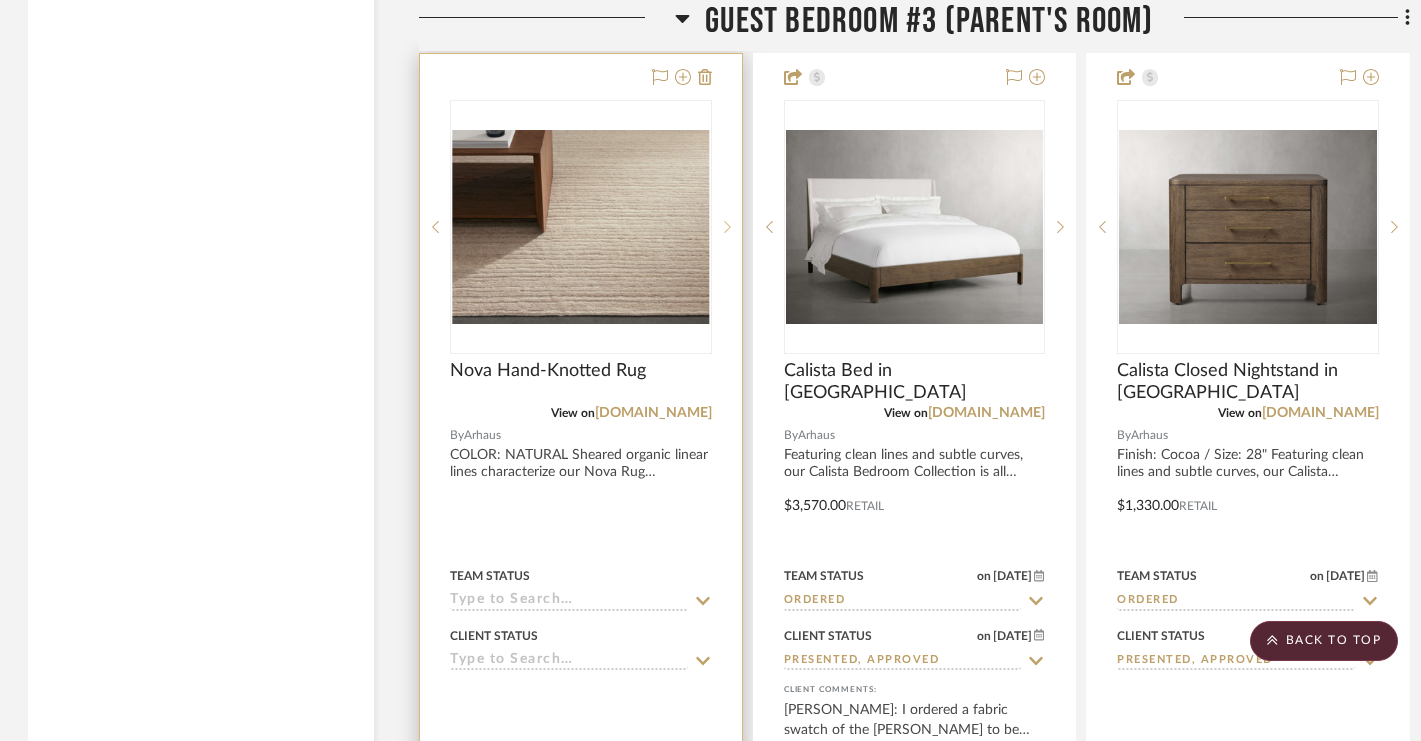 click at bounding box center (727, 227) 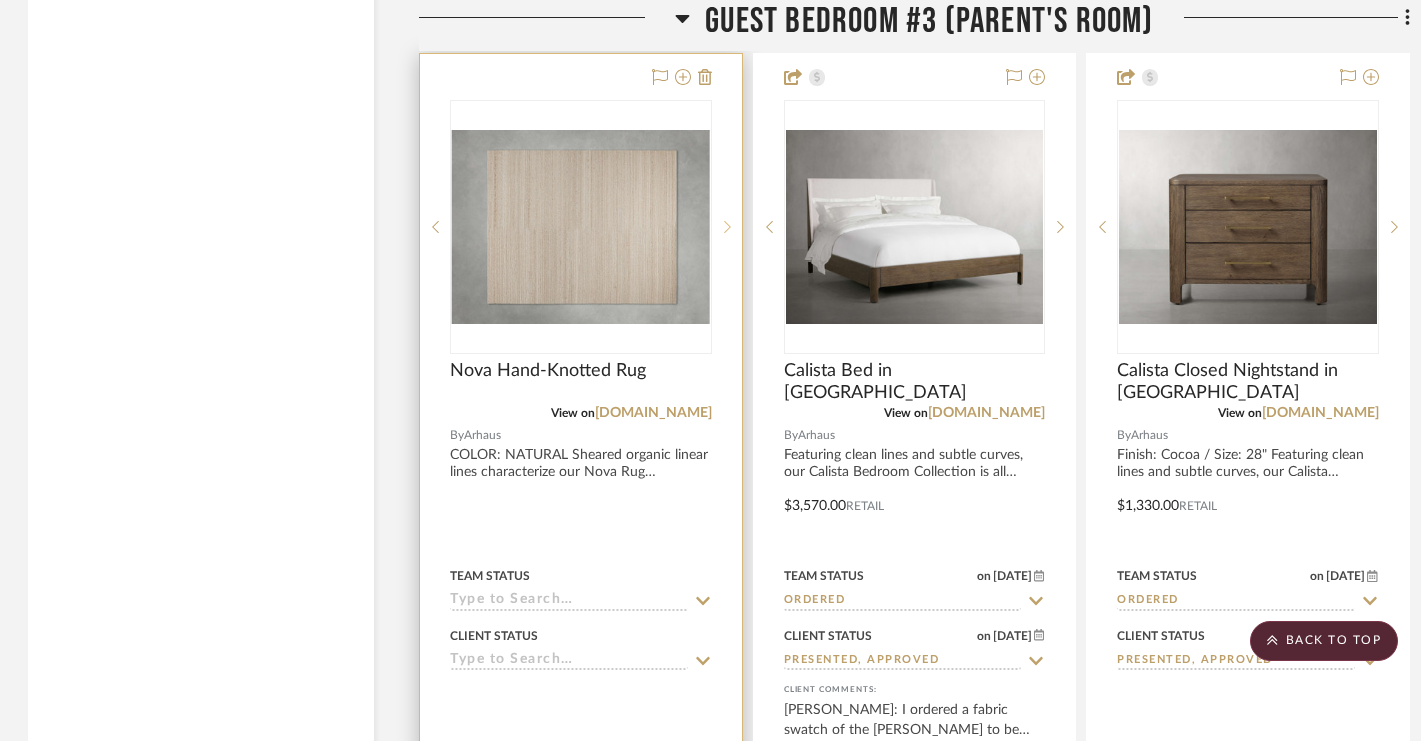 click at bounding box center (727, 227) 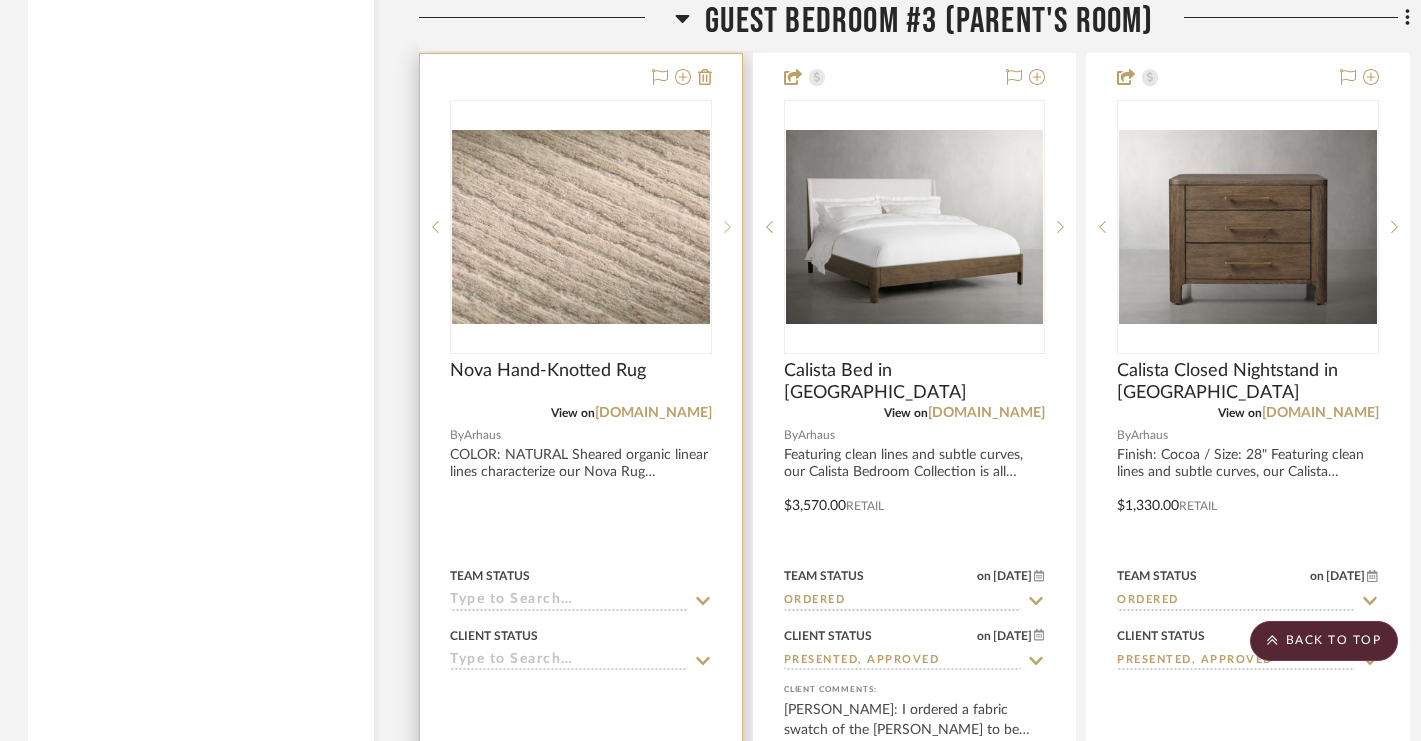 click at bounding box center (727, 227) 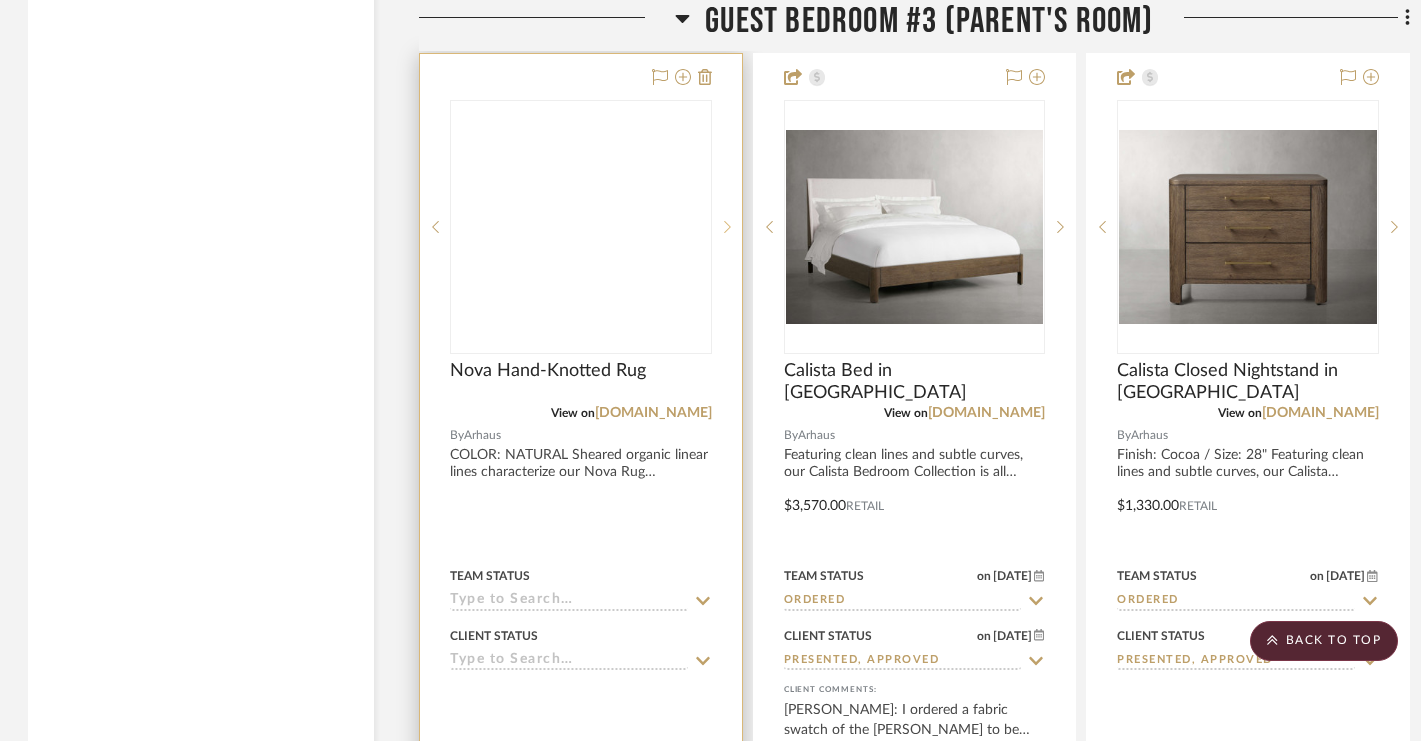 click at bounding box center (727, 227) 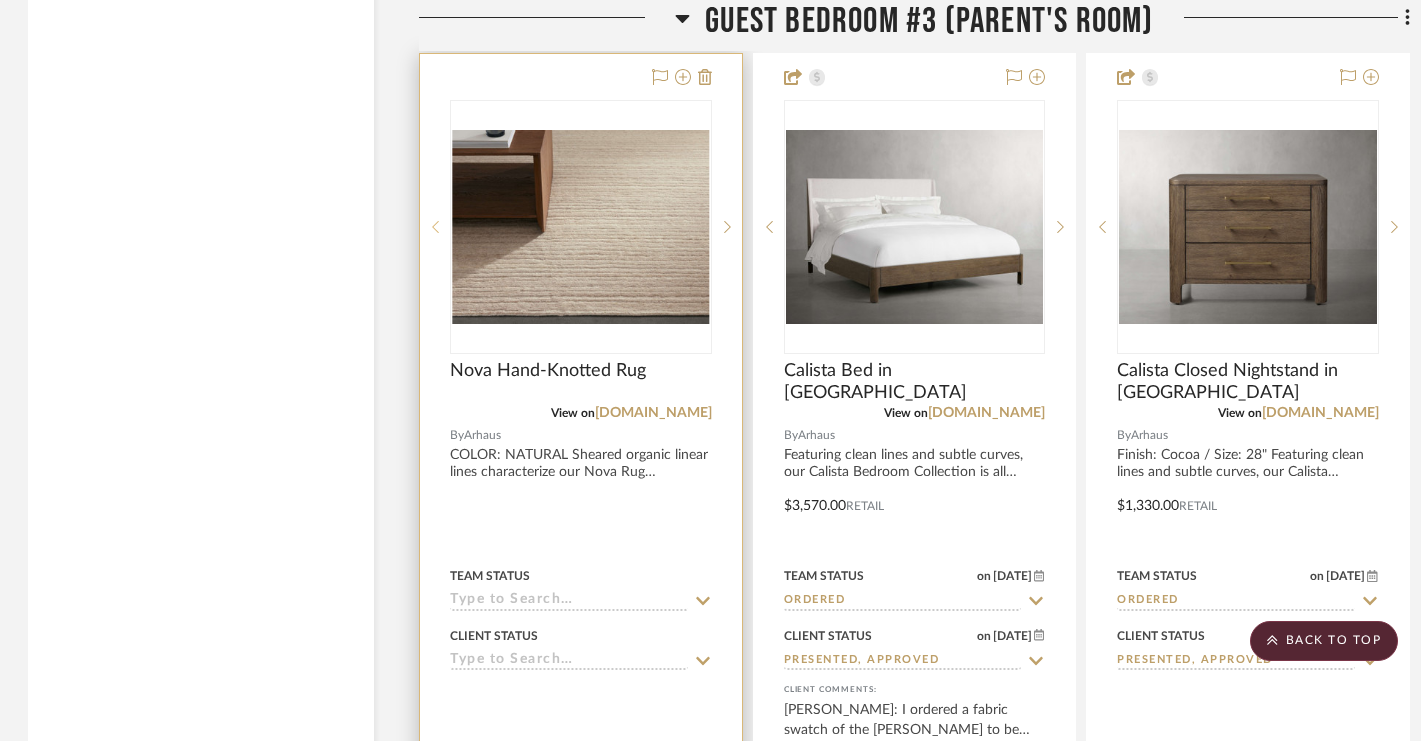 click 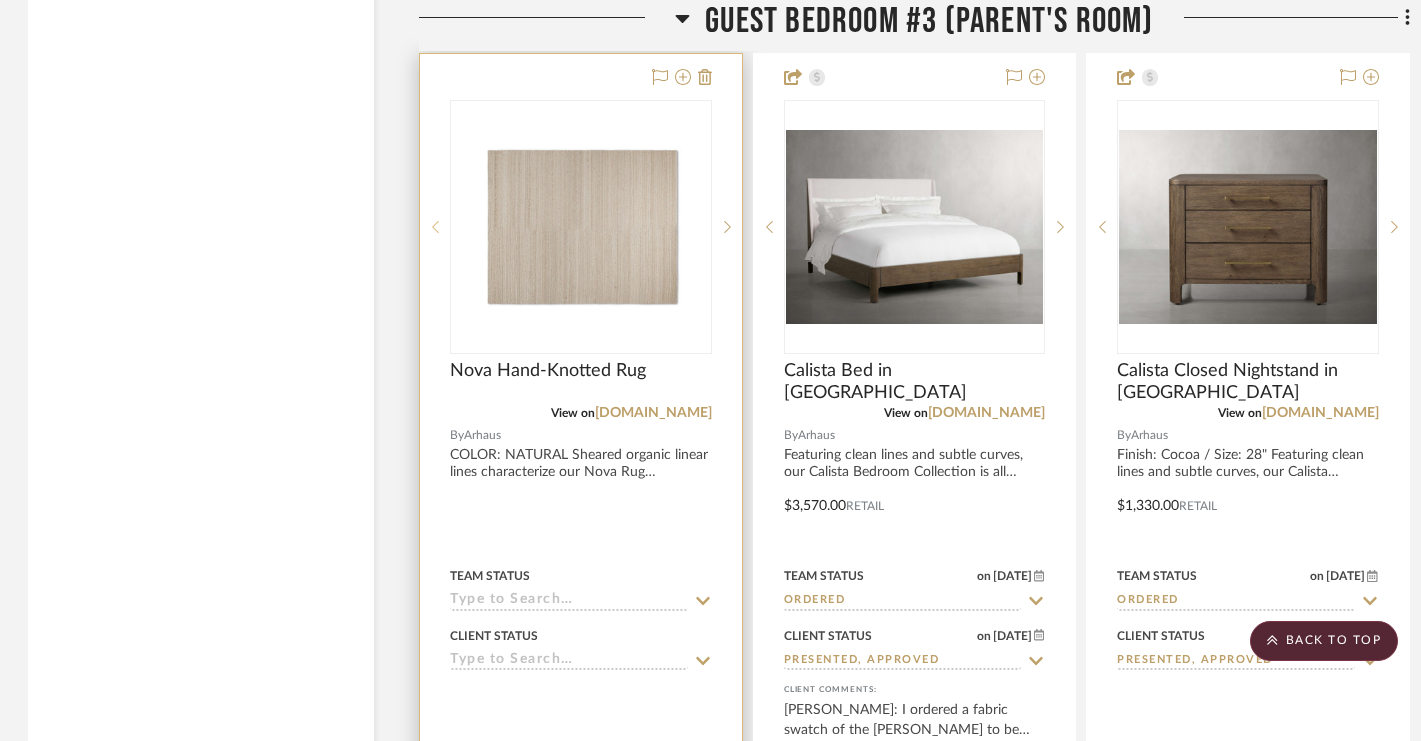 click 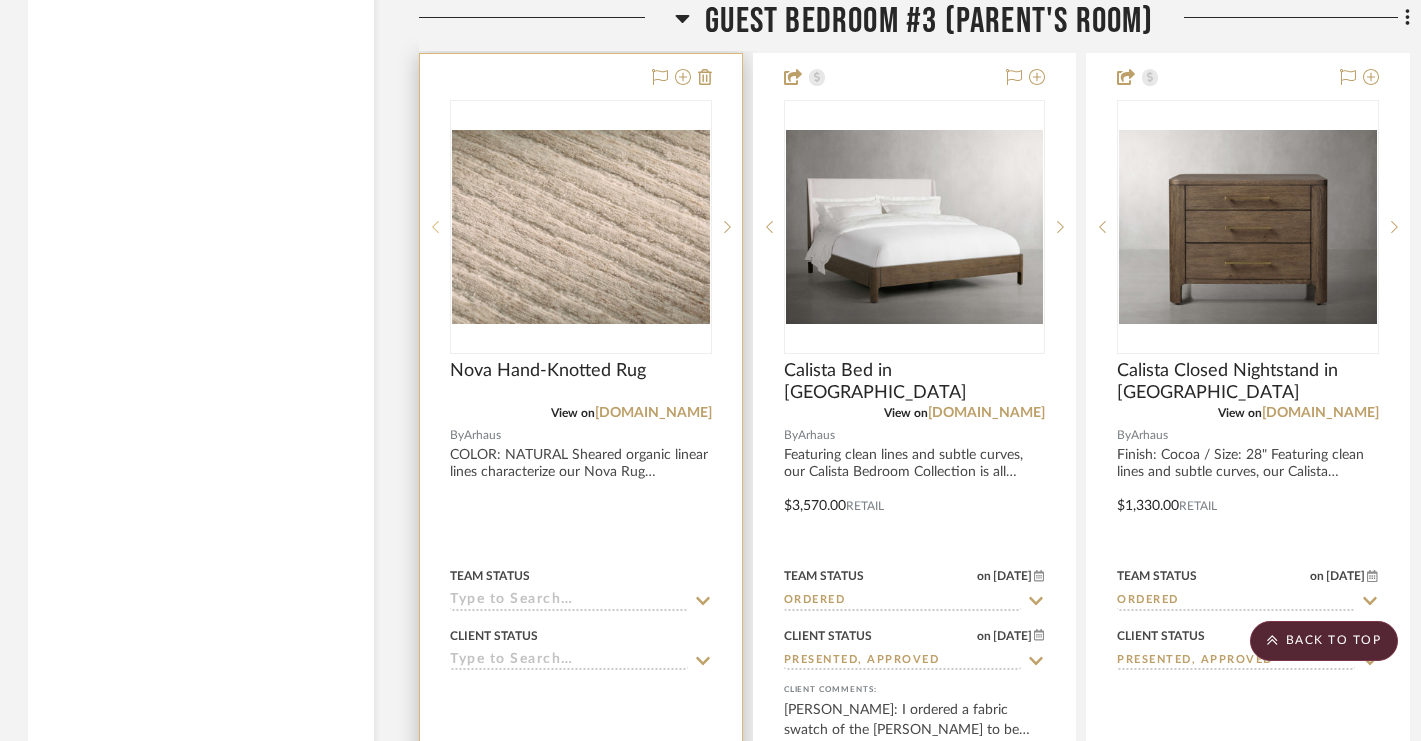 click 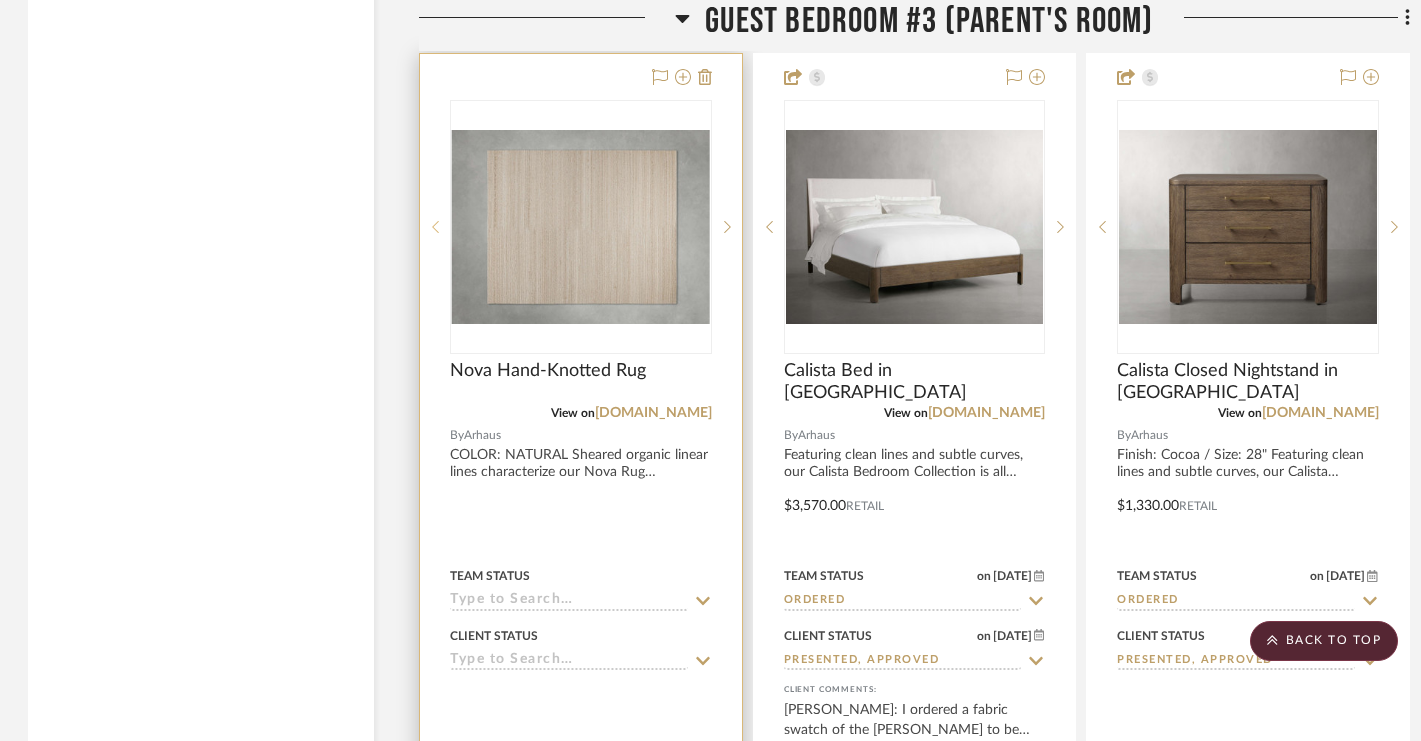 click 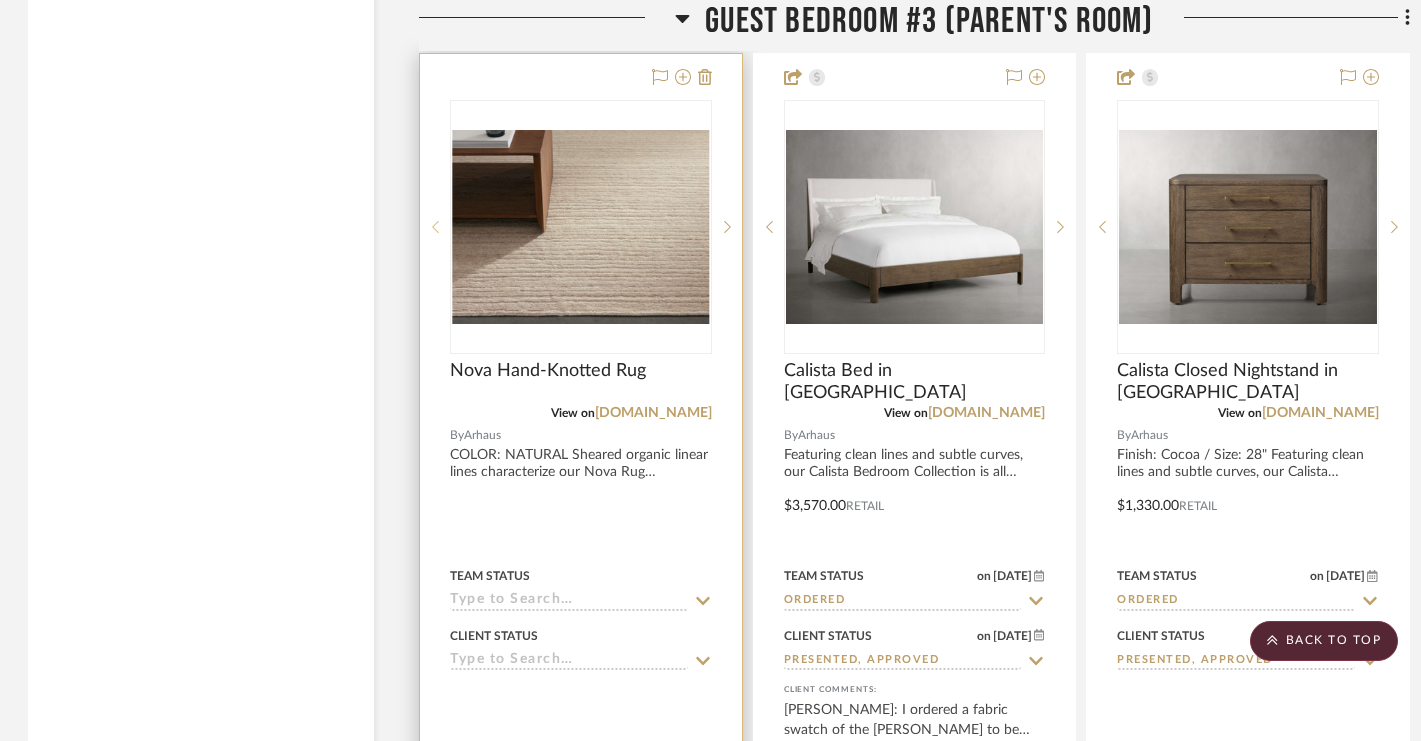 click 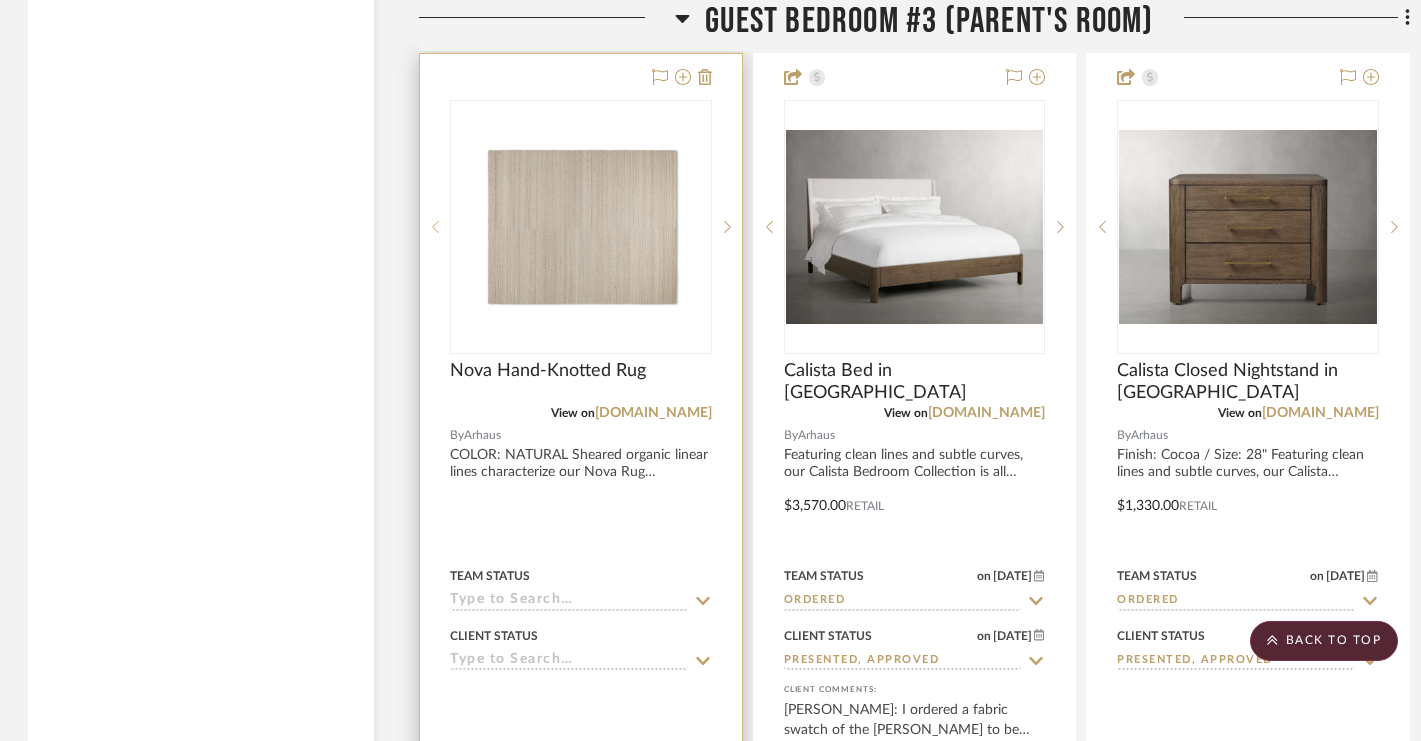 click 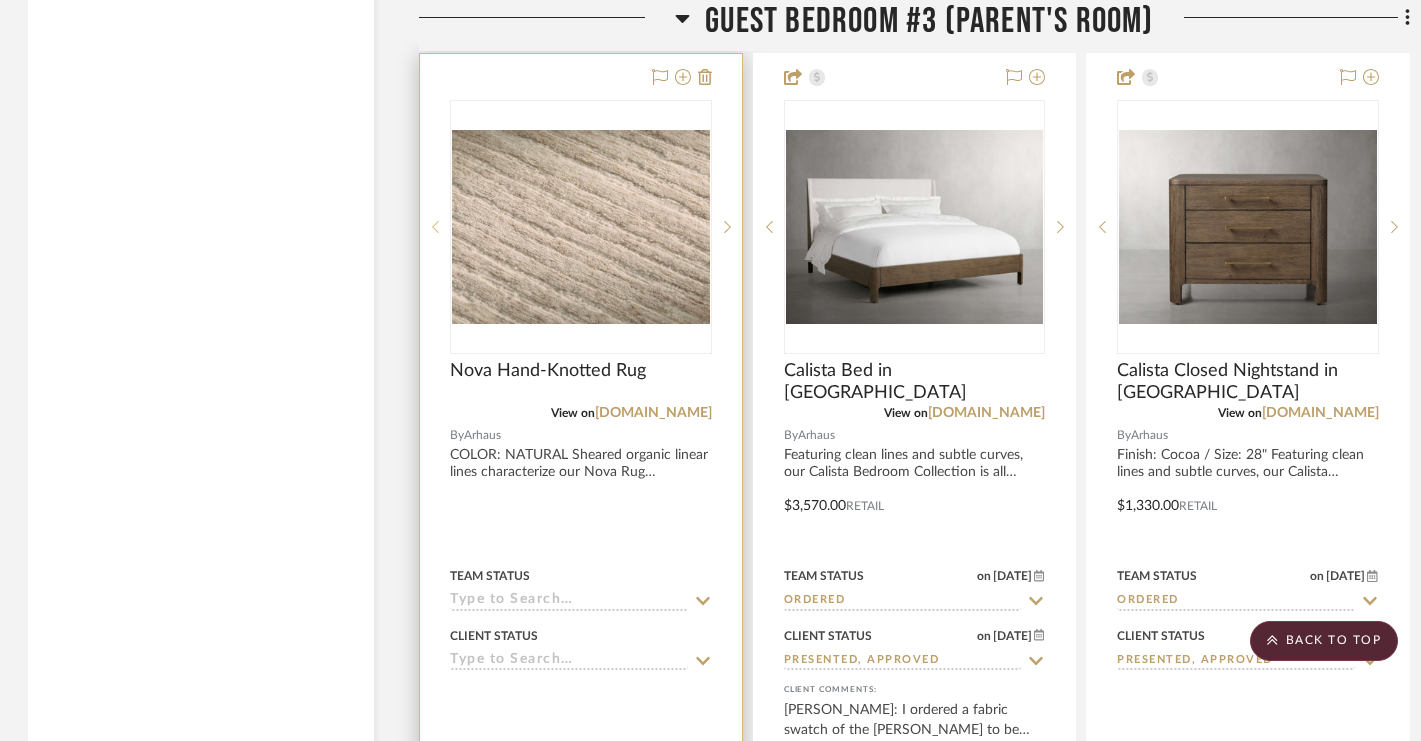 click 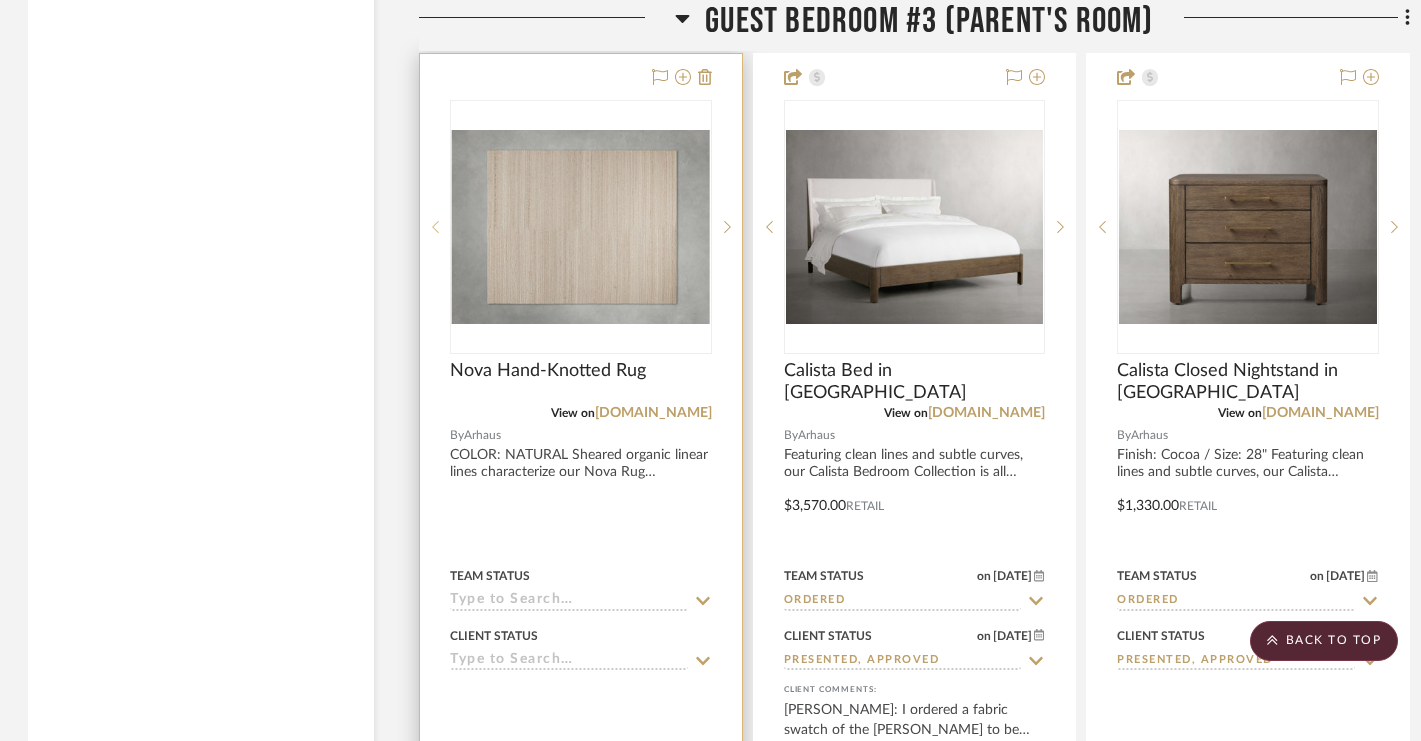 click 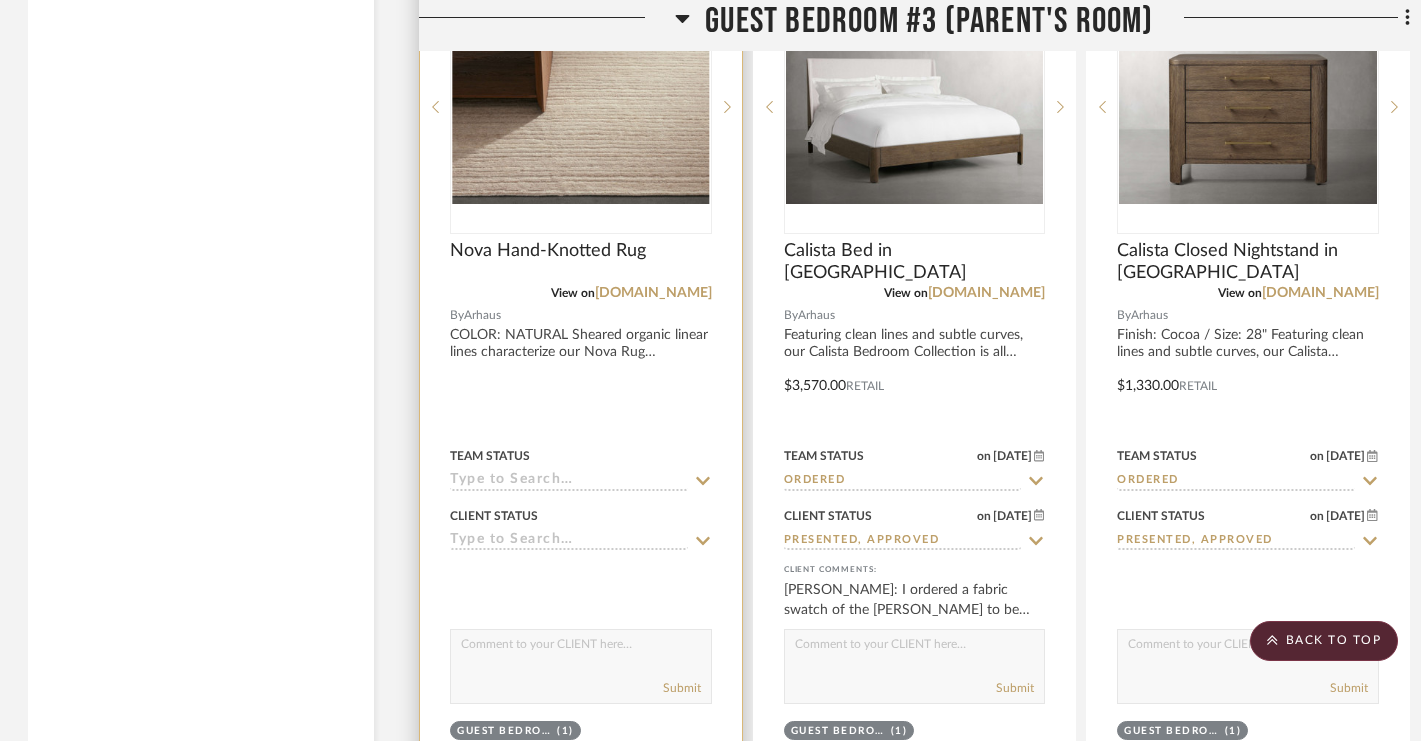scroll, scrollTop: 5311, scrollLeft: 2, axis: both 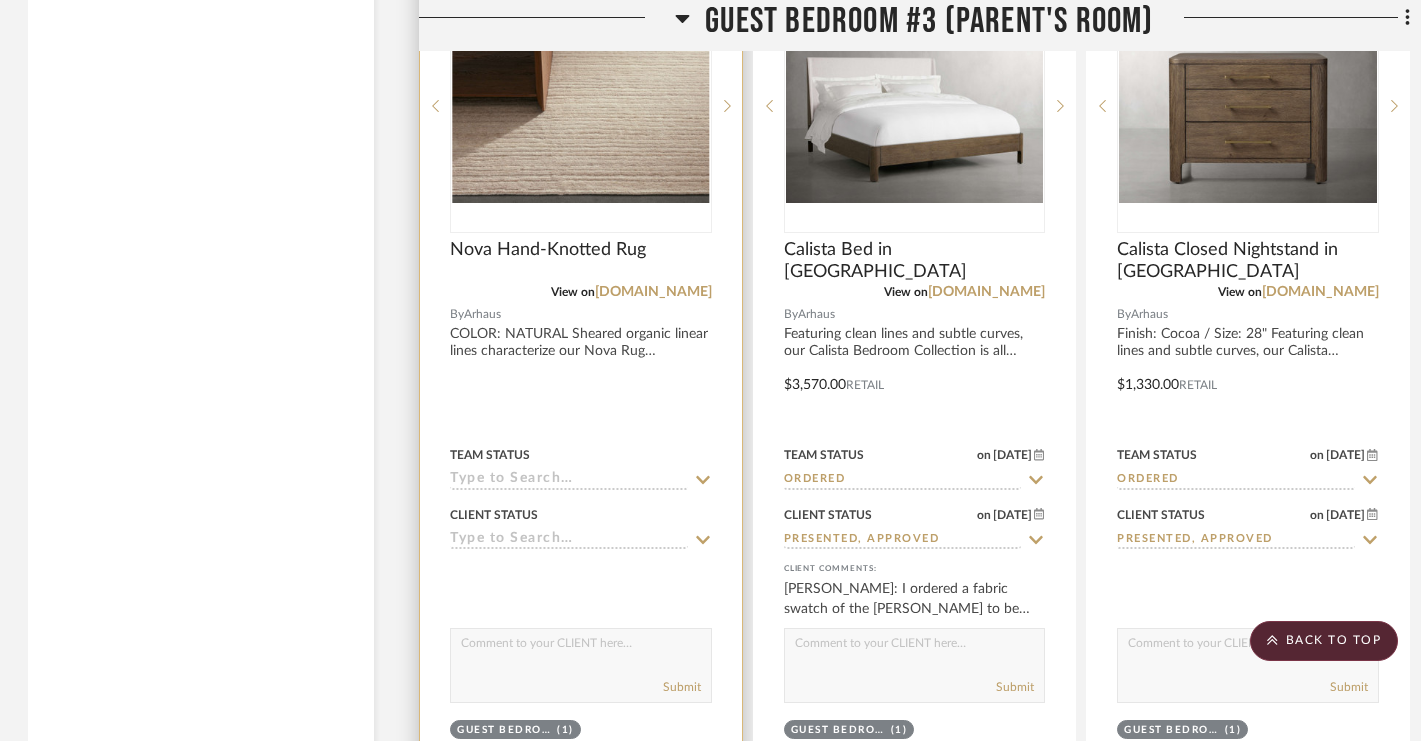 click at bounding box center (581, 370) 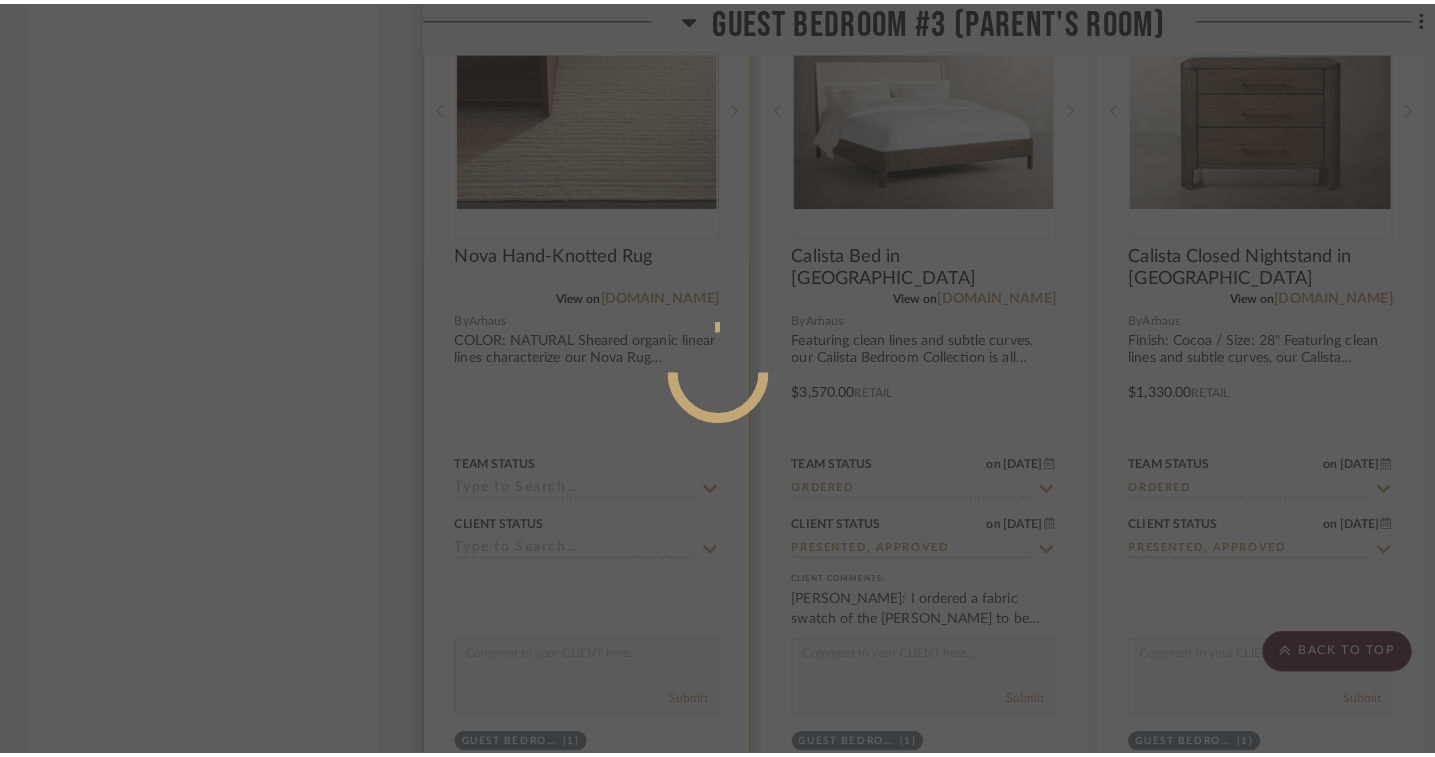 scroll, scrollTop: 0, scrollLeft: 0, axis: both 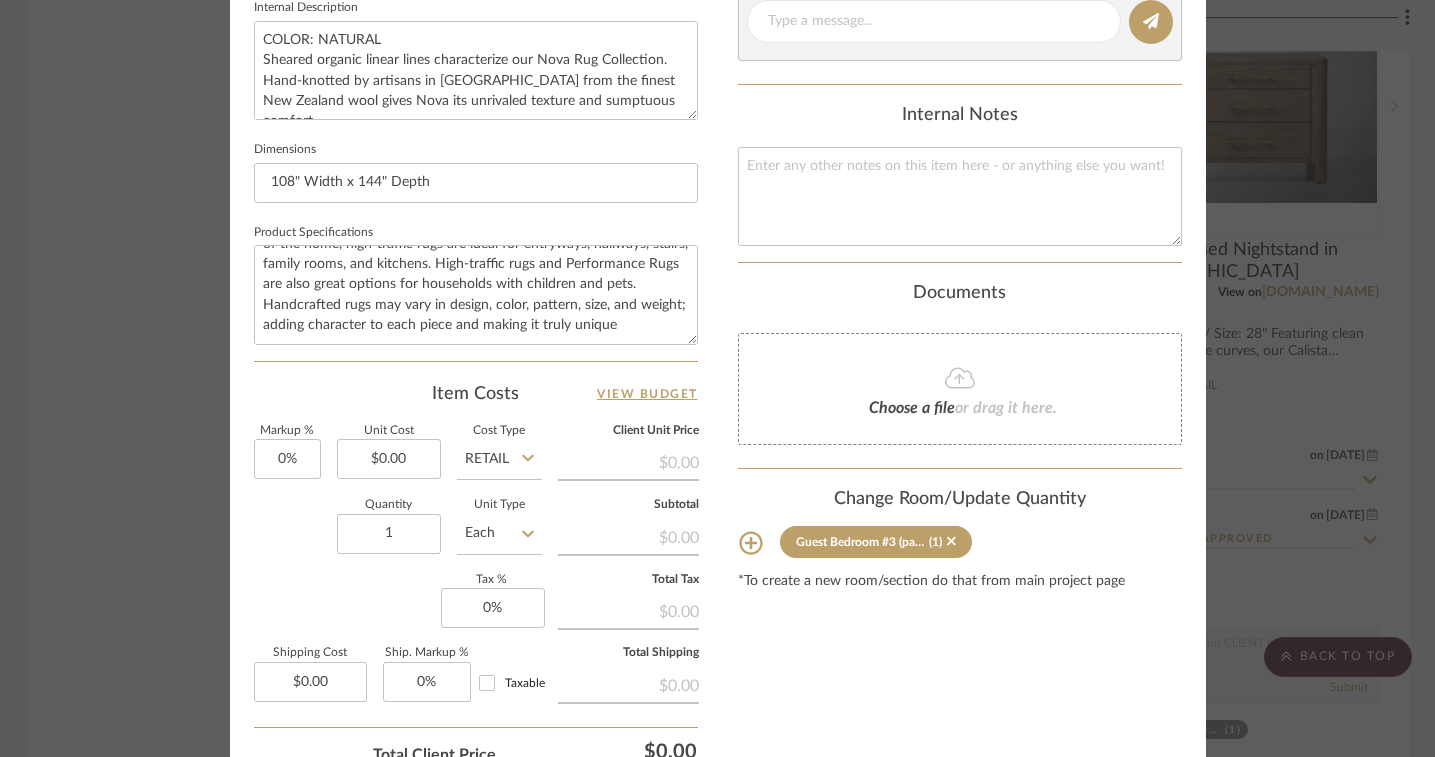 click on "$0.00" 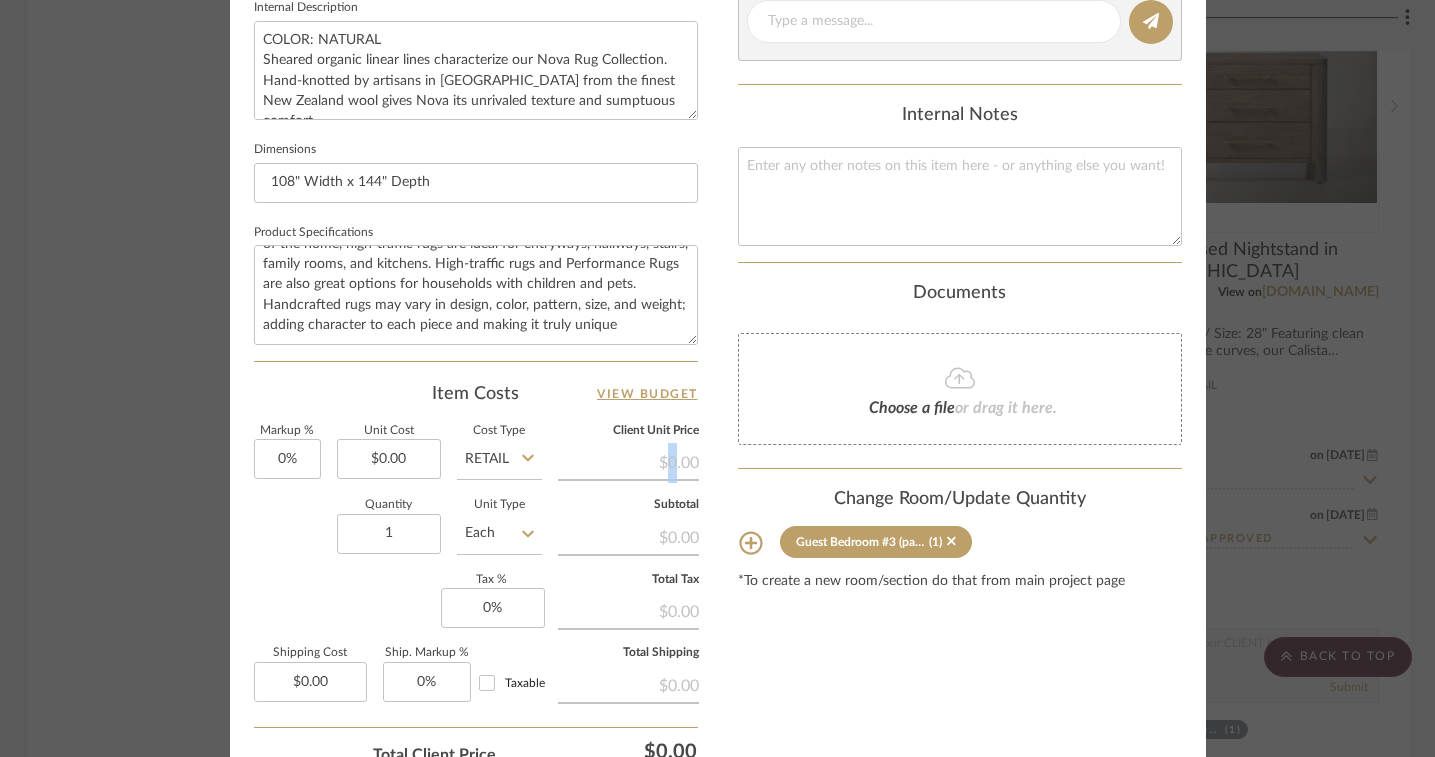 click on "$0.00" 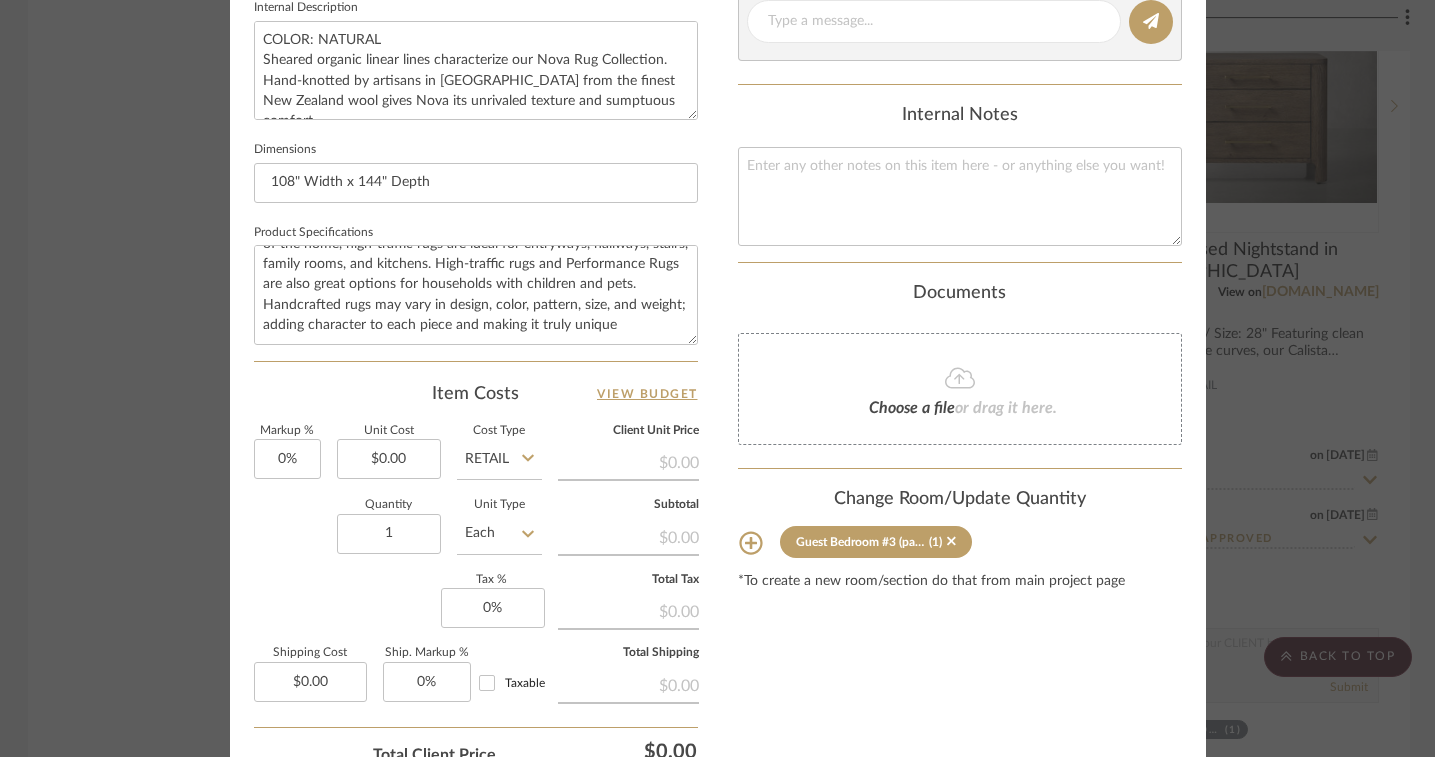 click on "$0.00" 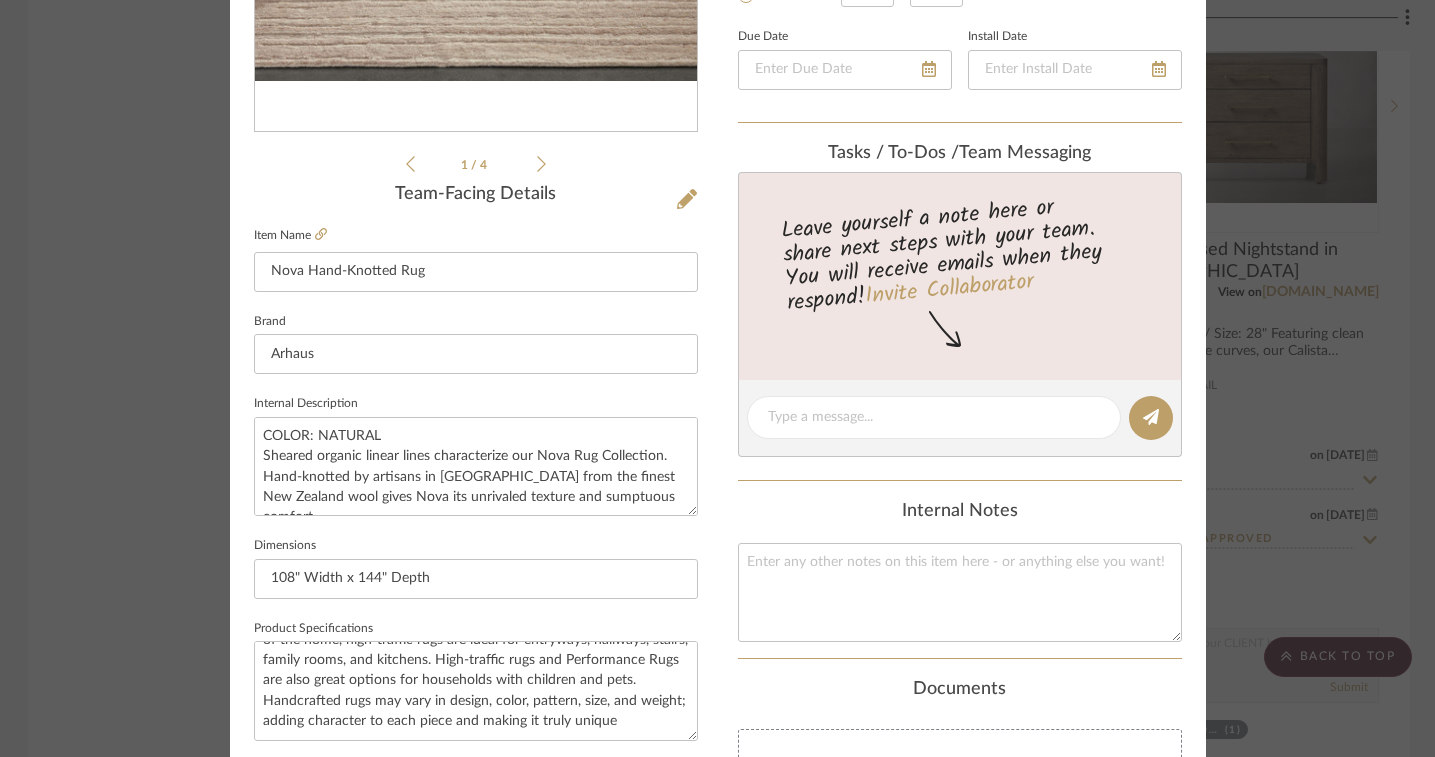 scroll, scrollTop: 434, scrollLeft: 0, axis: vertical 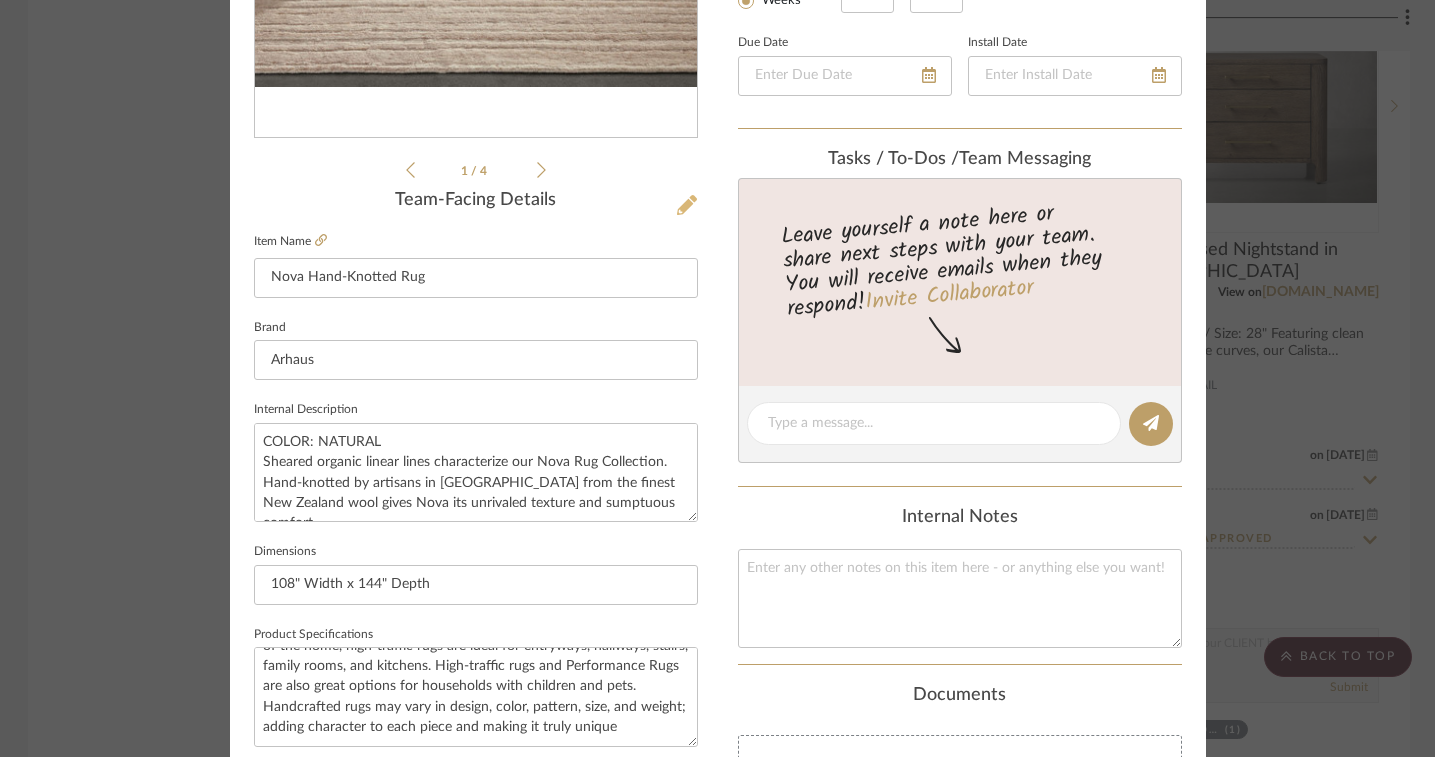 click 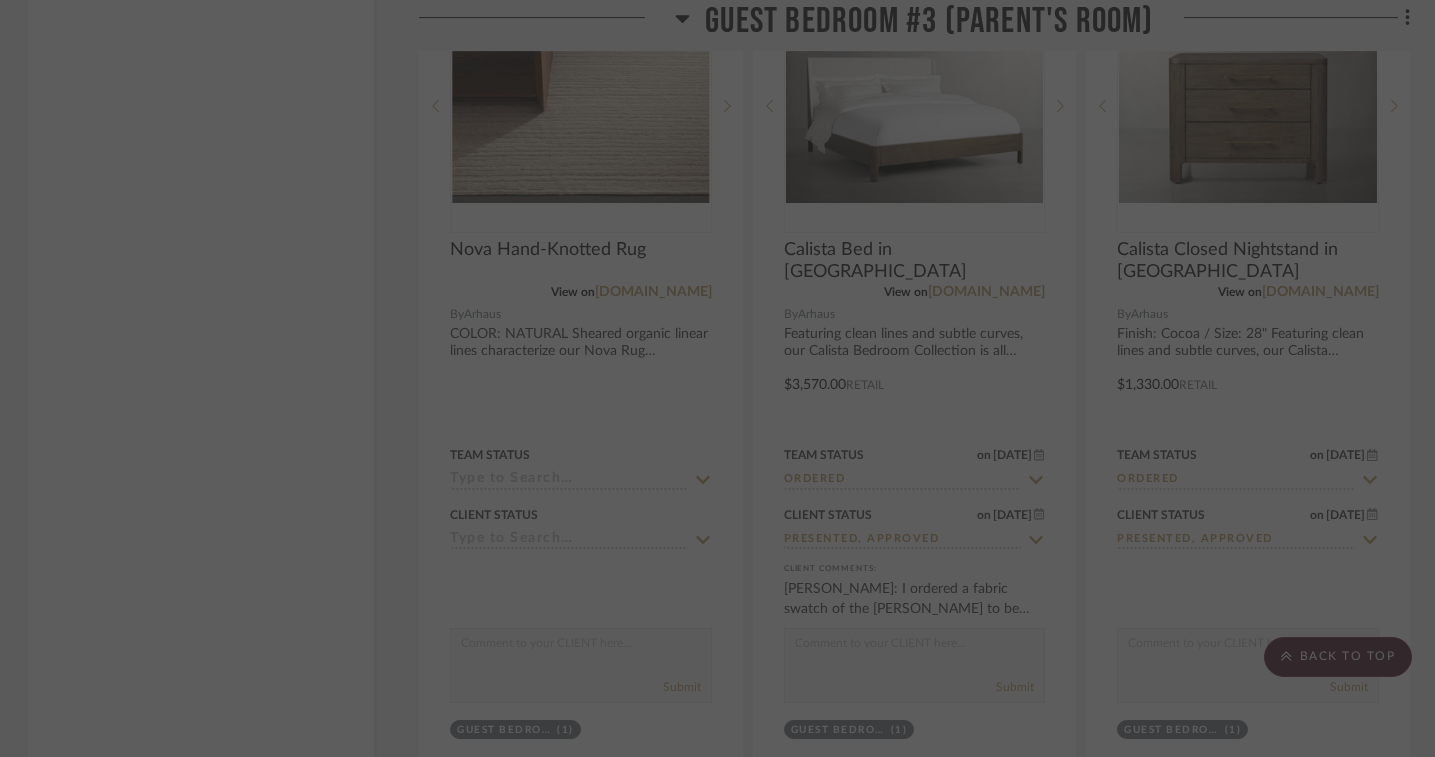scroll, scrollTop: 0, scrollLeft: 0, axis: both 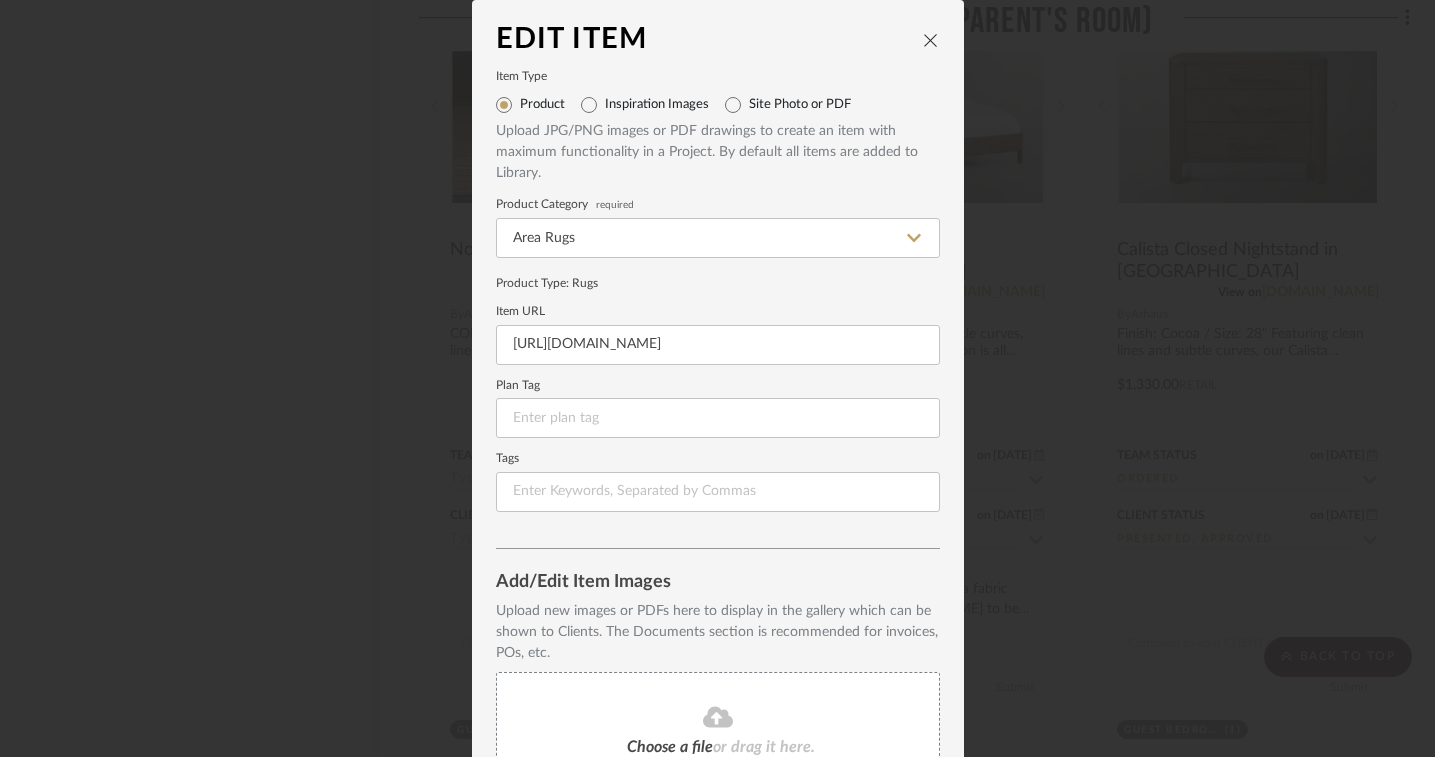 click at bounding box center (931, 40) 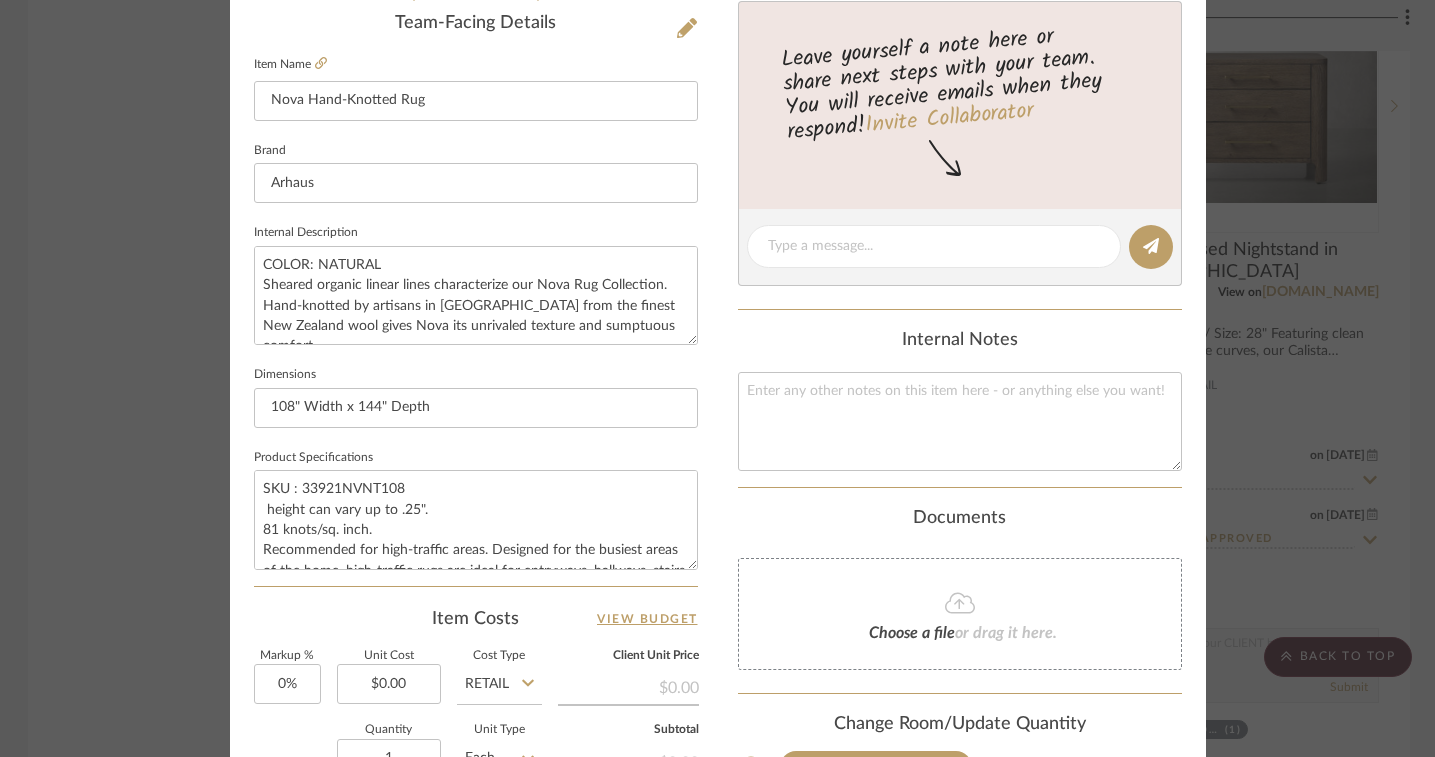 scroll, scrollTop: 613, scrollLeft: 0, axis: vertical 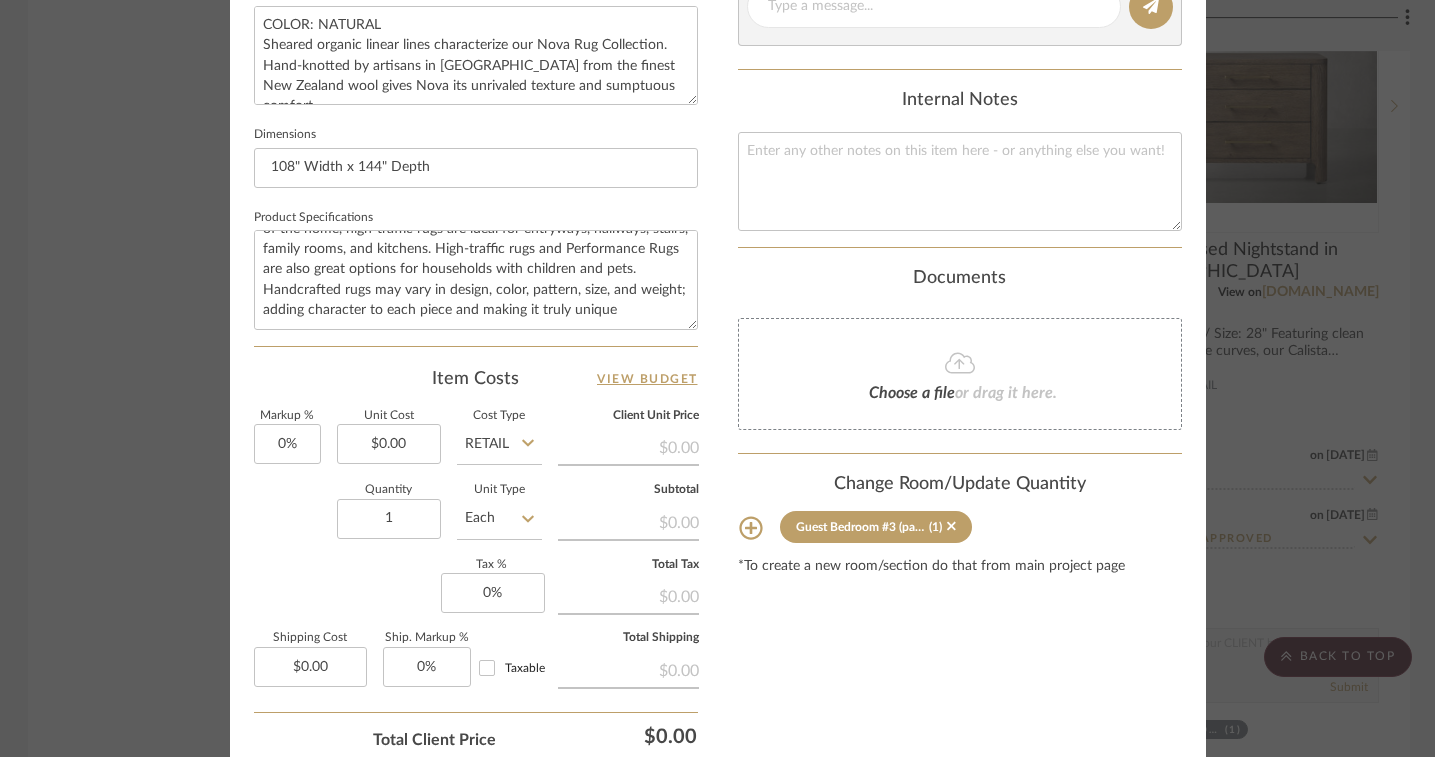 click on "$0.00" 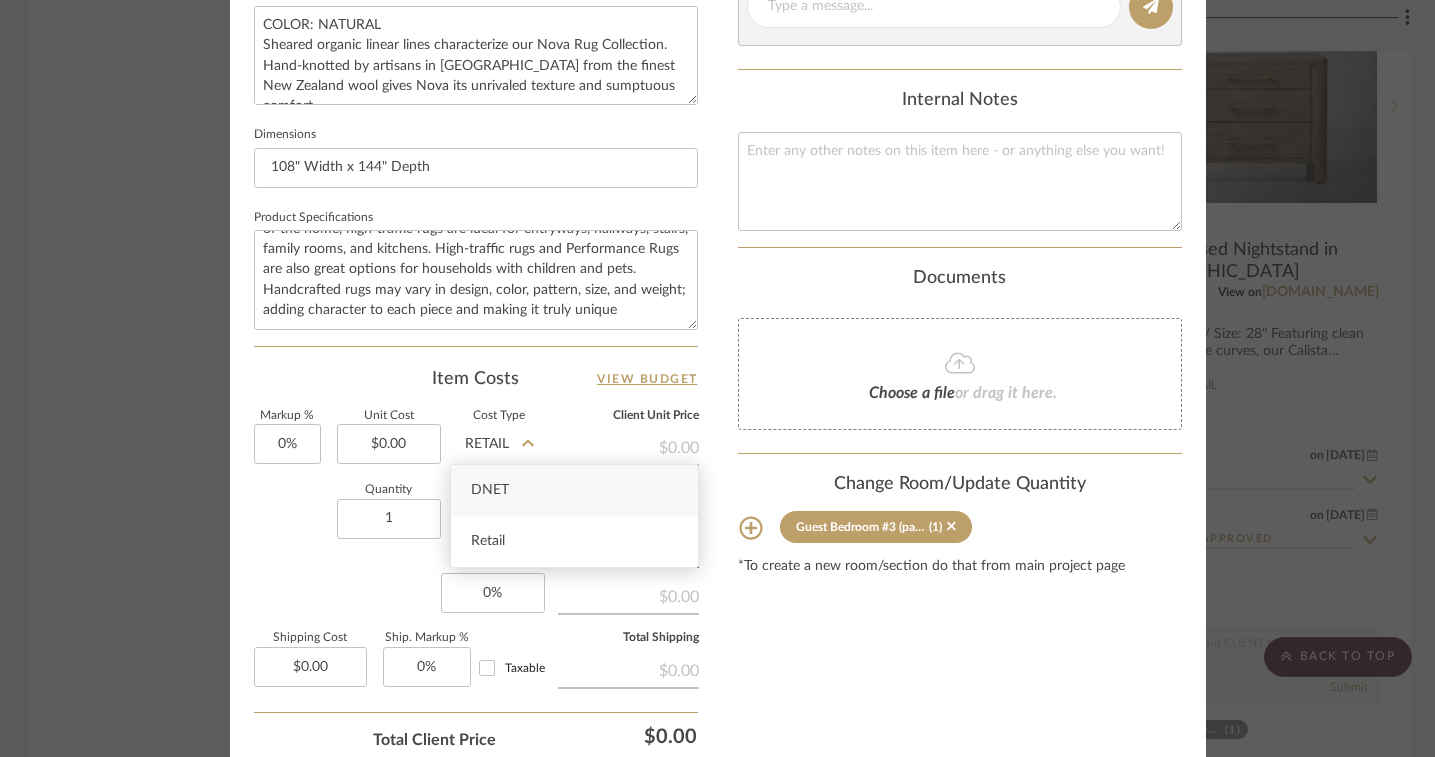 click on "$0.00" 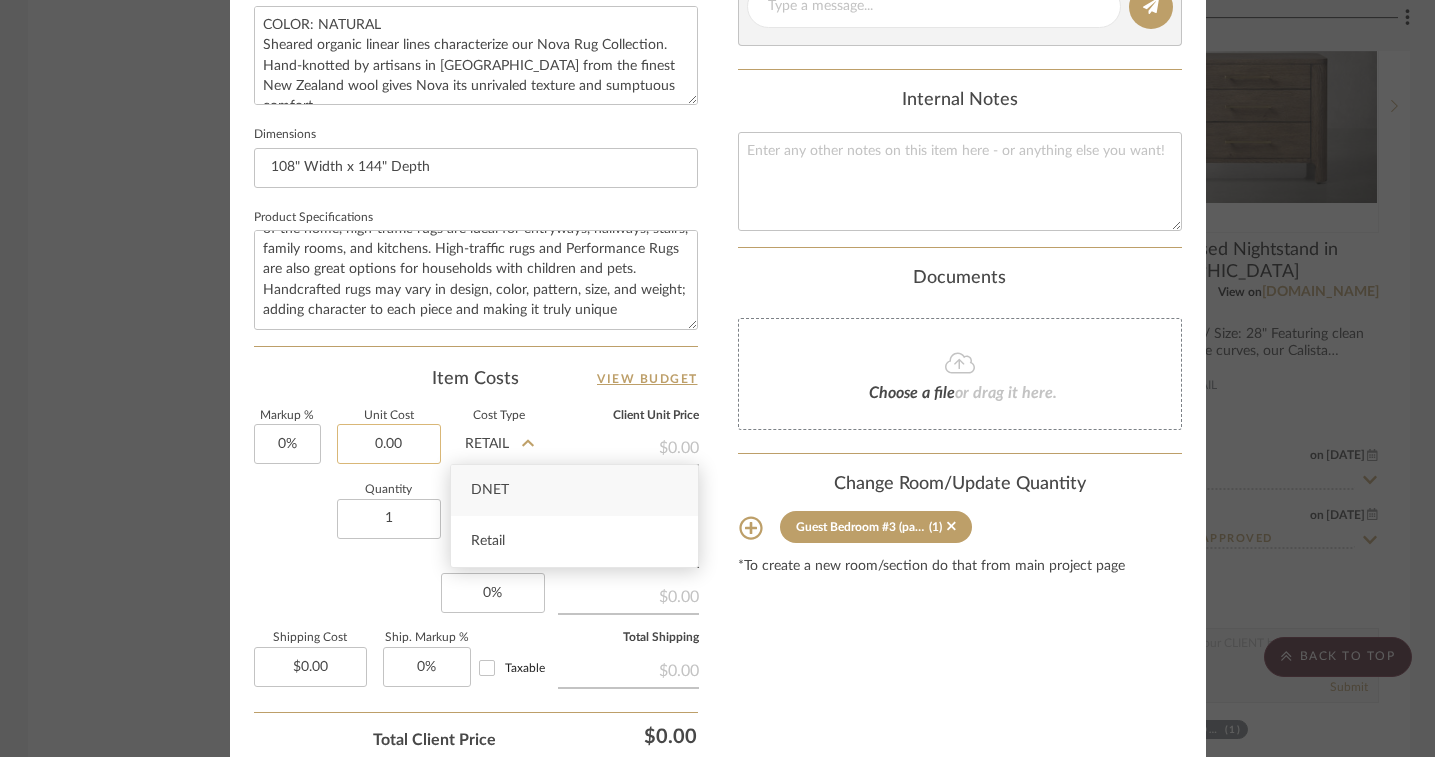 click on "0.00" 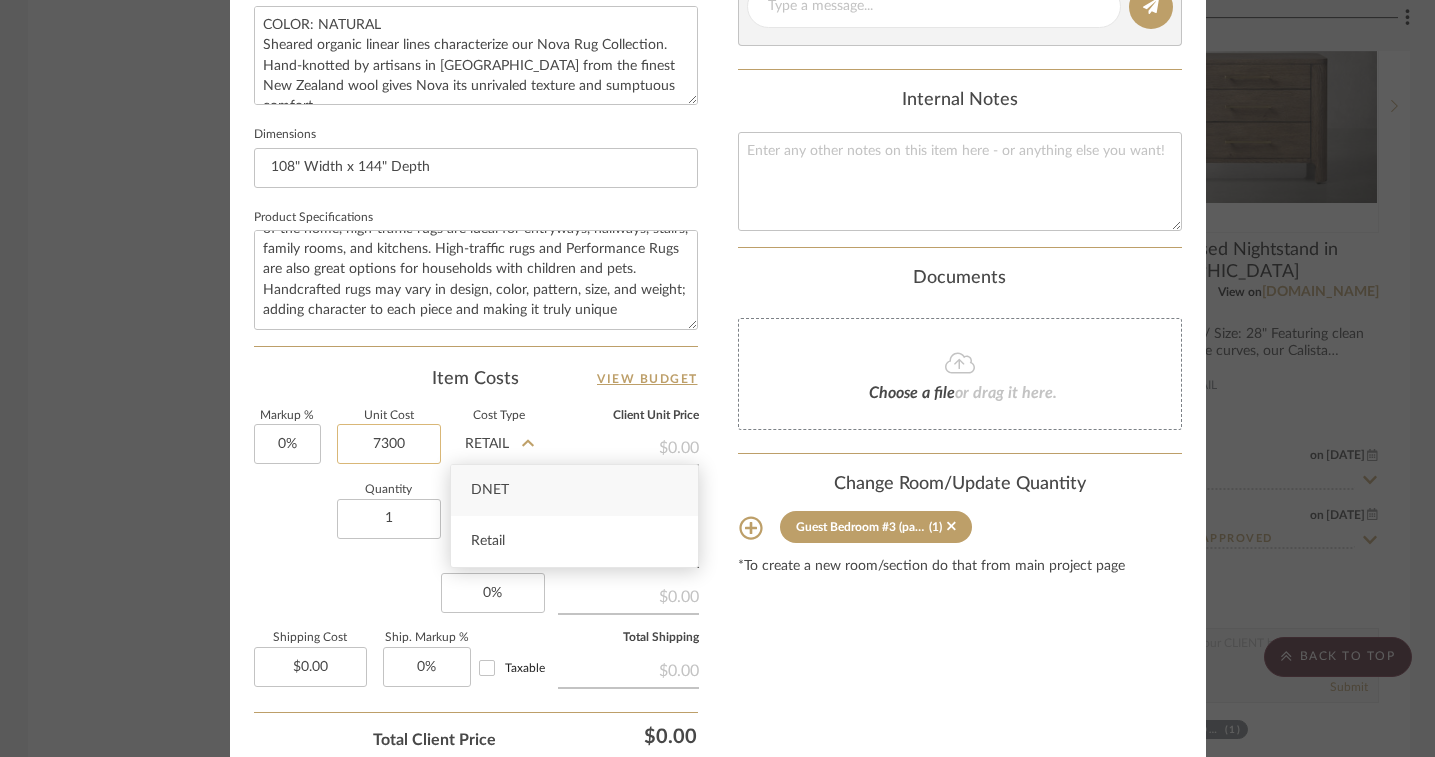 type on "7300" 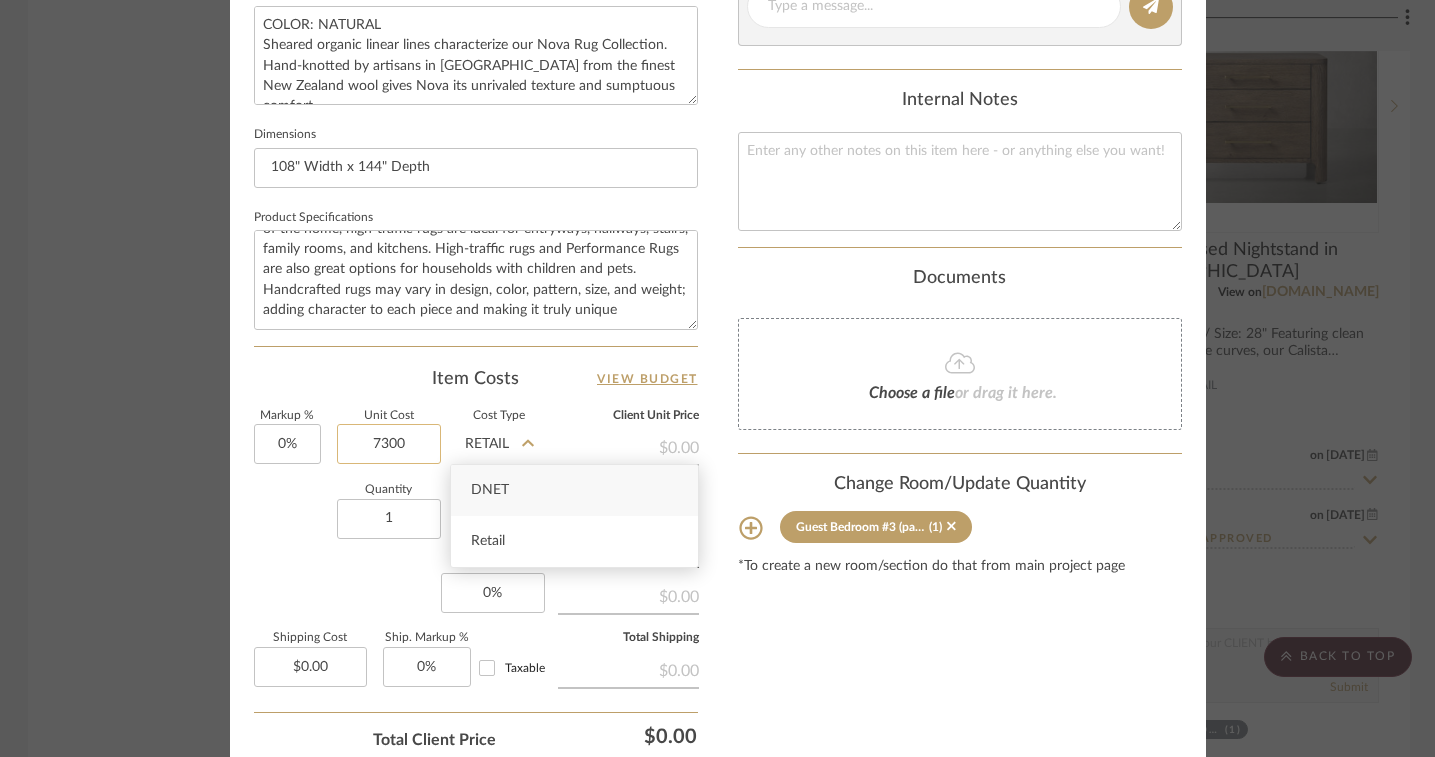type on "DNET" 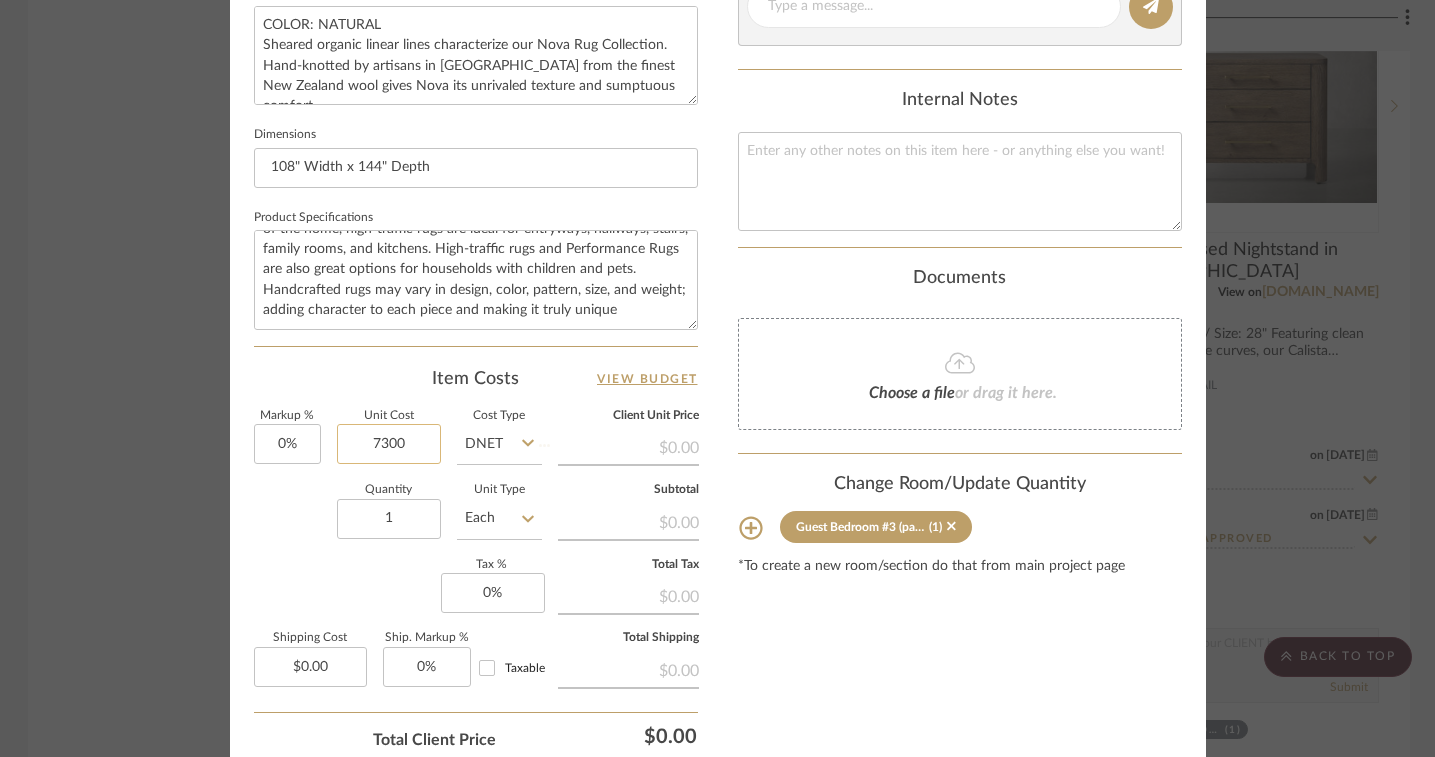 type 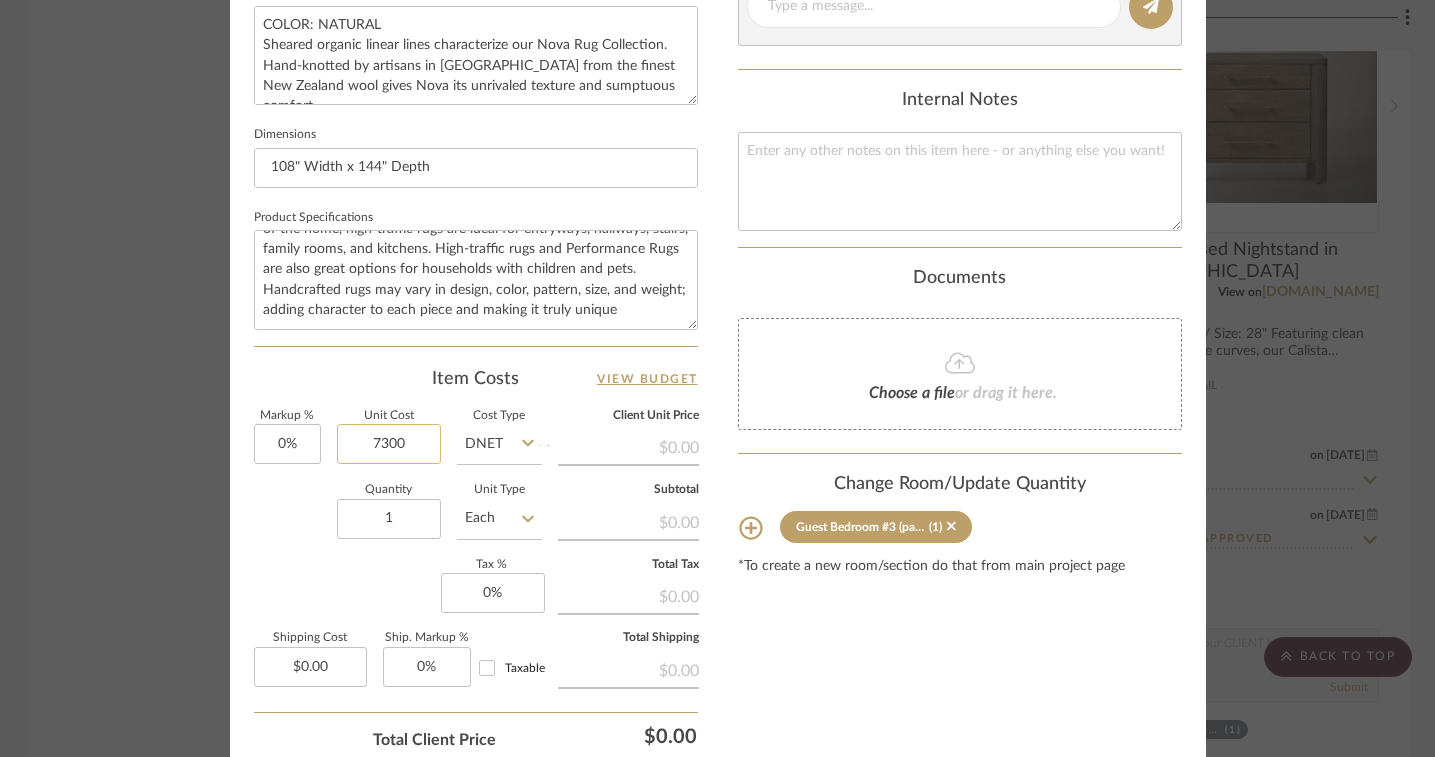 type 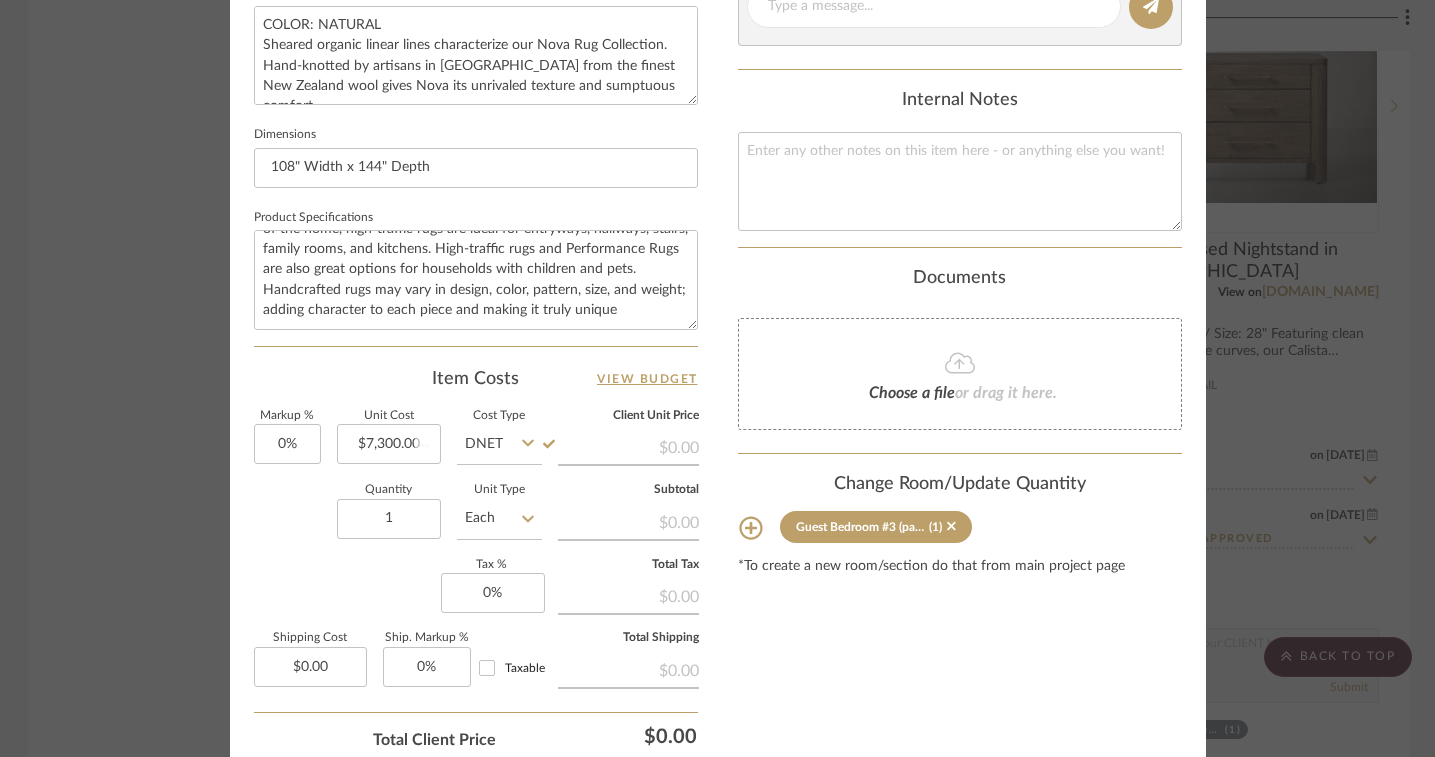 click on "Quantity  1  Unit Type  Each" 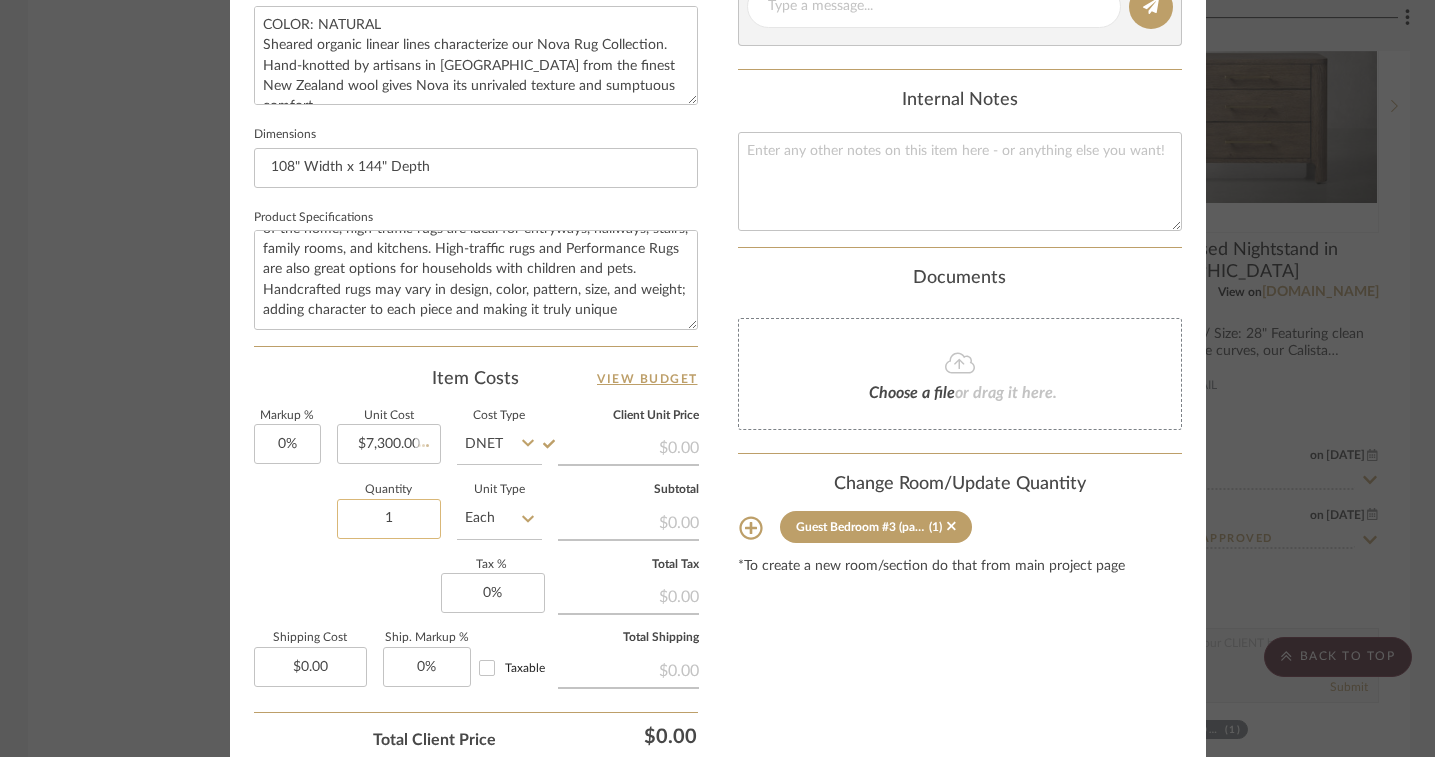 type on "$0.00" 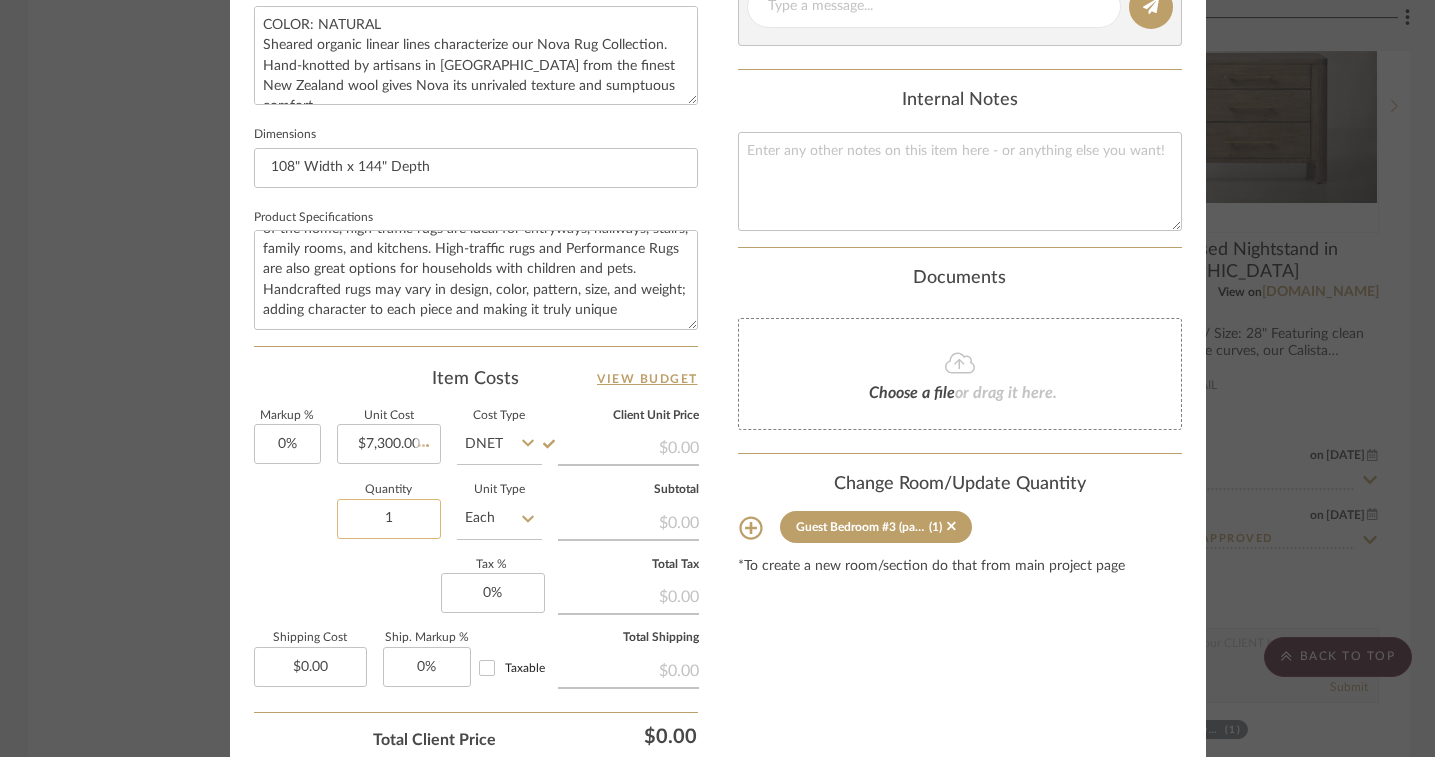 type 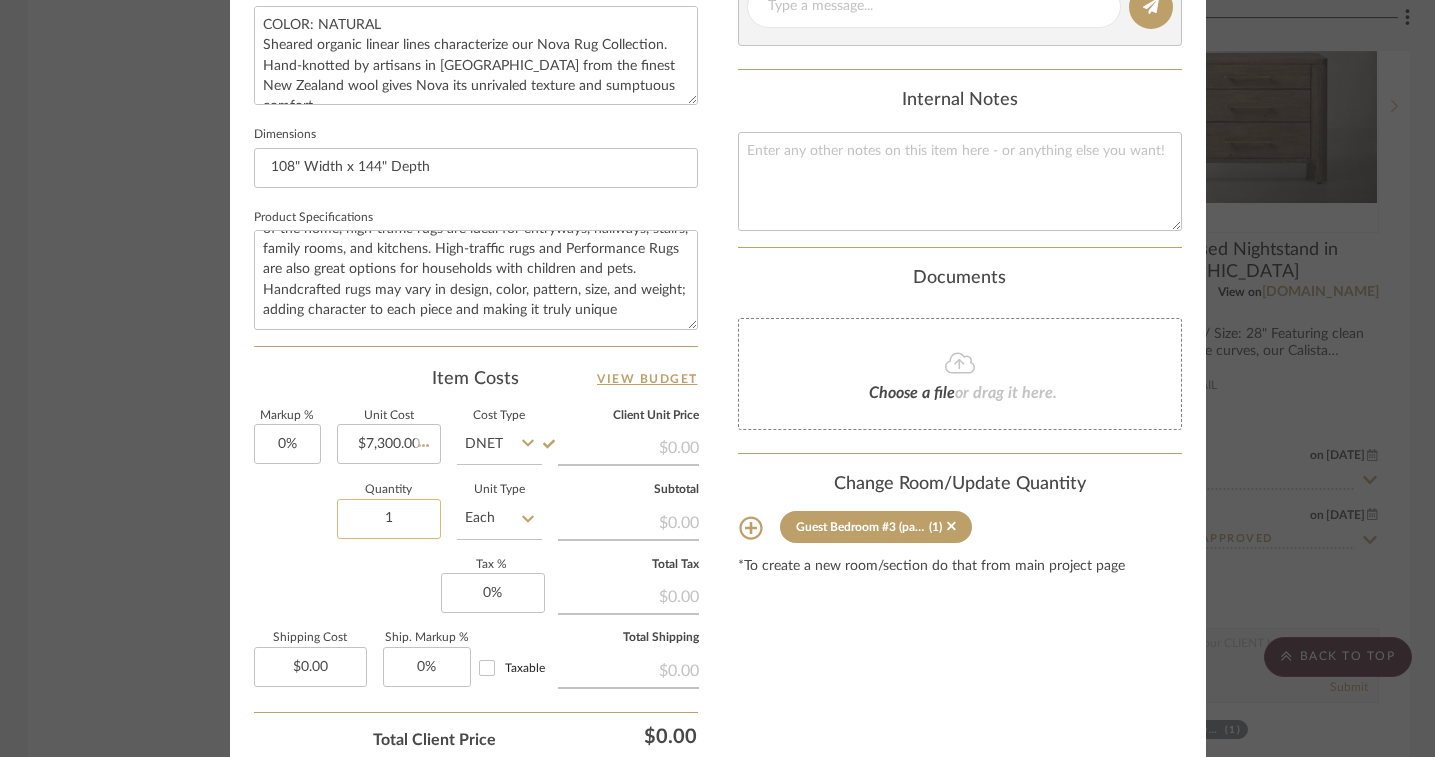 type 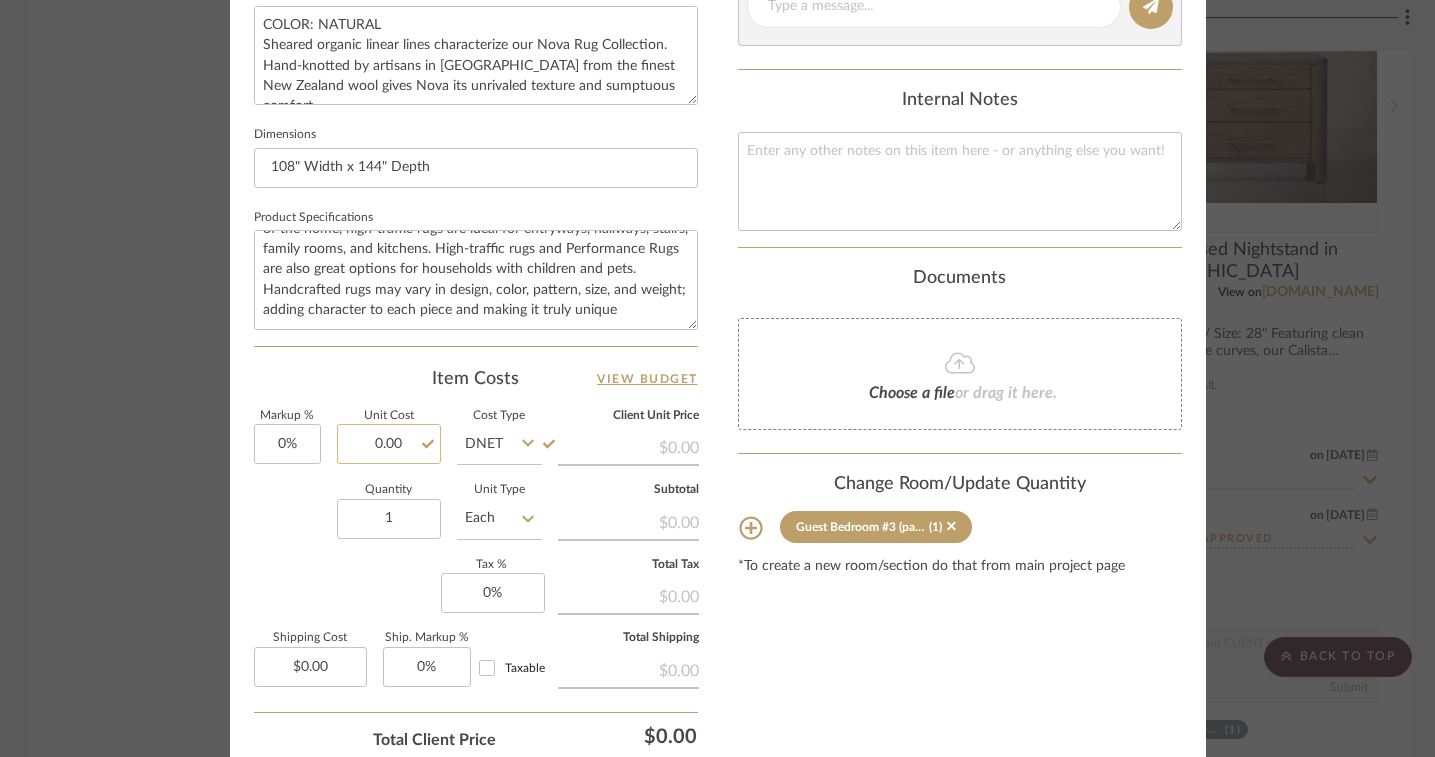 click on "0.00" 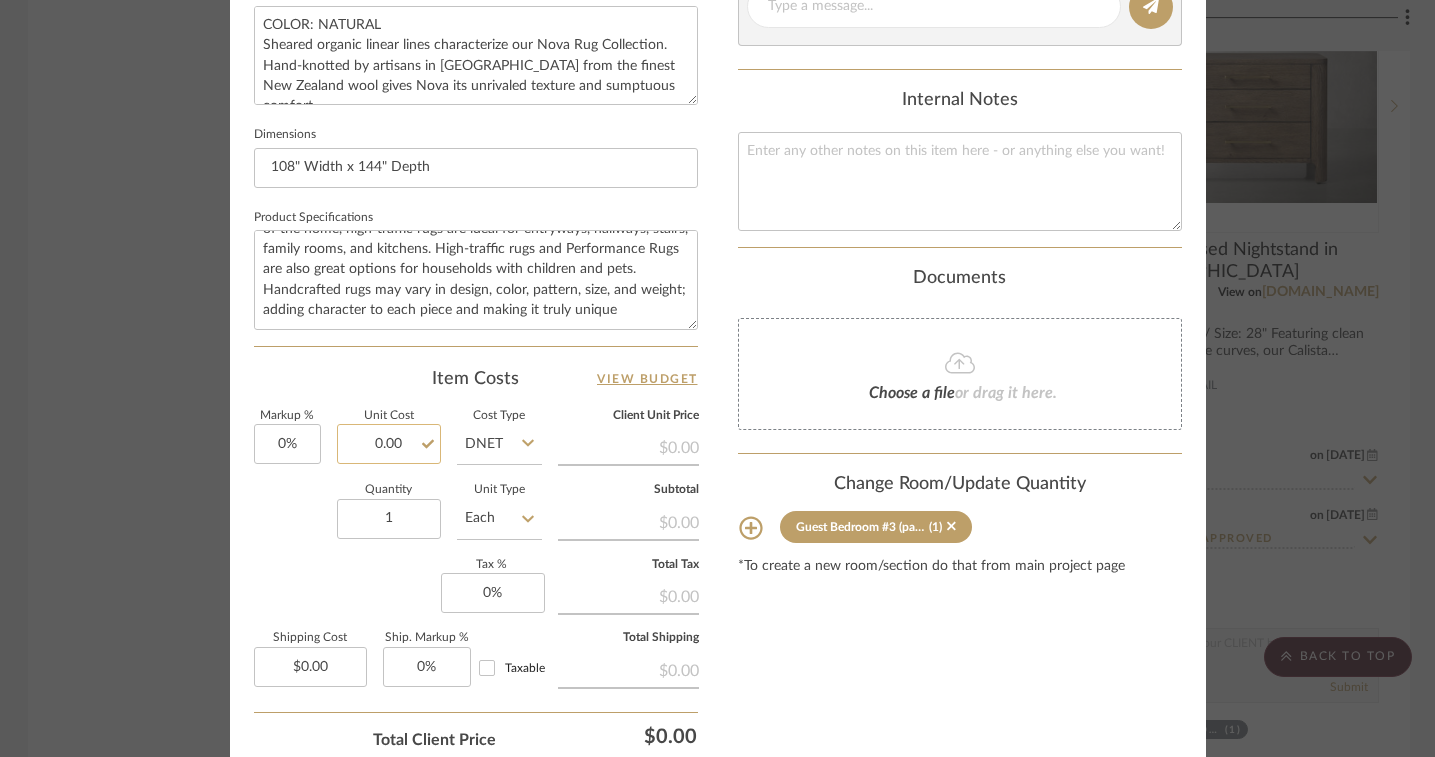 drag, startPoint x: 402, startPoint y: 441, endPoint x: 346, endPoint y: 442, distance: 56.008926 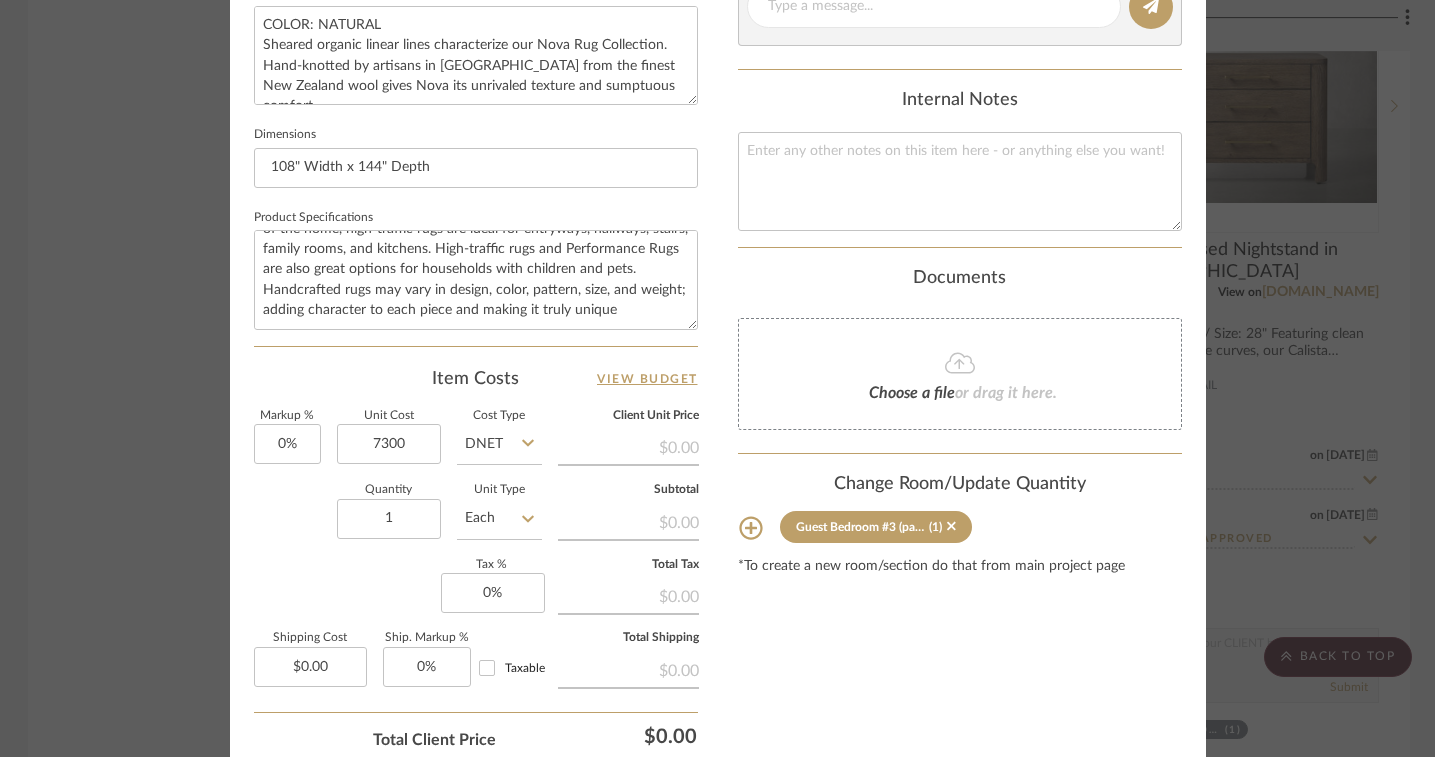 type on "$7,300.00" 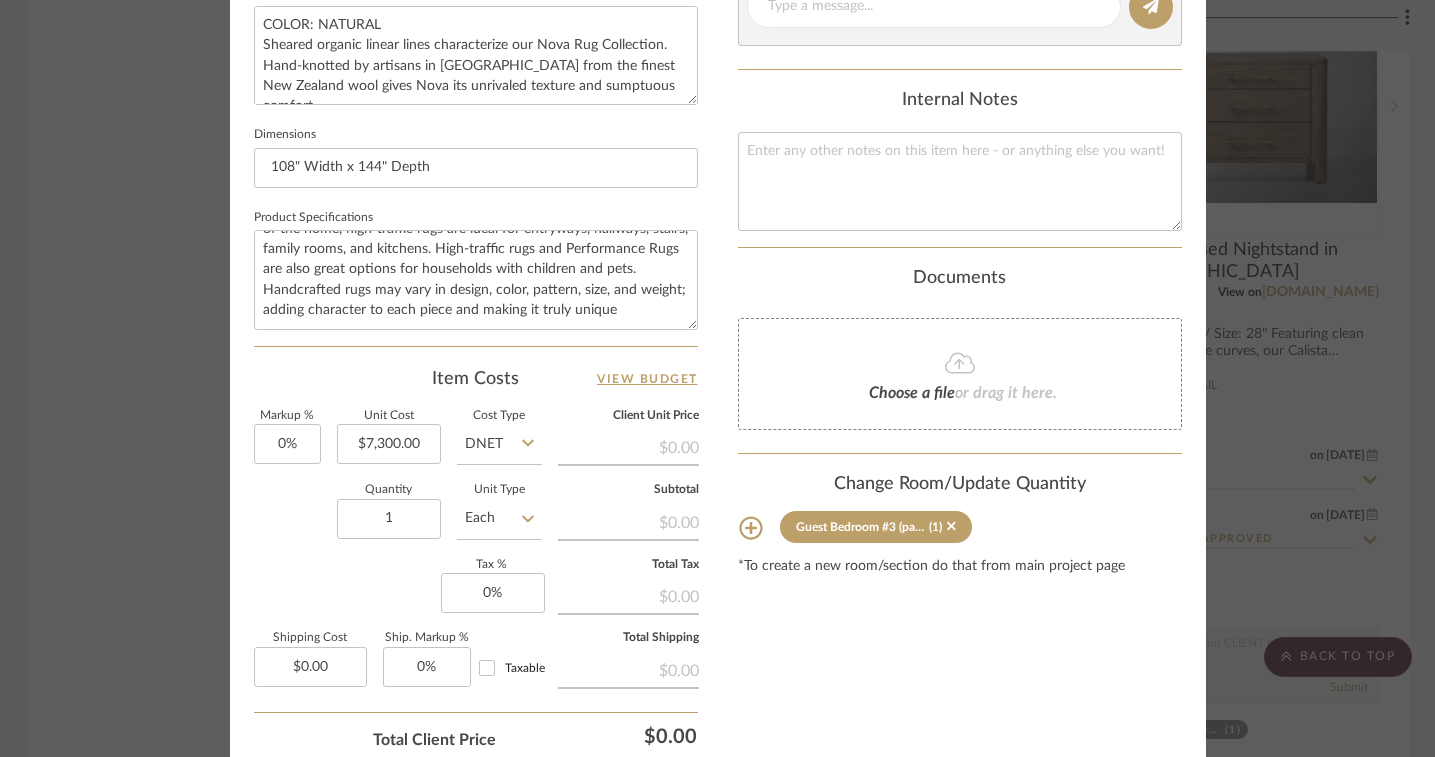 click on "Quantity  1" 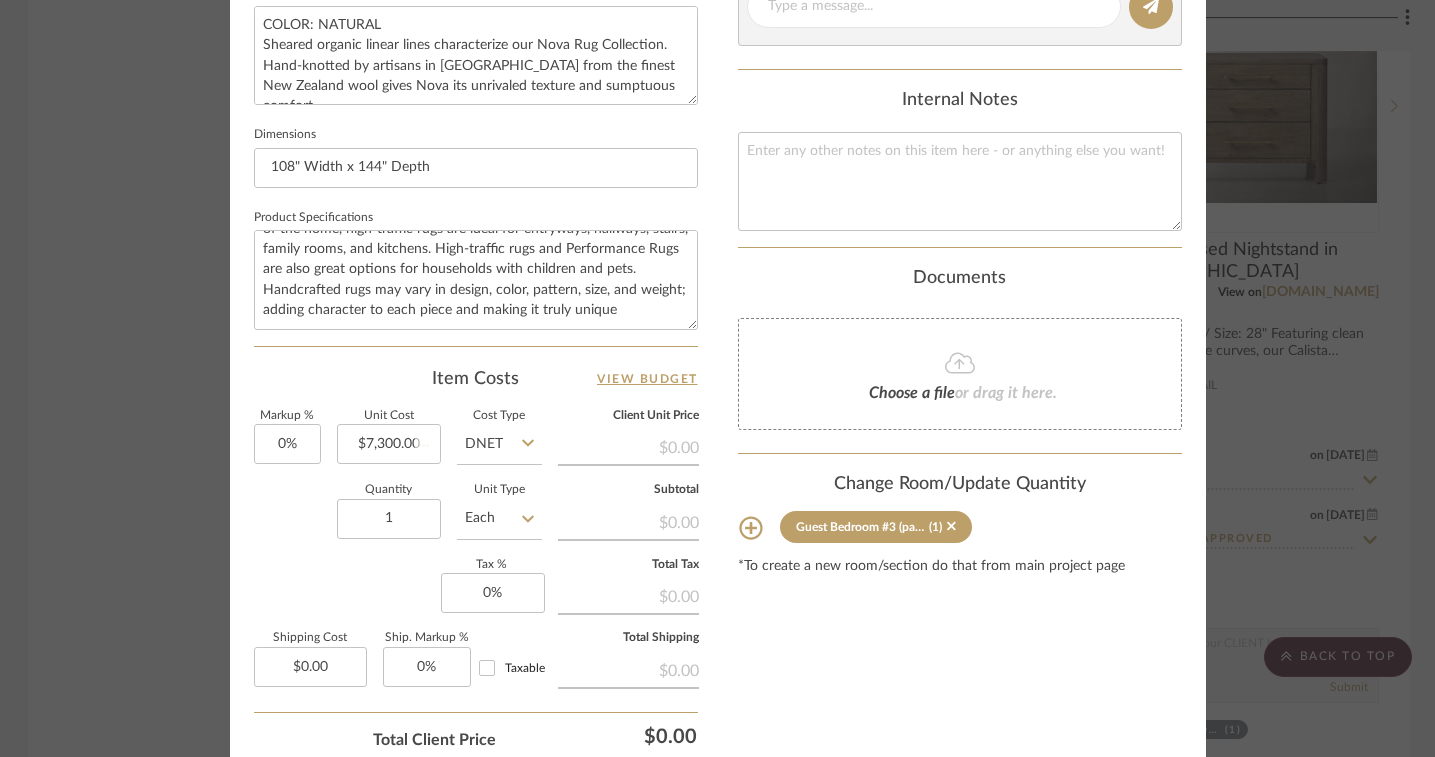 type 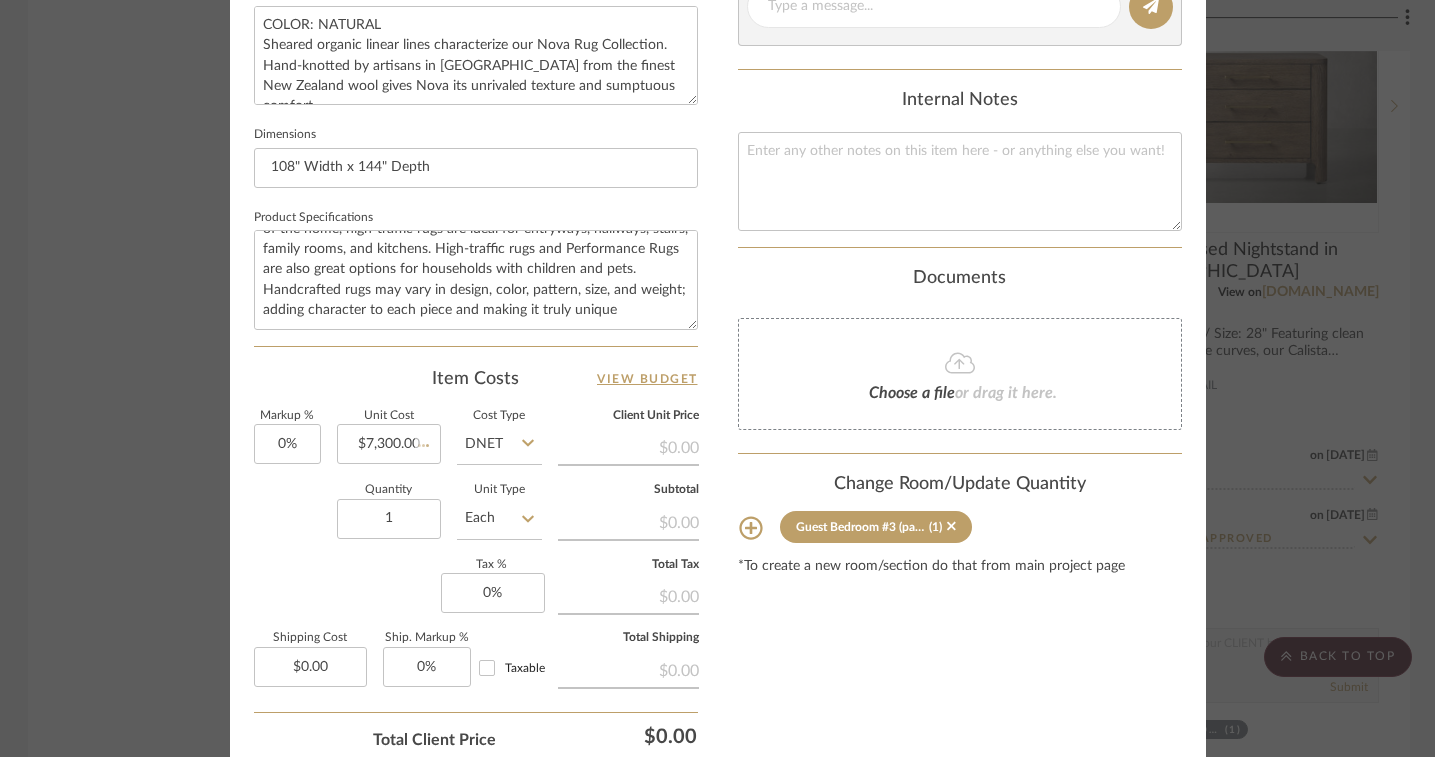 type 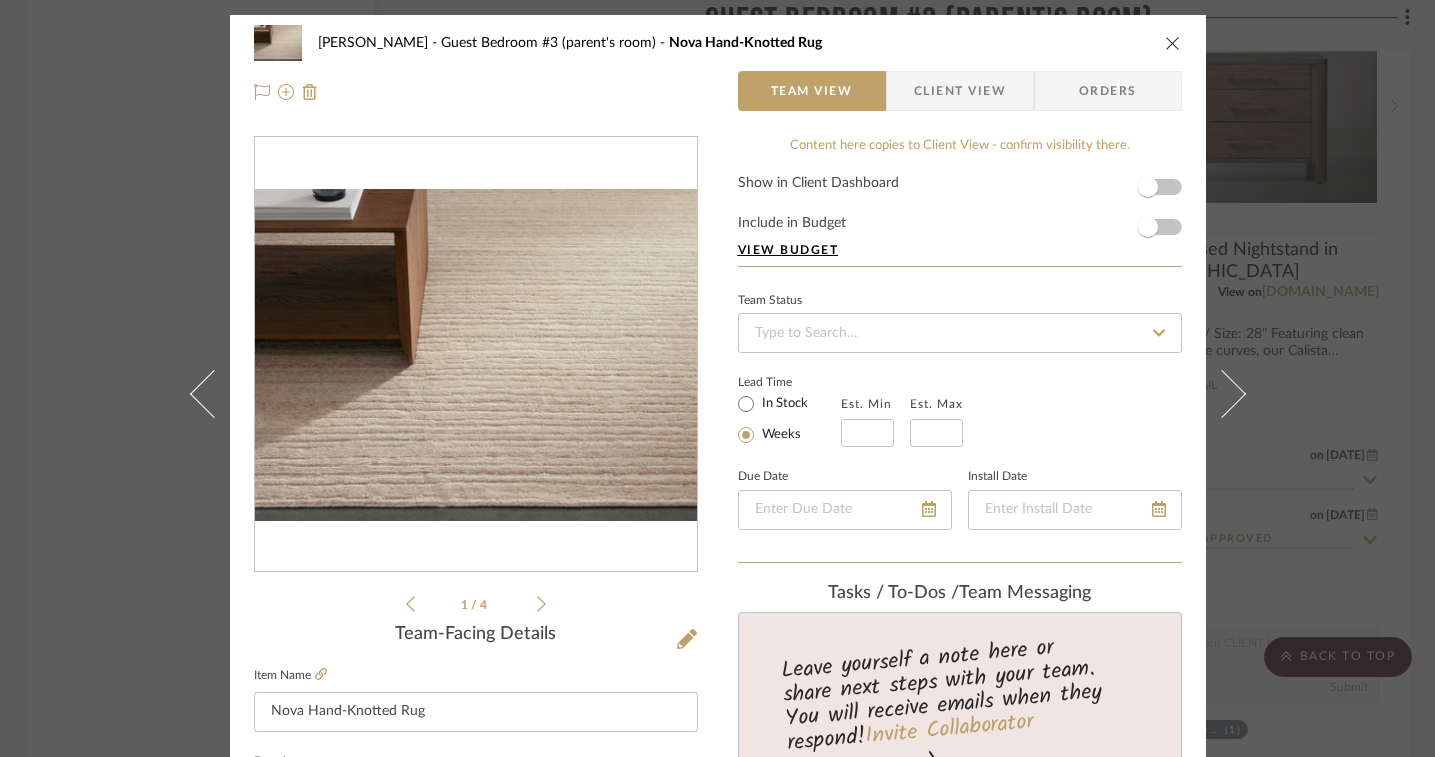 scroll, scrollTop: 0, scrollLeft: 0, axis: both 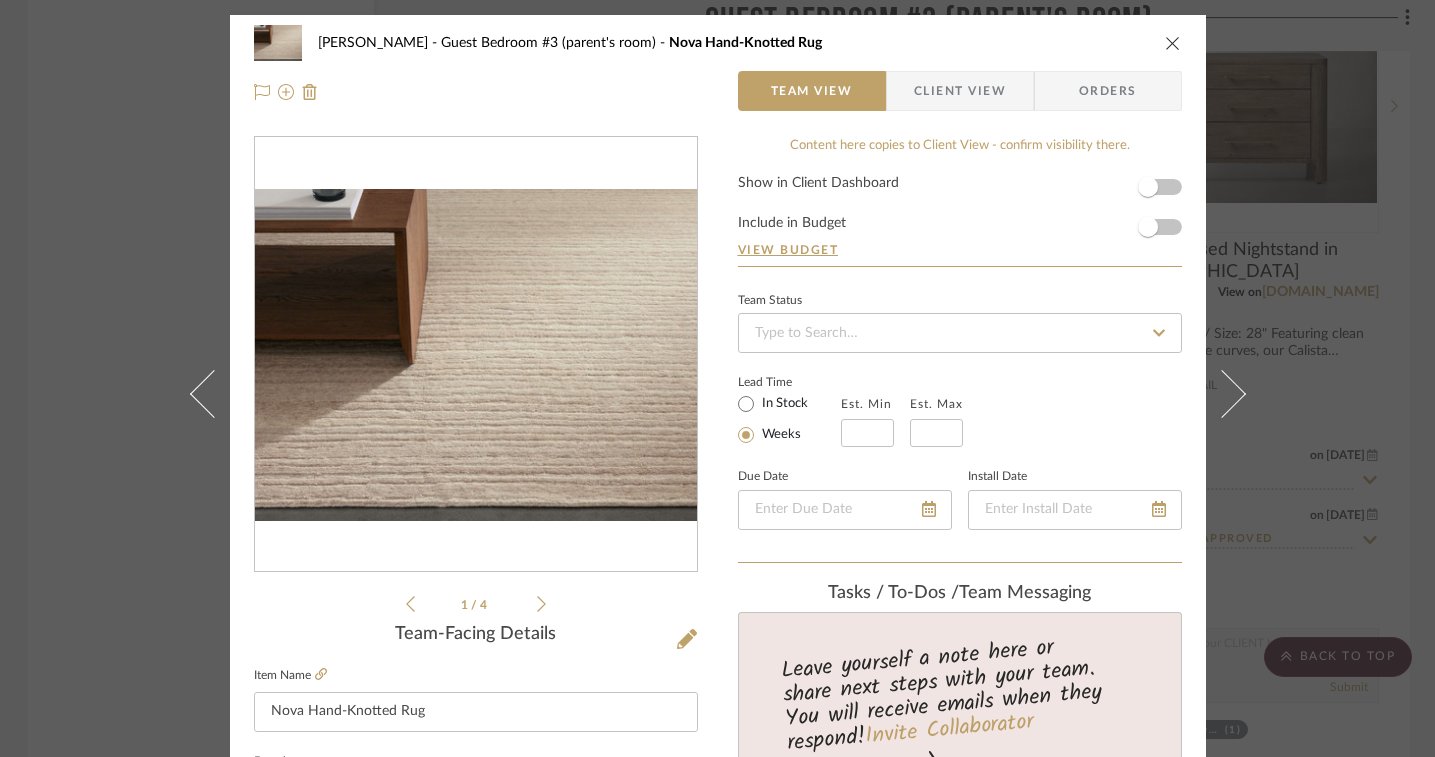 click at bounding box center [1173, 43] 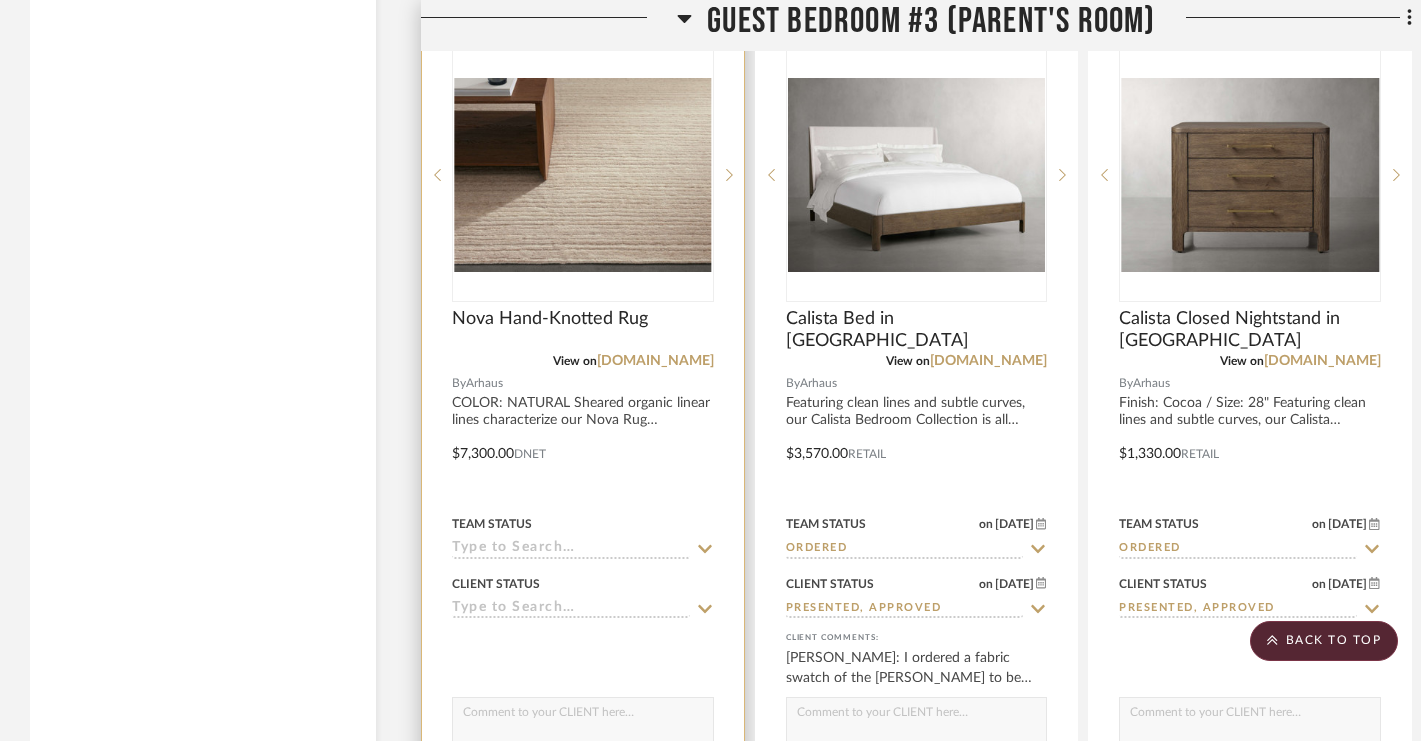 scroll, scrollTop: 5239, scrollLeft: 0, axis: vertical 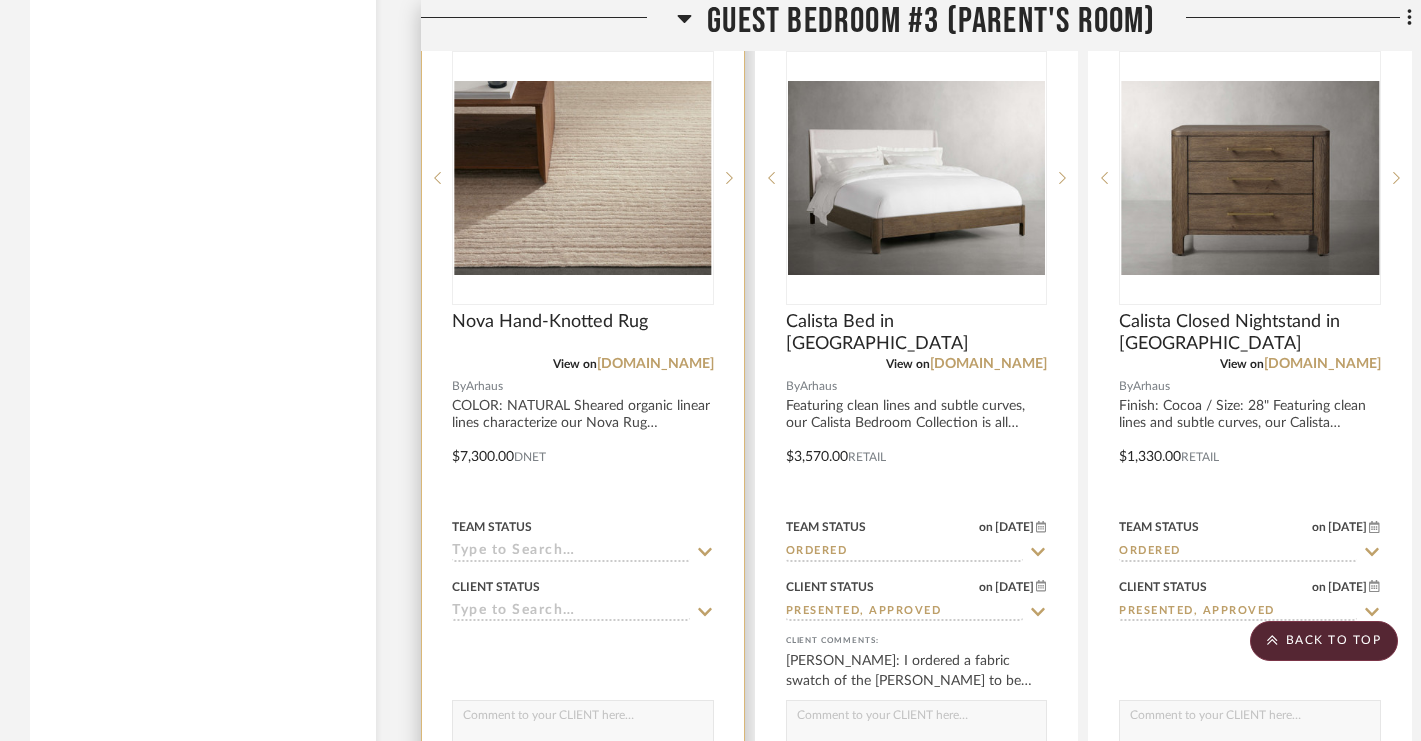 click at bounding box center [583, 442] 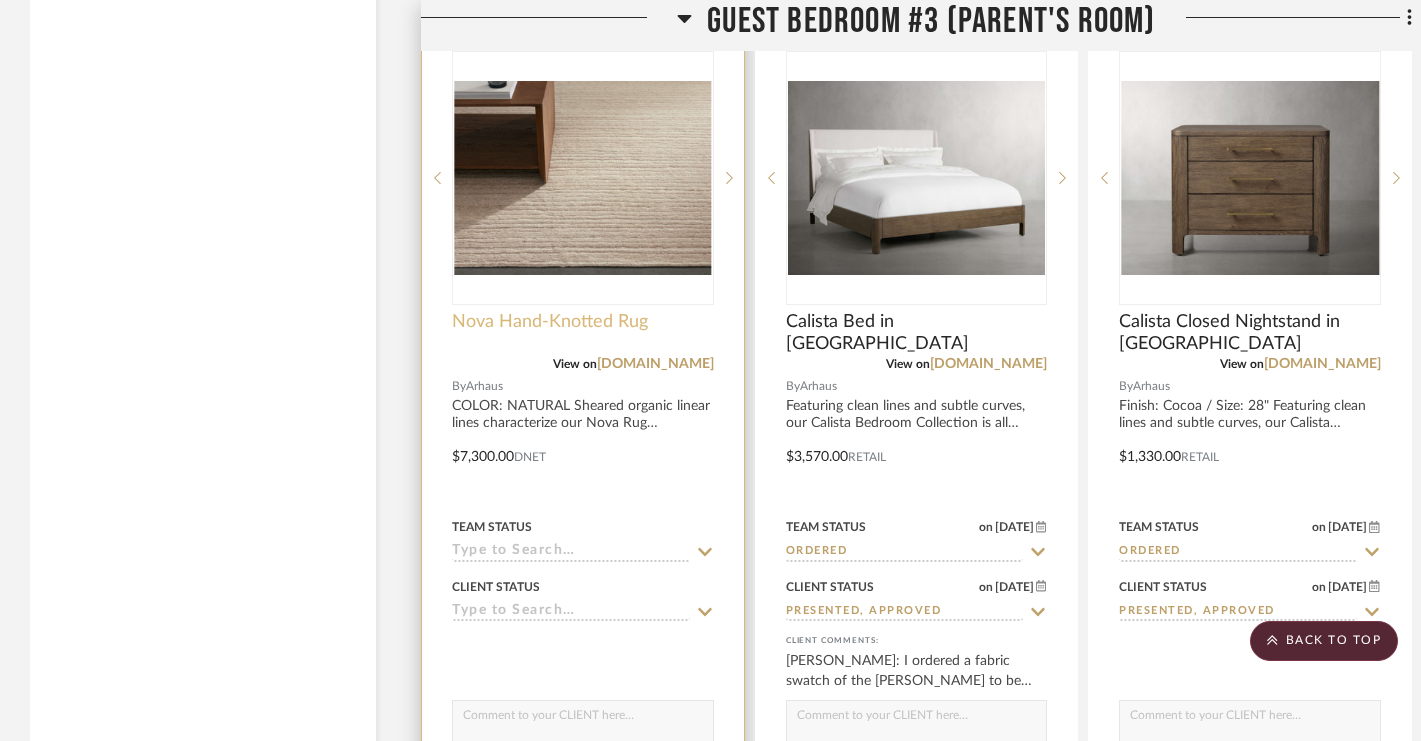 click on "Nova Hand-Knotted Rug" at bounding box center (550, 322) 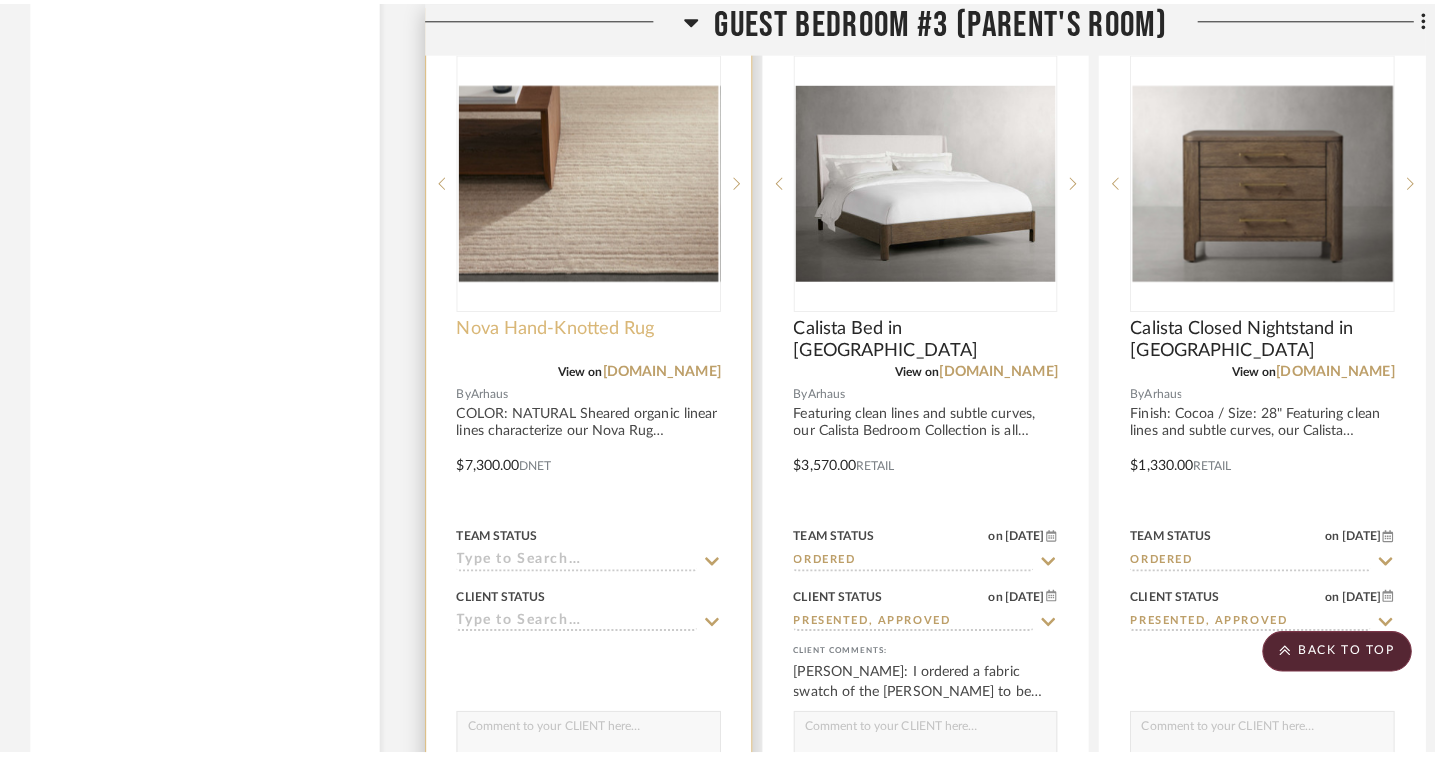 scroll, scrollTop: 0, scrollLeft: 0, axis: both 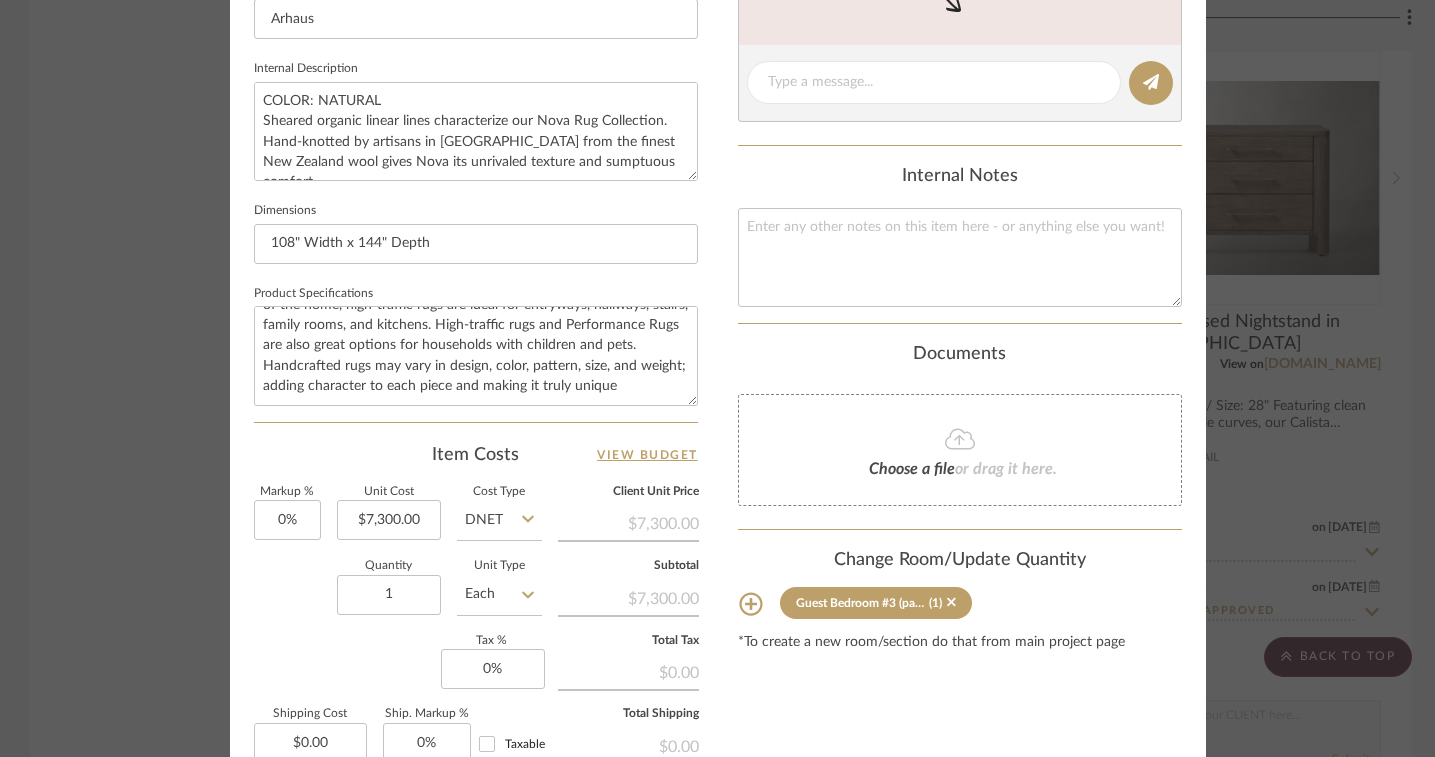 click on "DNET" 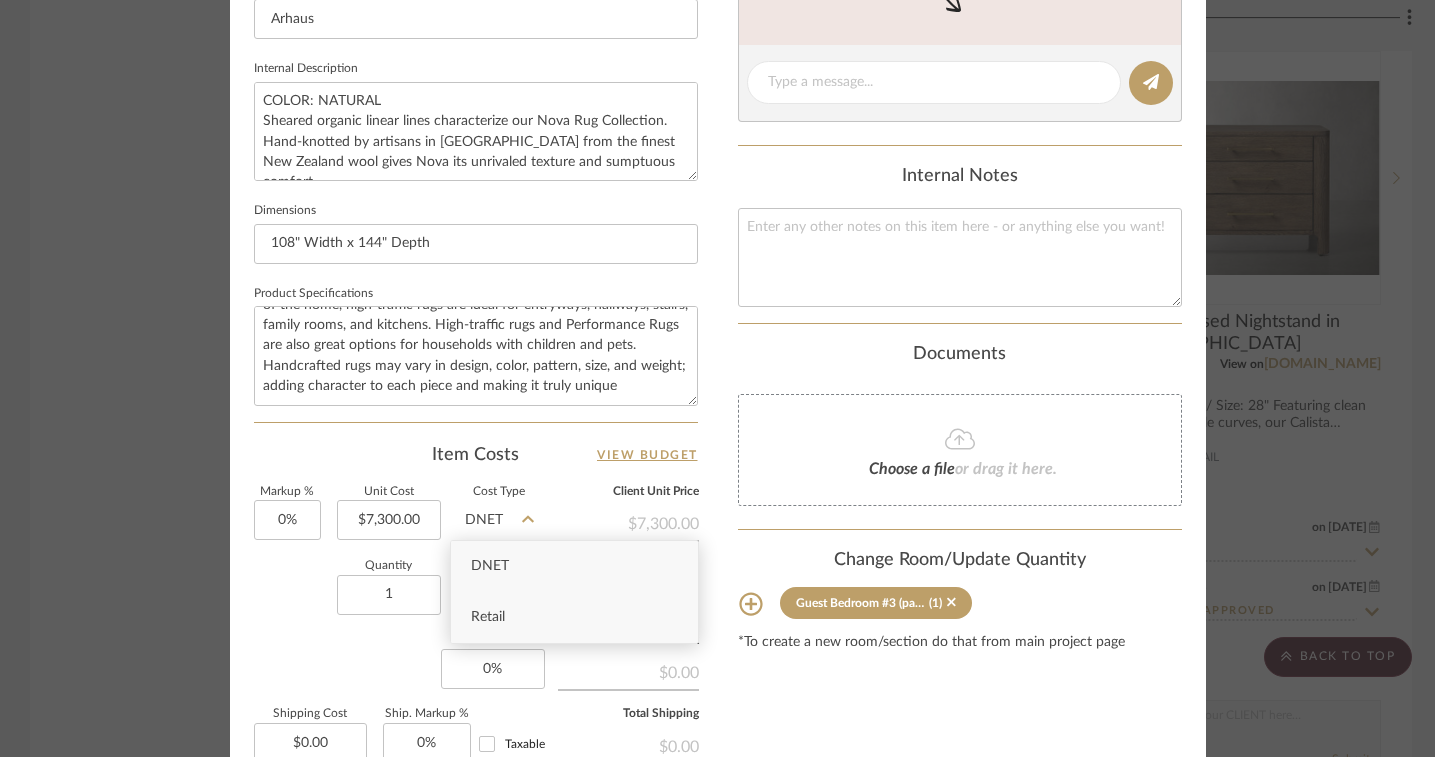 click on "Retail" at bounding box center [574, 617] 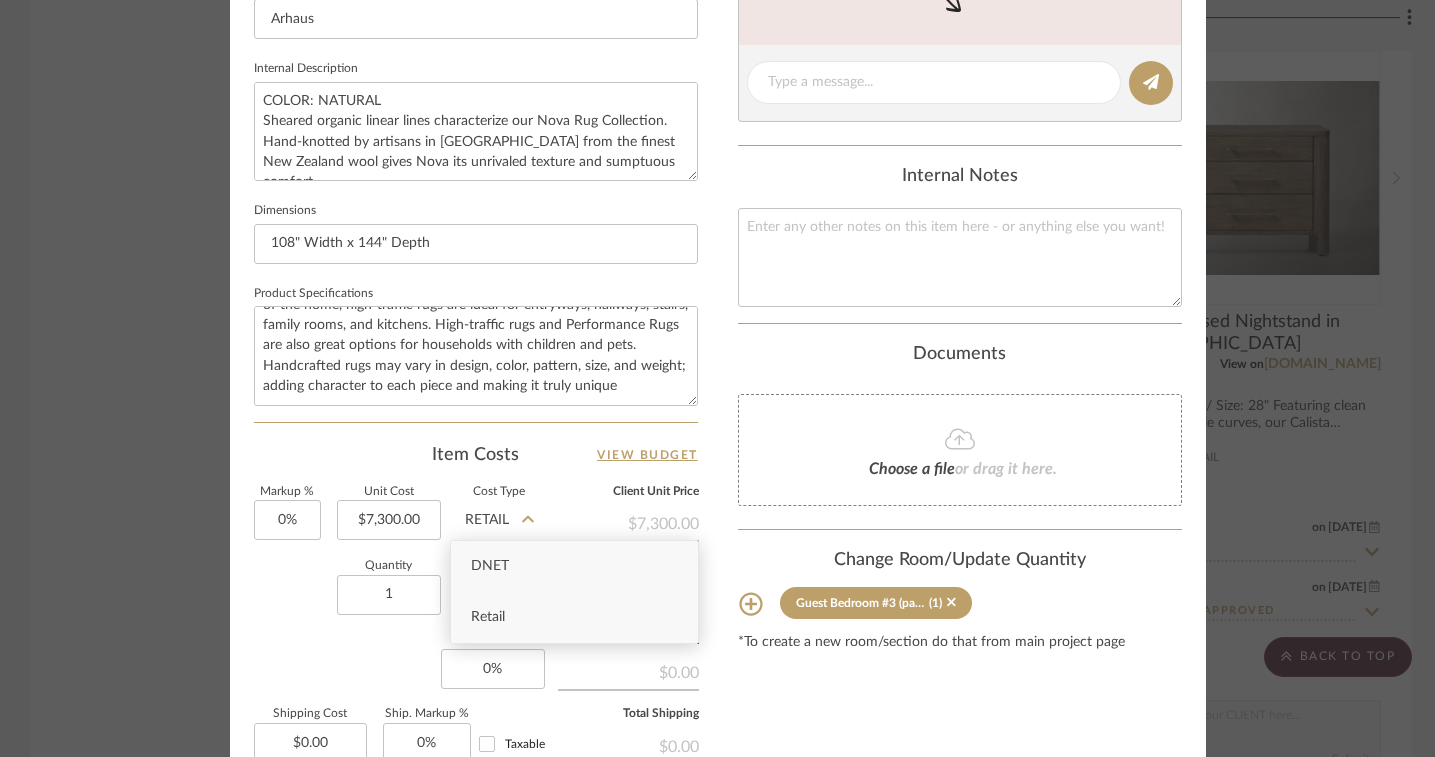 type 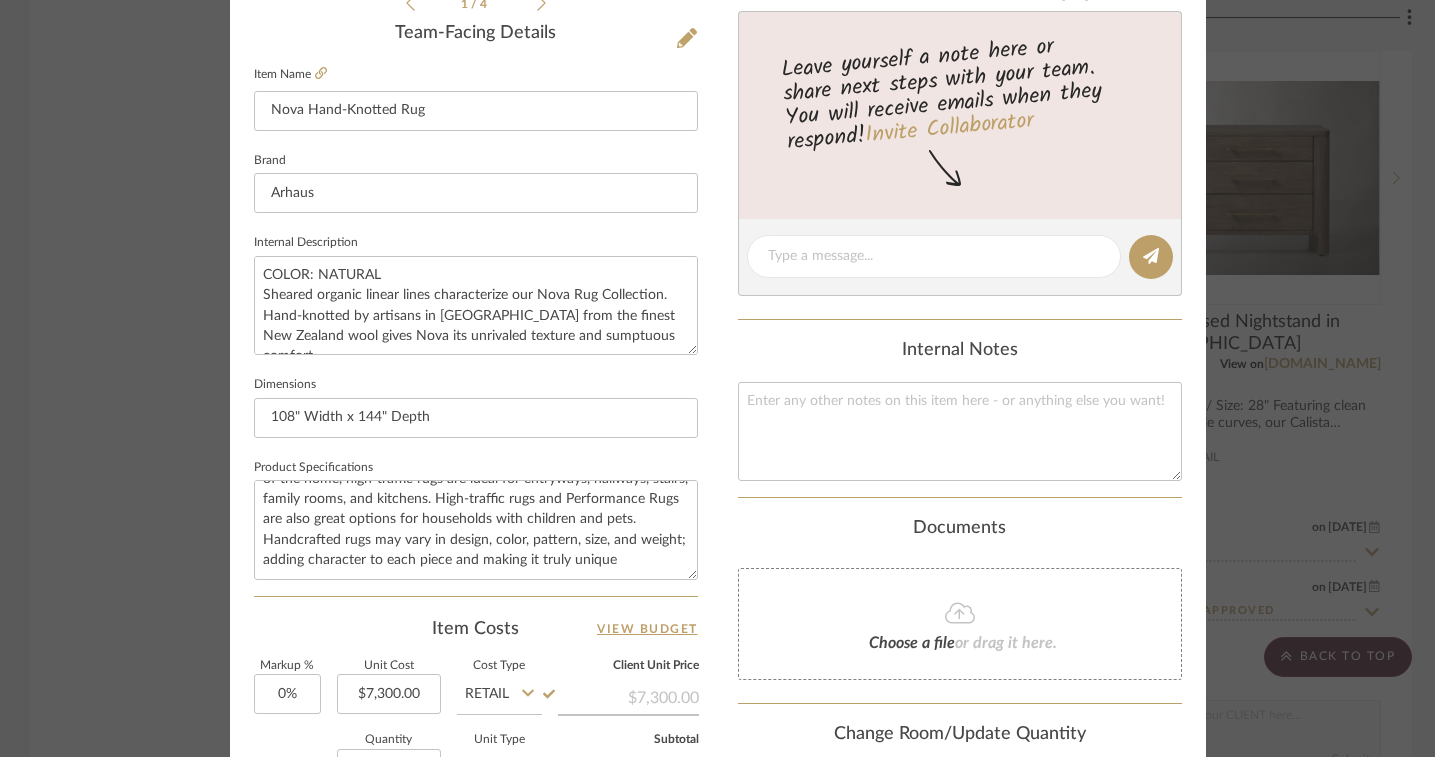 scroll, scrollTop: 534, scrollLeft: 0, axis: vertical 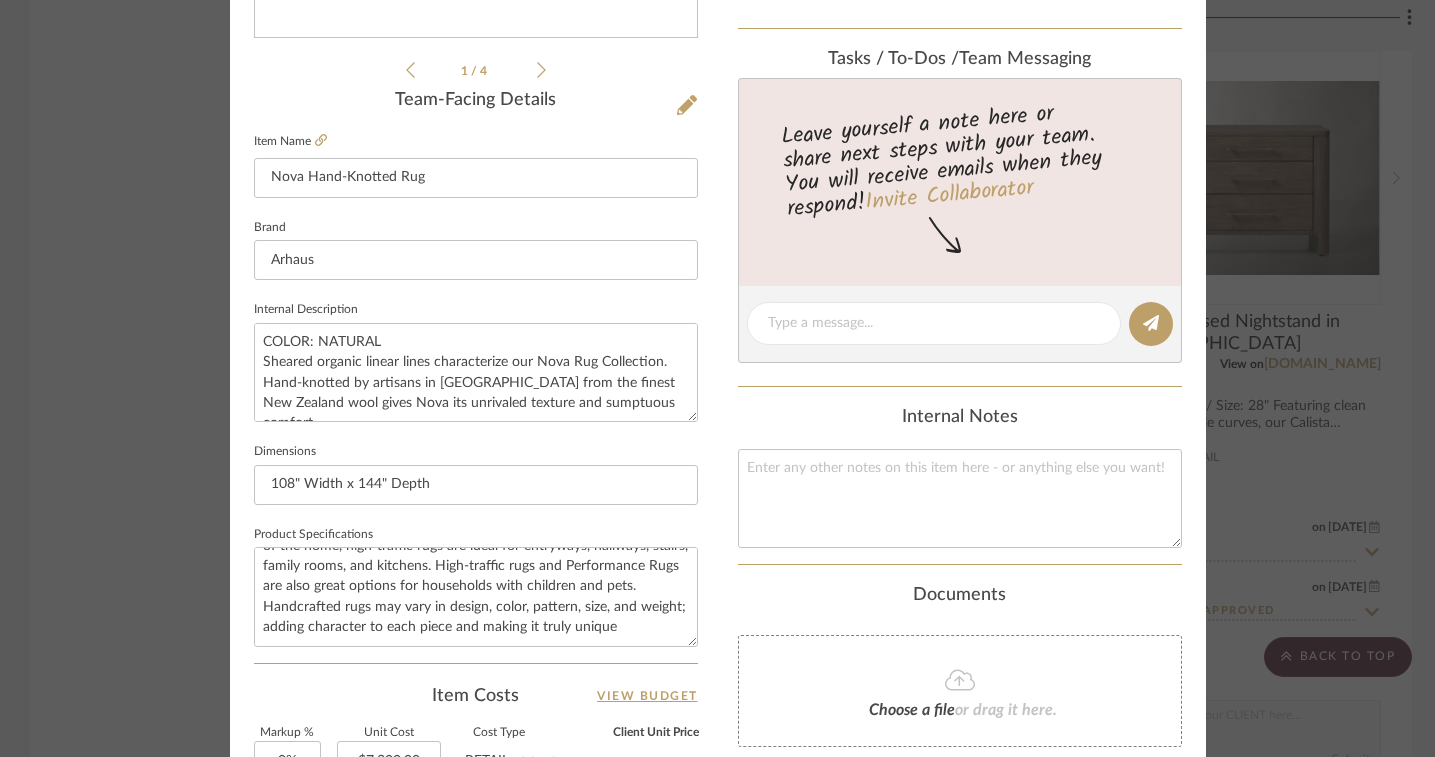 click on "[PERSON_NAME] Guest Bedroom #3 (parent's room) Nova Hand-Knotted Rug" at bounding box center [718, -491] 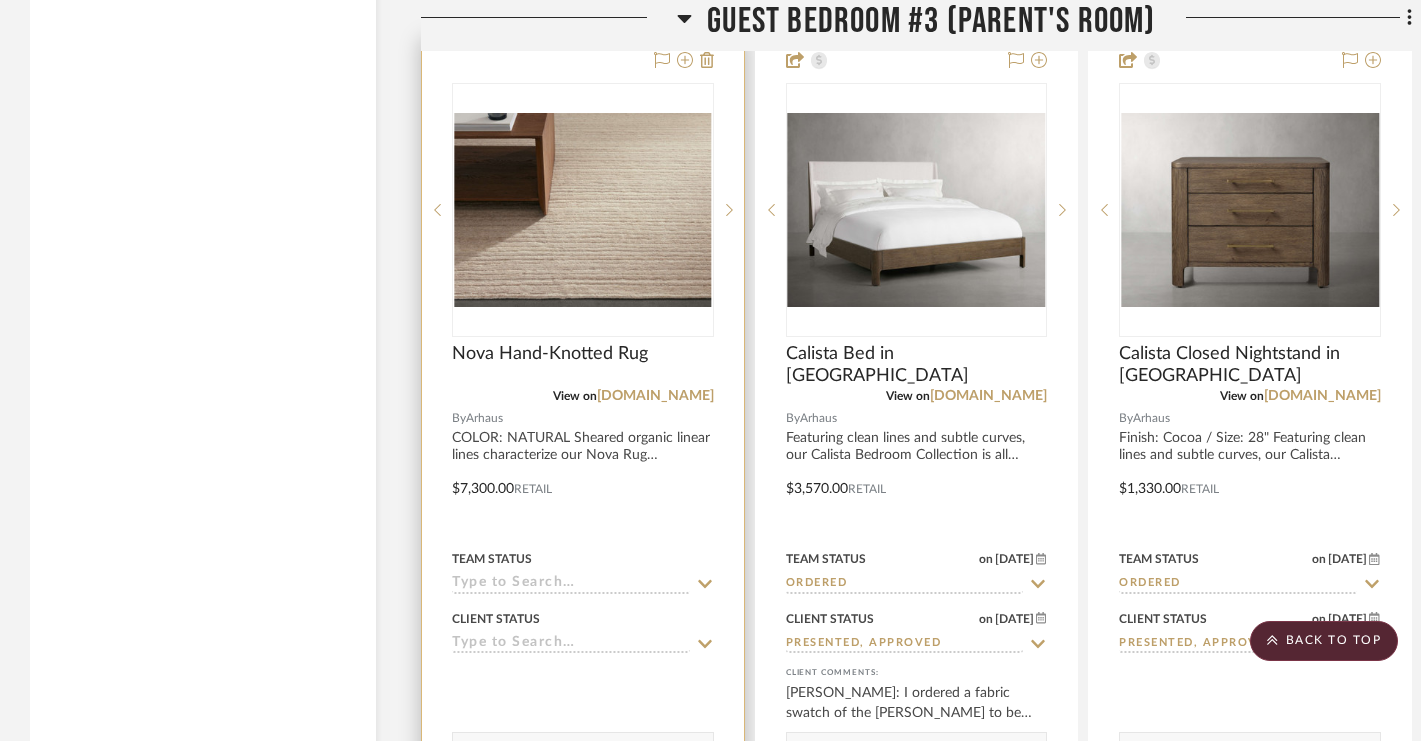 scroll, scrollTop: 5203, scrollLeft: 0, axis: vertical 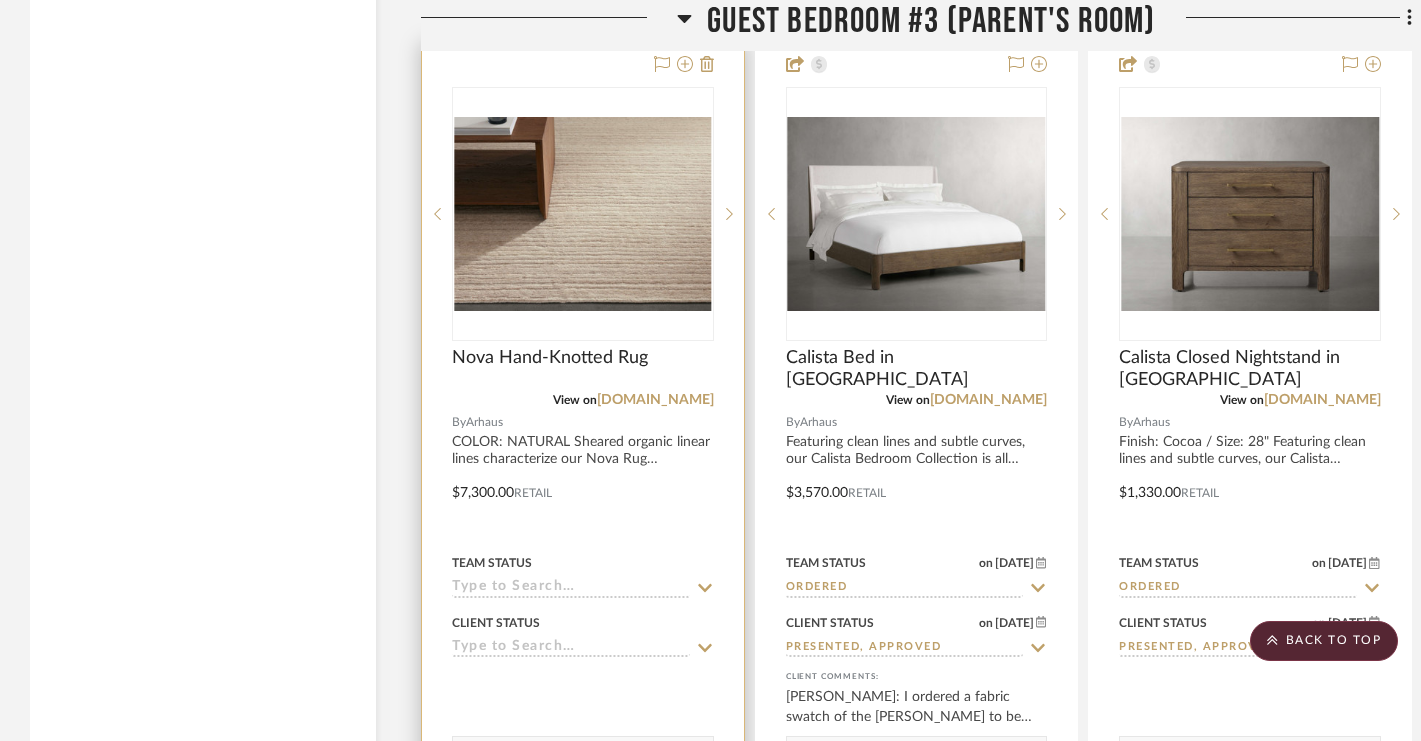 click 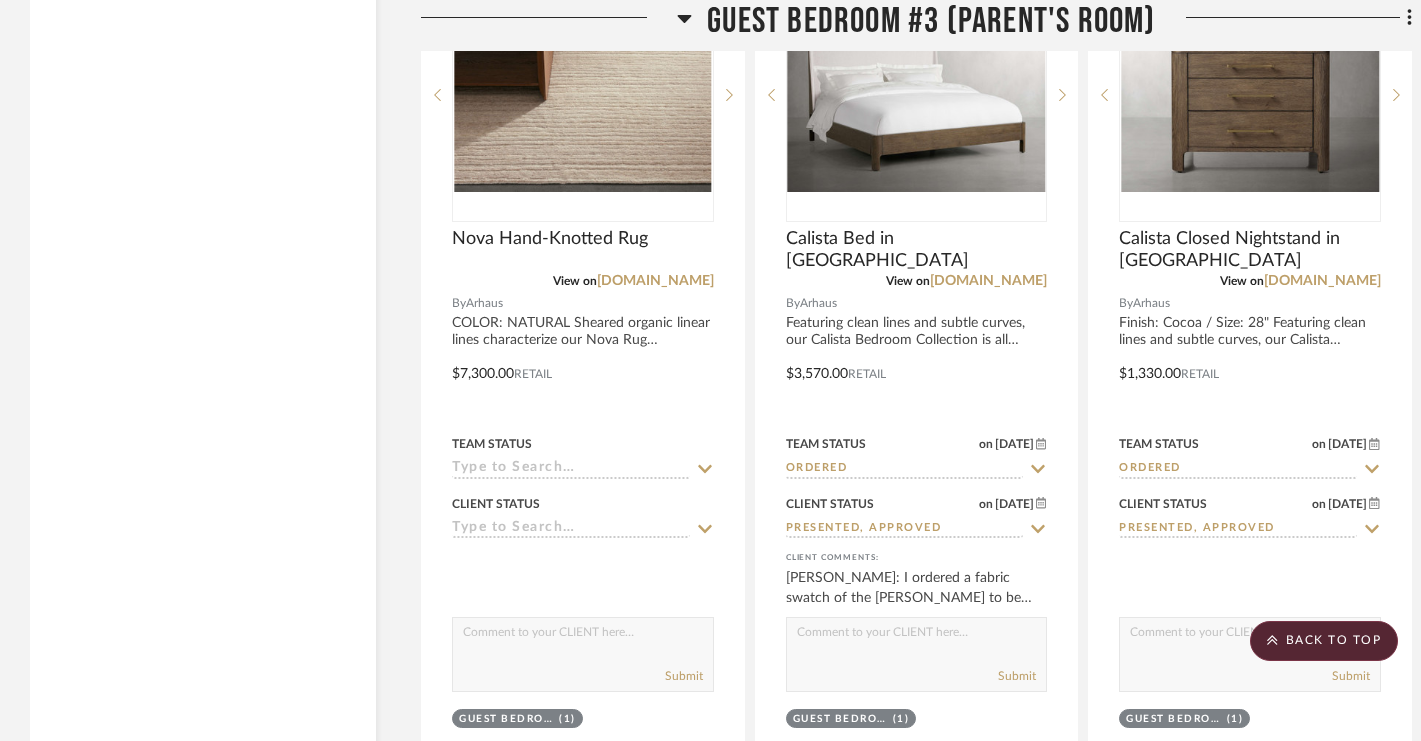 scroll, scrollTop: 5337, scrollLeft: 0, axis: vertical 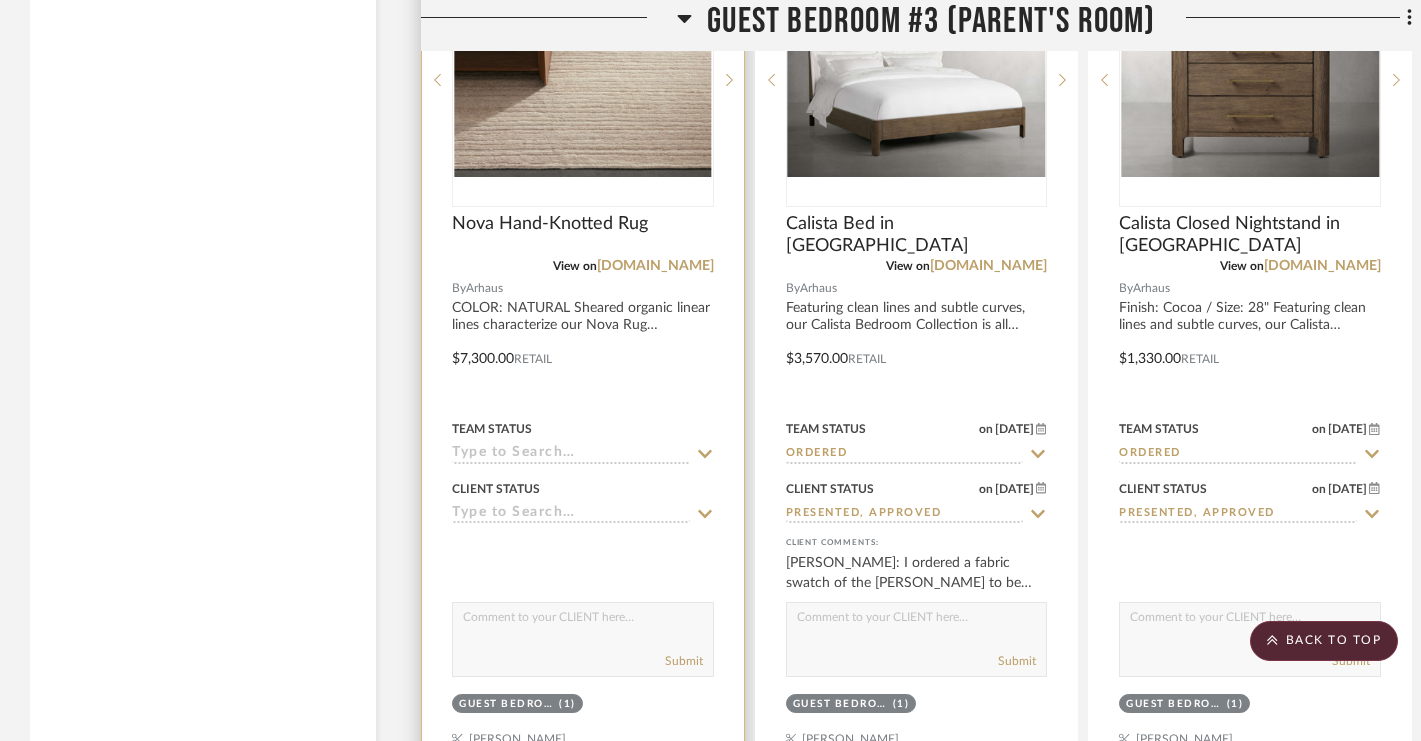click on "Team Status" at bounding box center [583, 440] 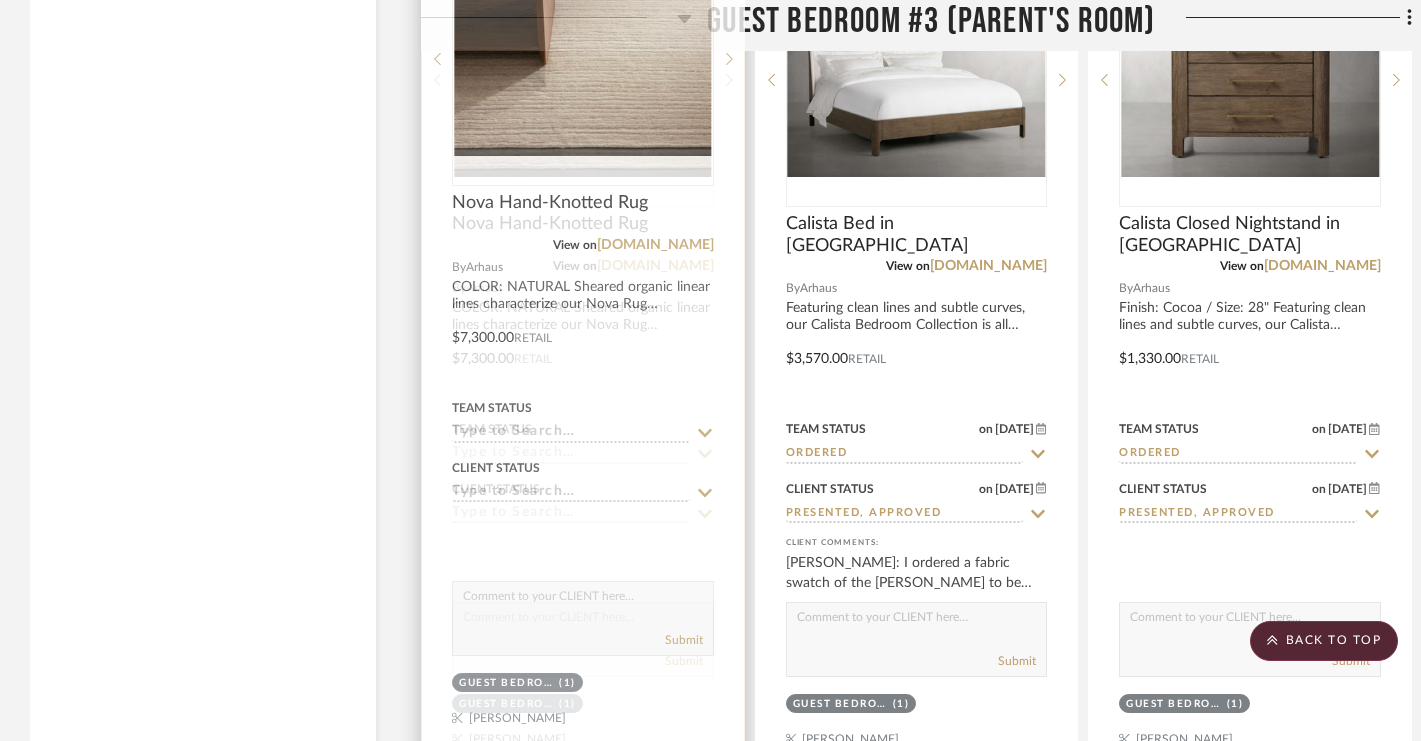 click 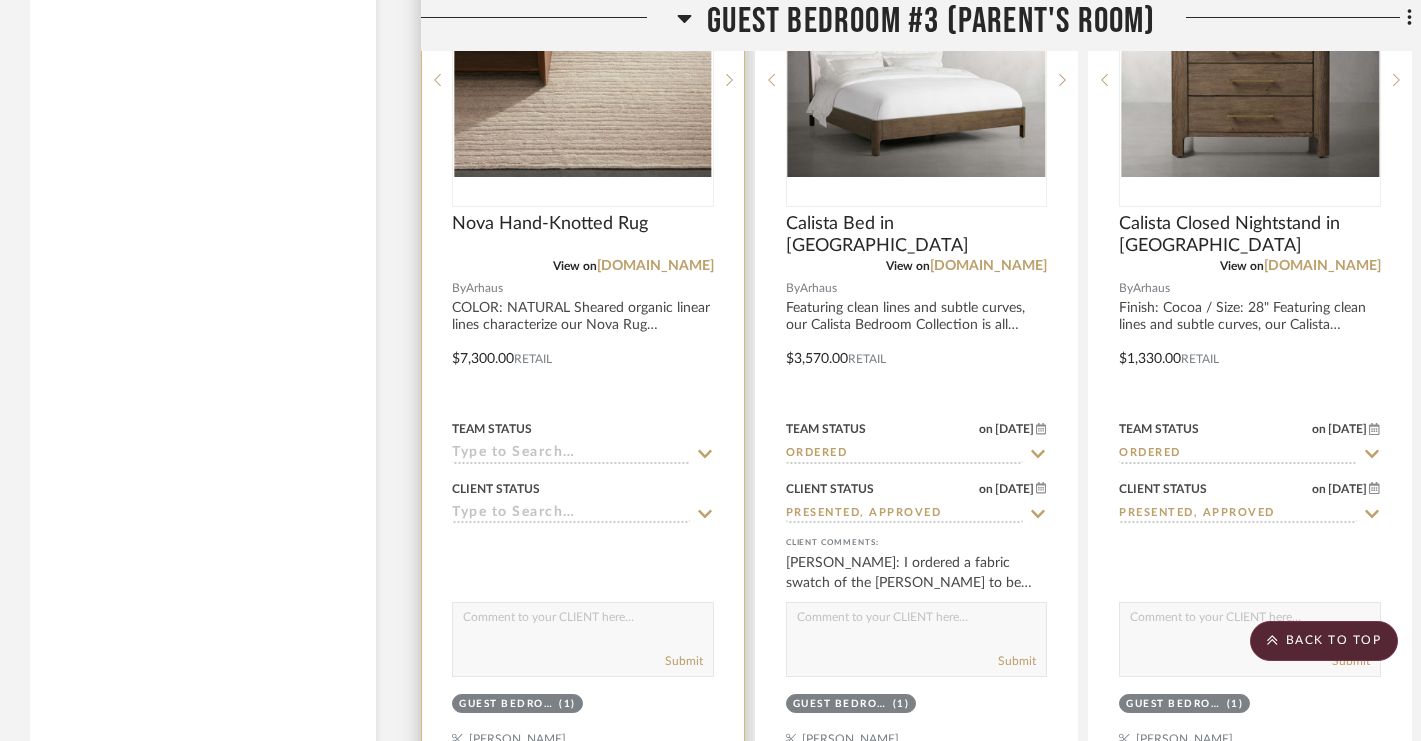 click 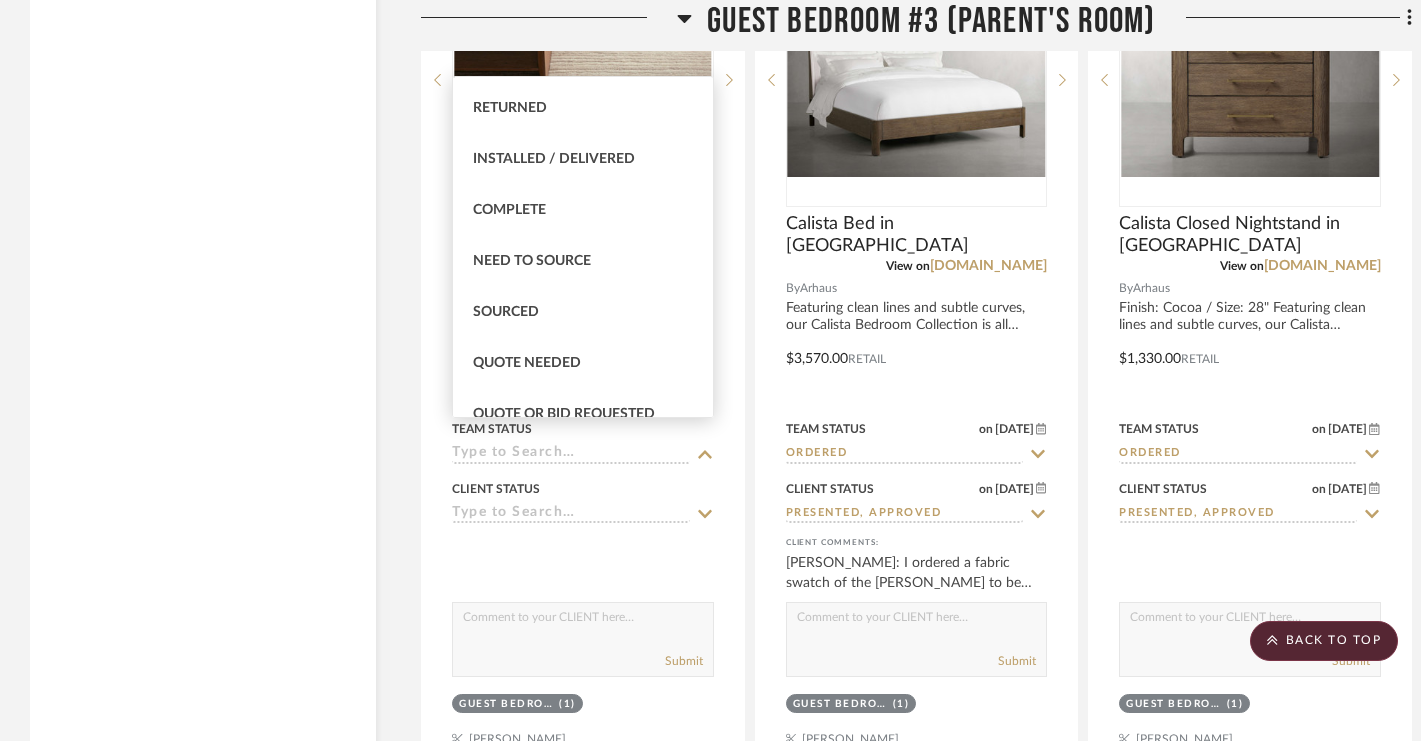 scroll, scrollTop: 439, scrollLeft: 0, axis: vertical 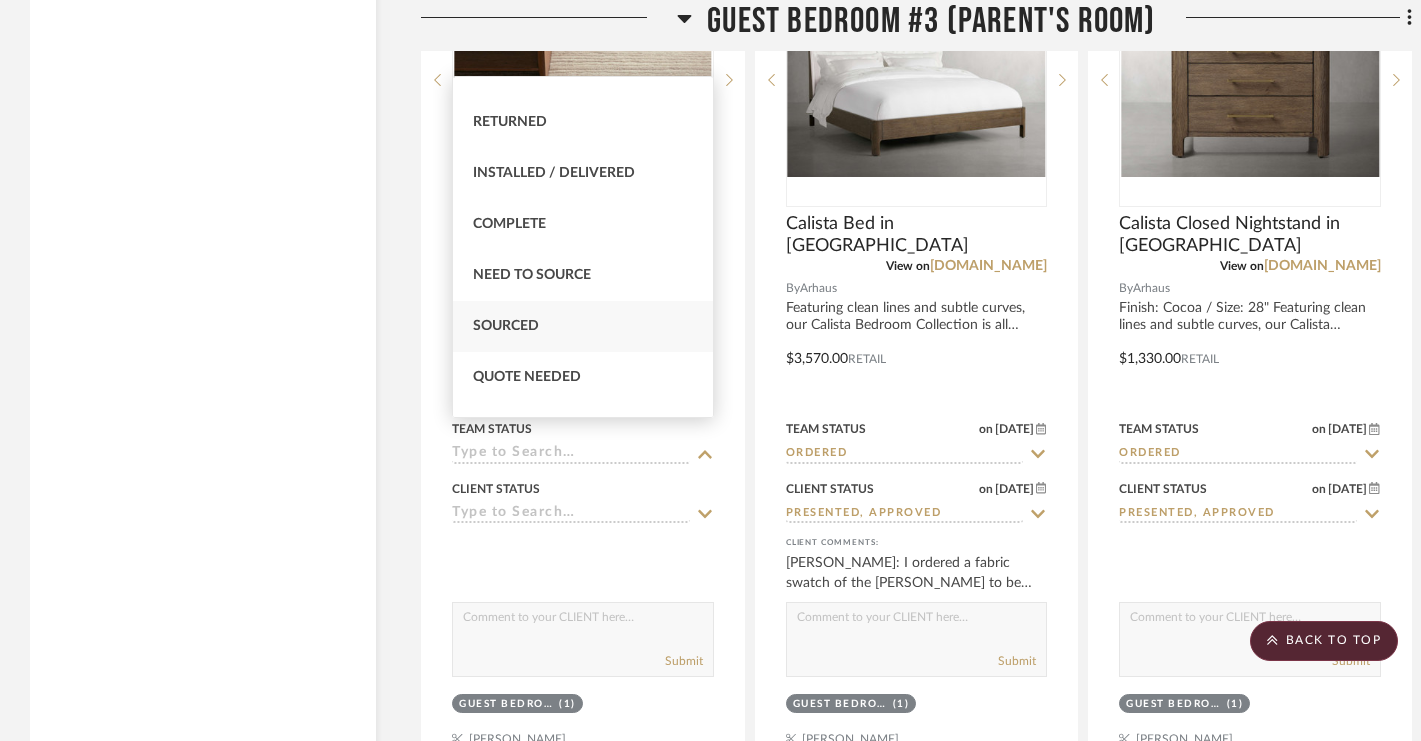 click on "Sourced" at bounding box center (583, 326) 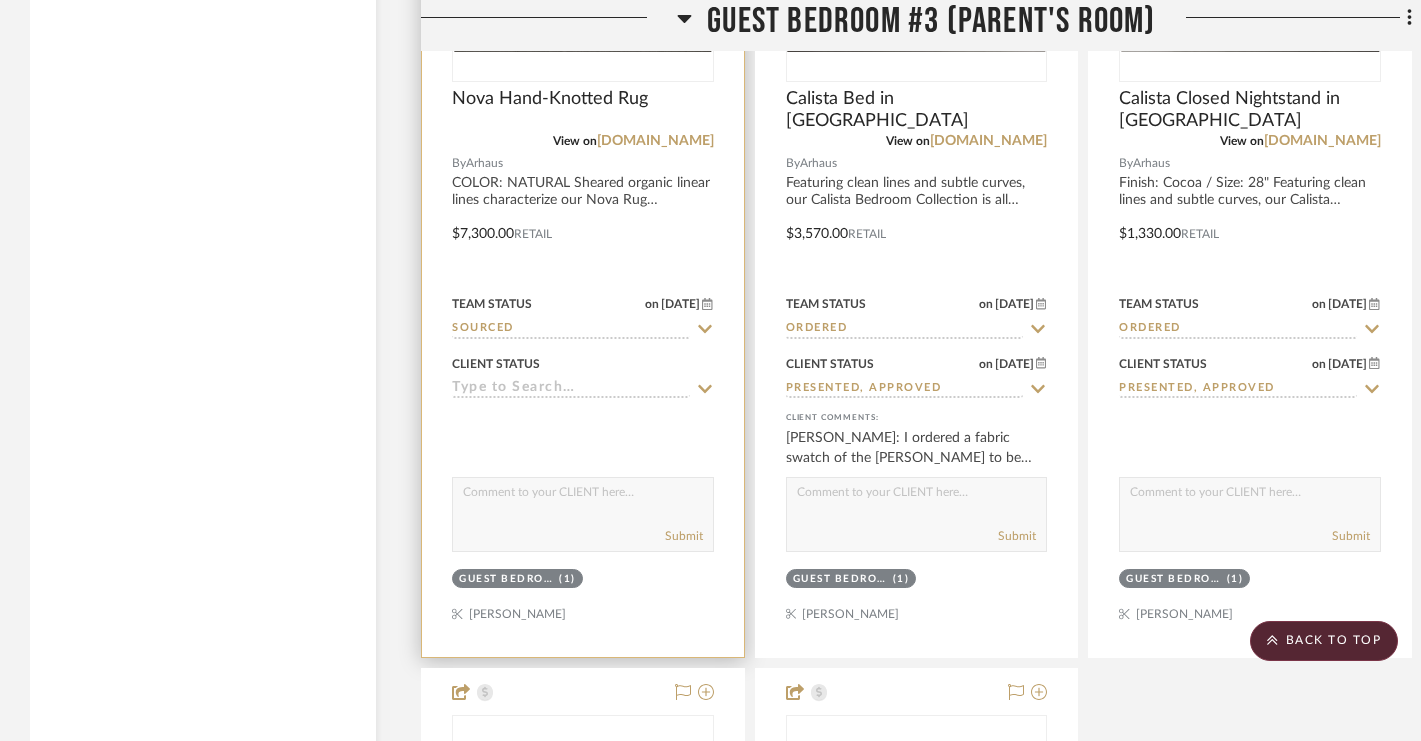 scroll, scrollTop: 5451, scrollLeft: 0, axis: vertical 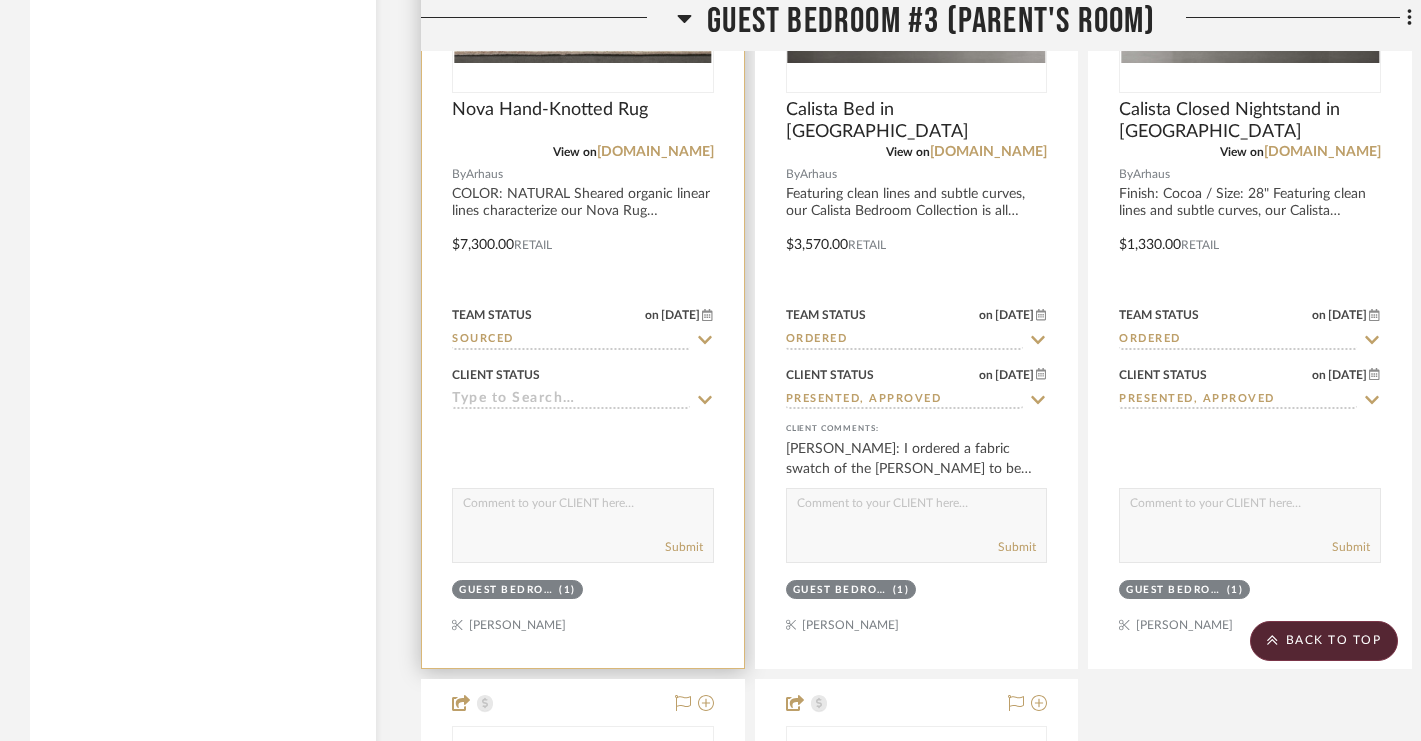 click 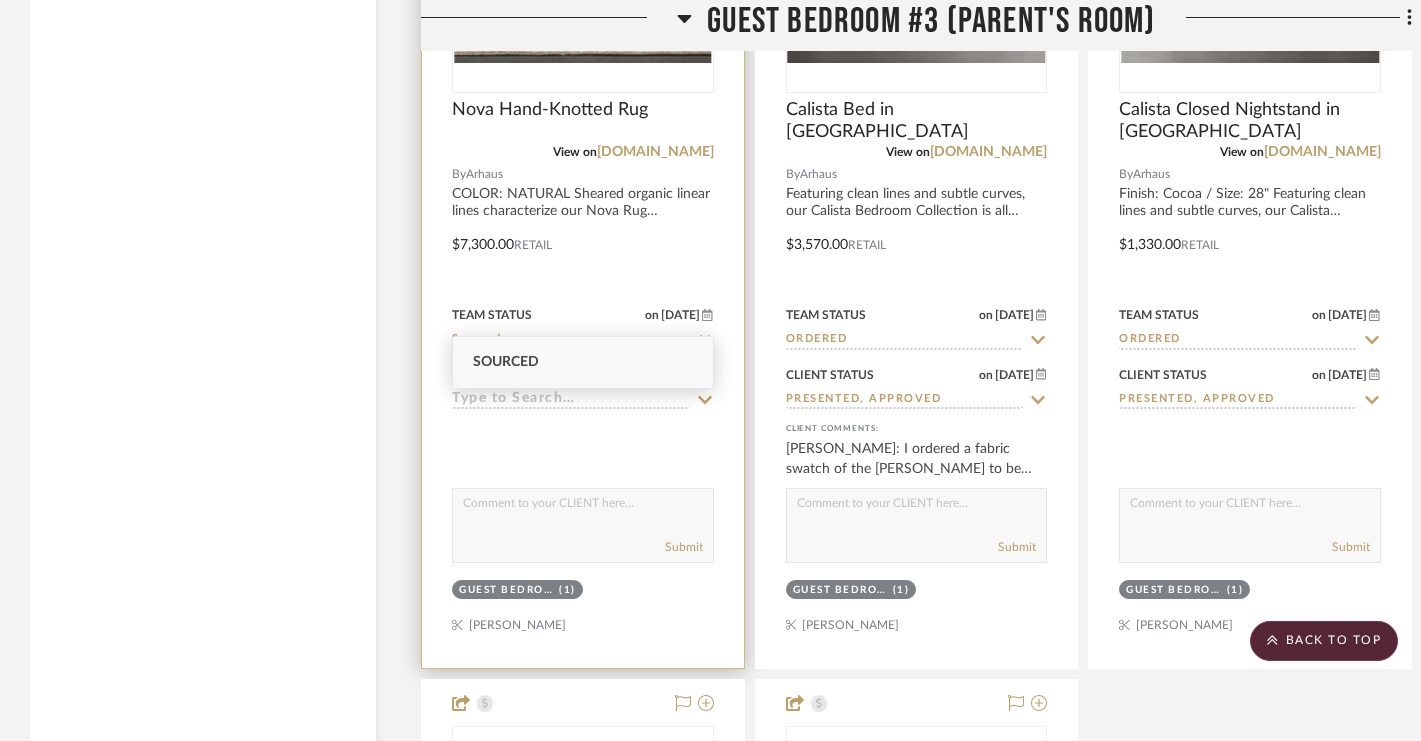 click at bounding box center (583, 230) 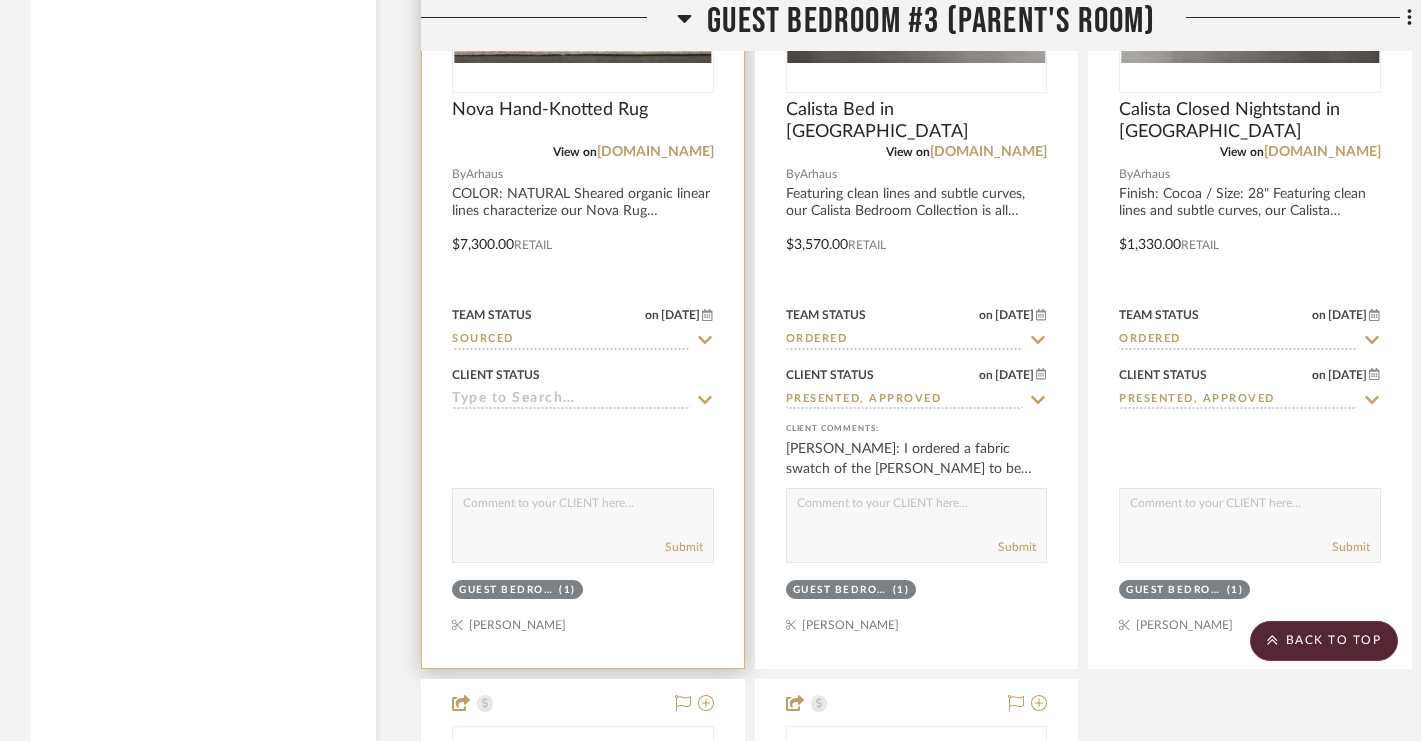 click on "Sourced" 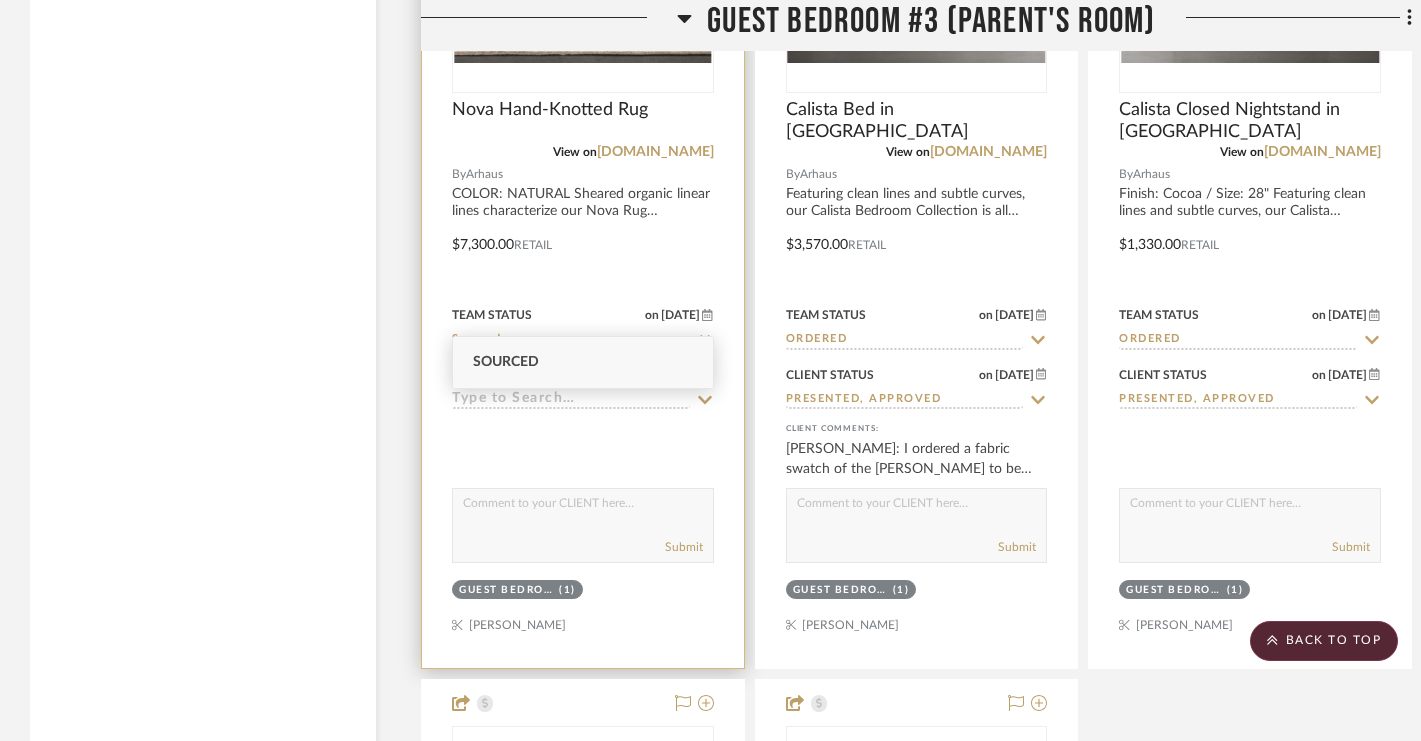 click at bounding box center [583, 230] 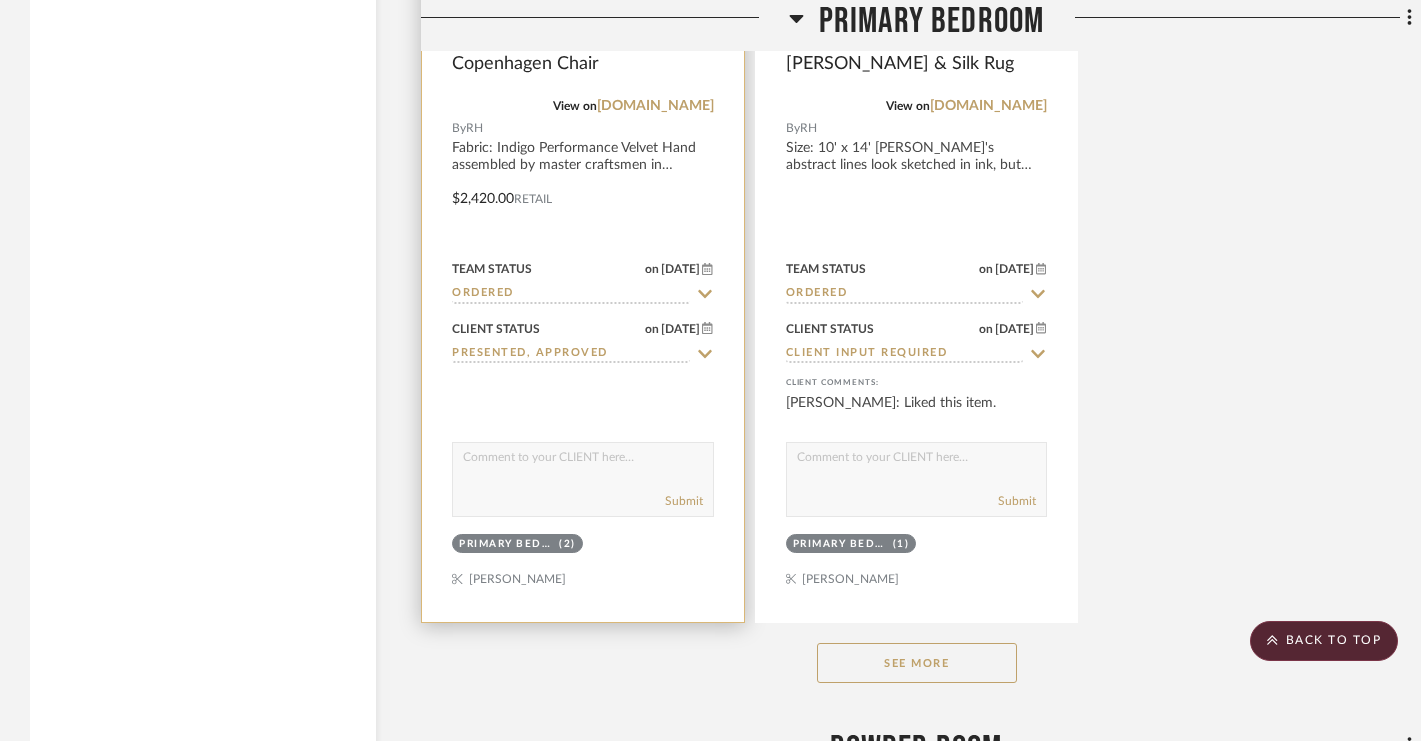 scroll, scrollTop: 12207, scrollLeft: 0, axis: vertical 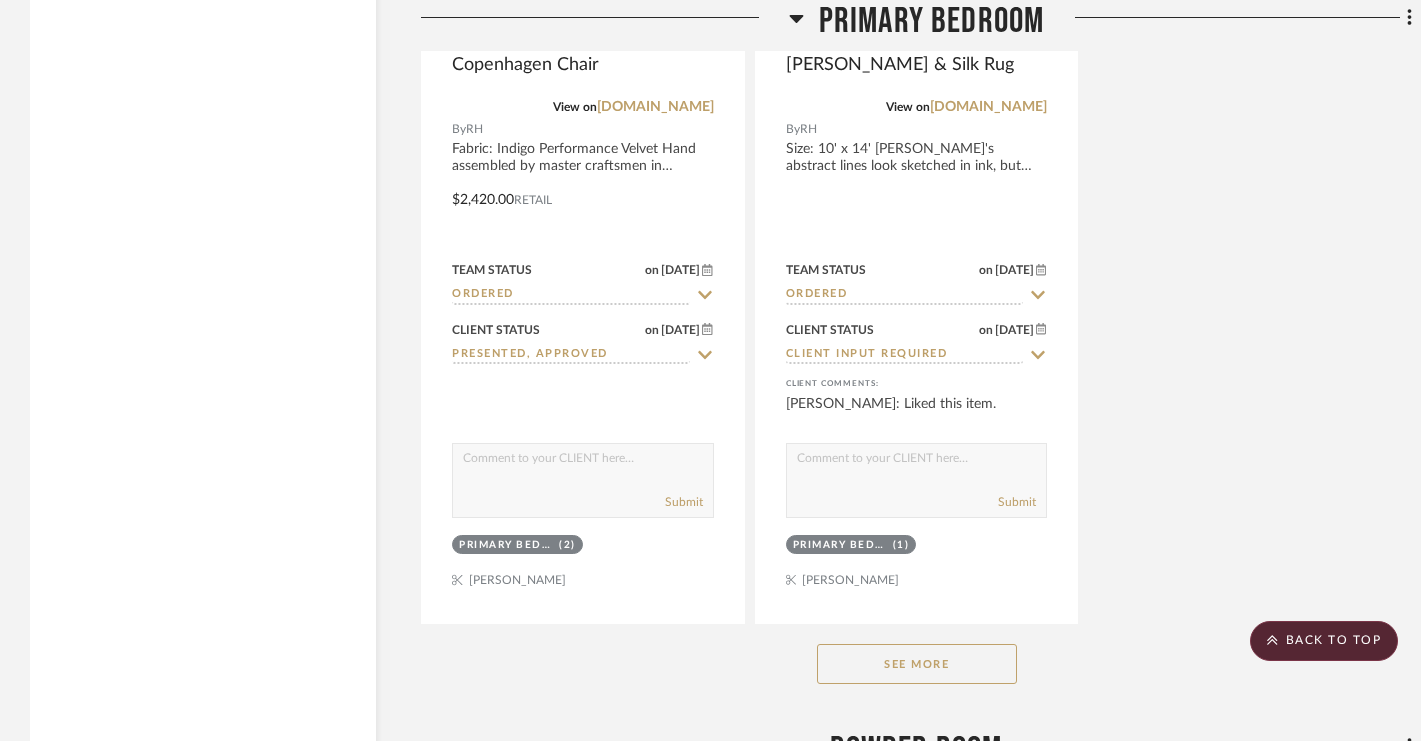 click on "See More" 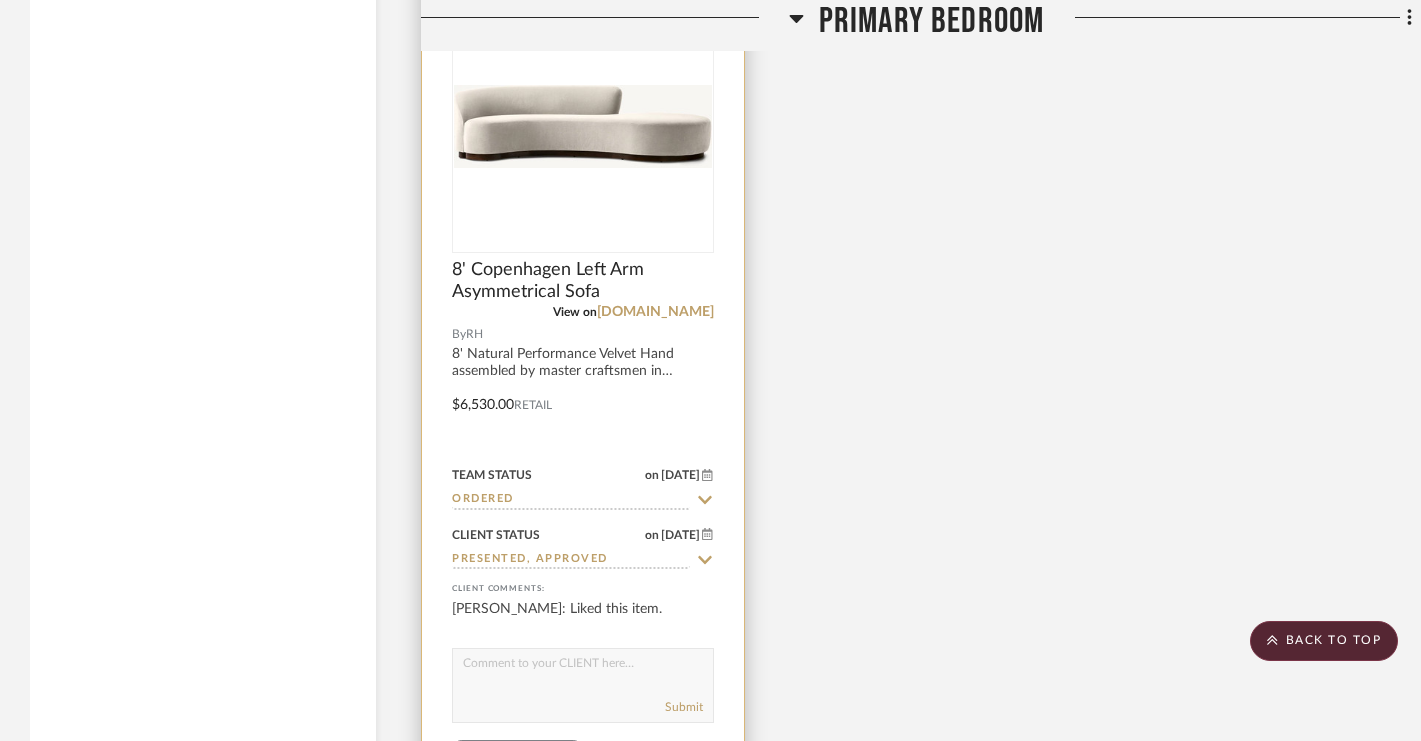 scroll, scrollTop: 12874, scrollLeft: 0, axis: vertical 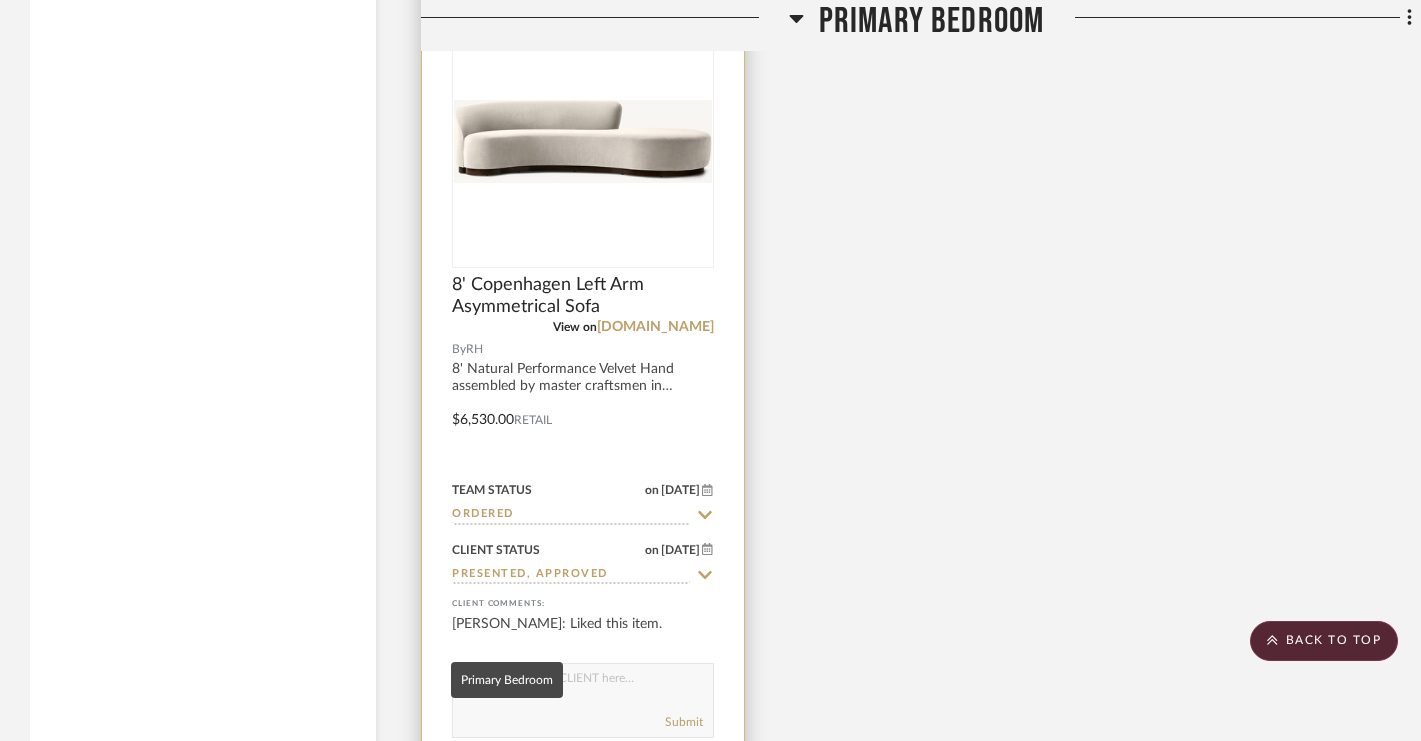 click on "Primary Bedroom" at bounding box center [506, 765] 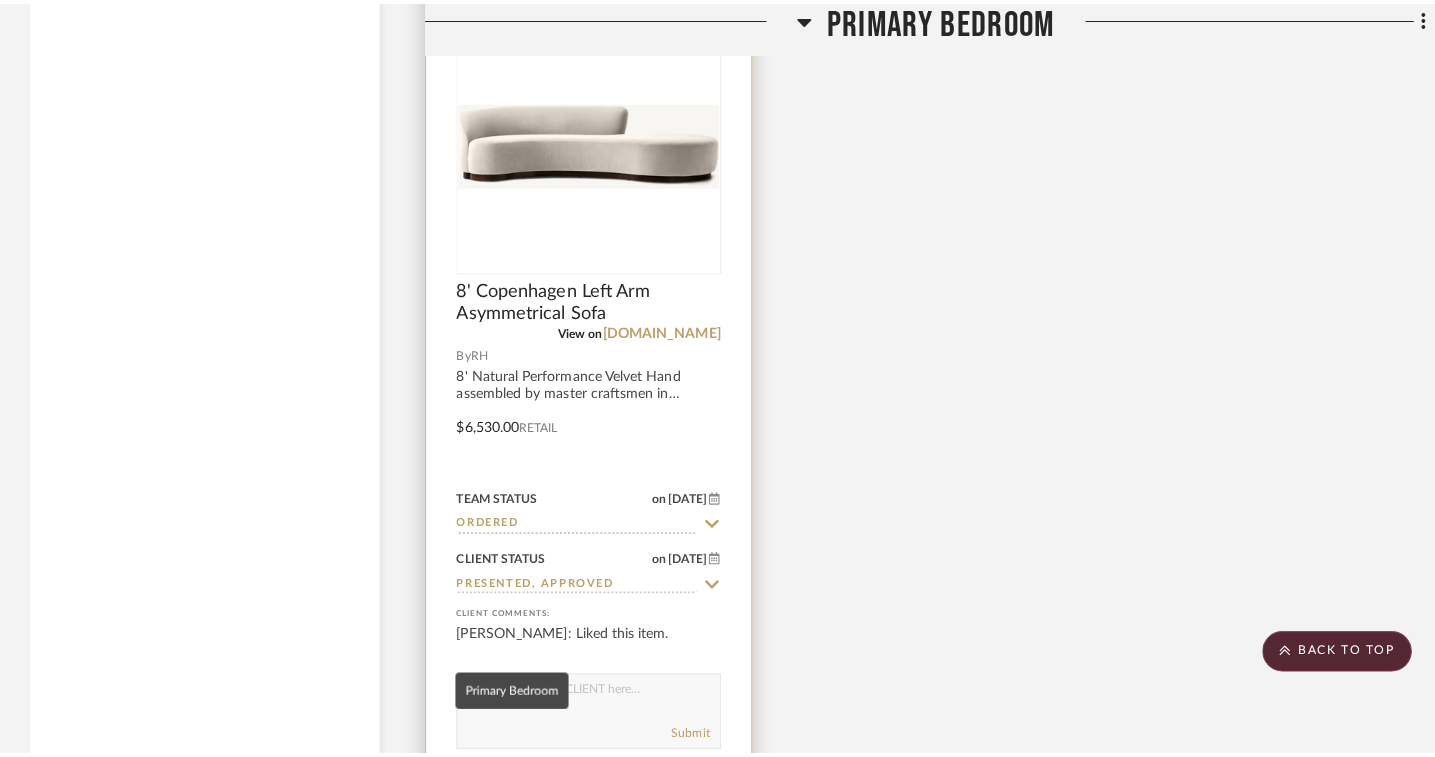 scroll, scrollTop: 0, scrollLeft: 0, axis: both 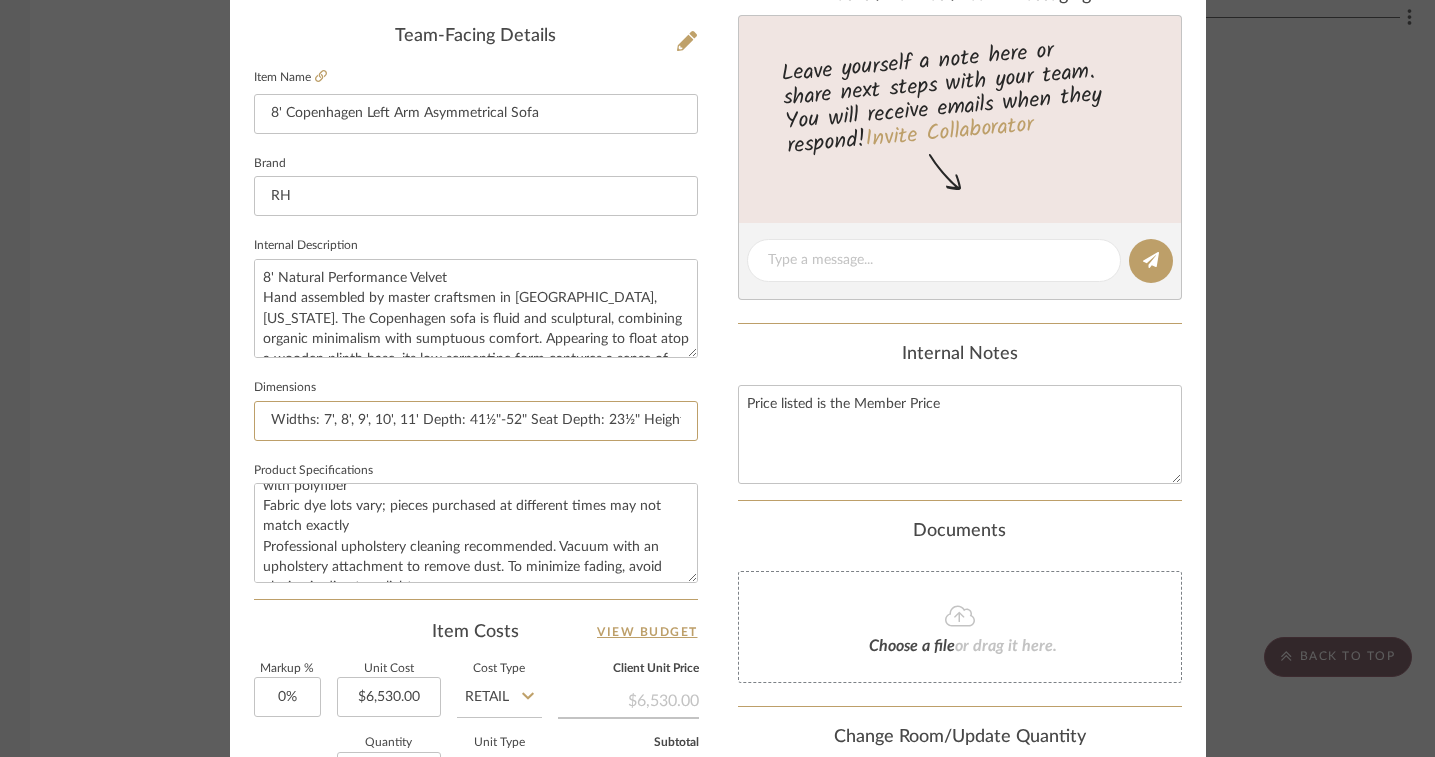 drag, startPoint x: 618, startPoint y: 411, endPoint x: 682, endPoint y: 438, distance: 69.46222 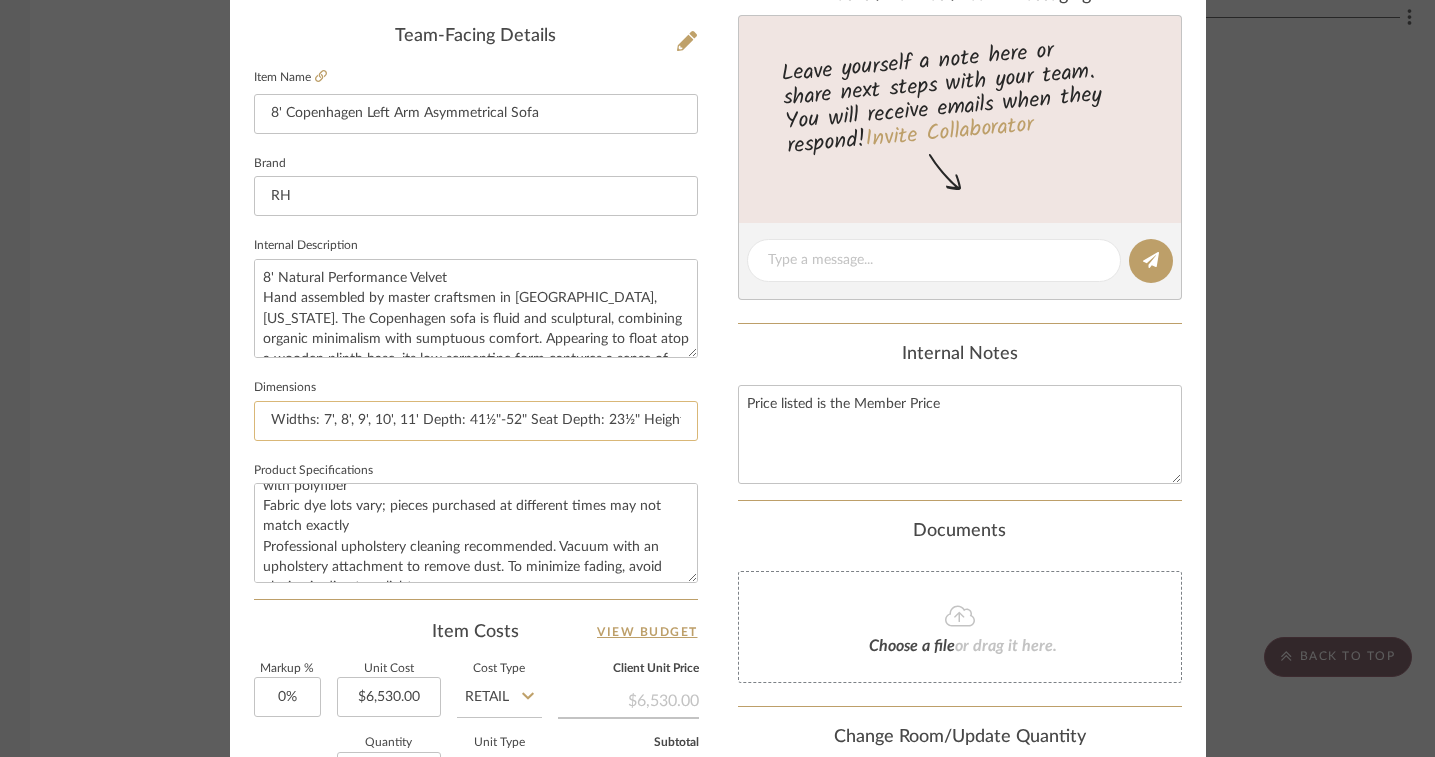 click on "Widths: 7', 8', 9', 10', 11' Depth: 41½"-52" Seat Depth: 23½" Height: 32½" Seat Height: 17"" 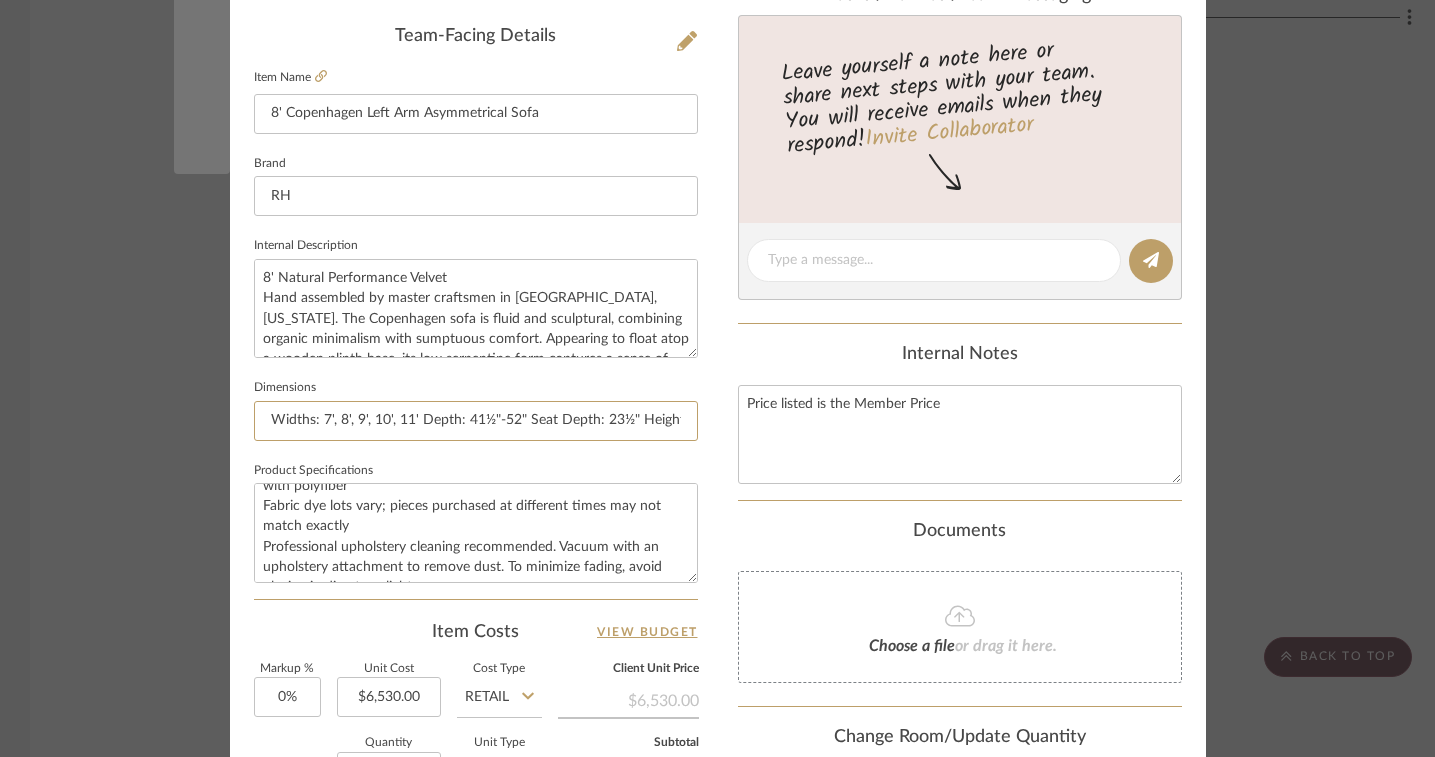 drag, startPoint x: 508, startPoint y: 417, endPoint x: 172, endPoint y: 383, distance: 337.71585 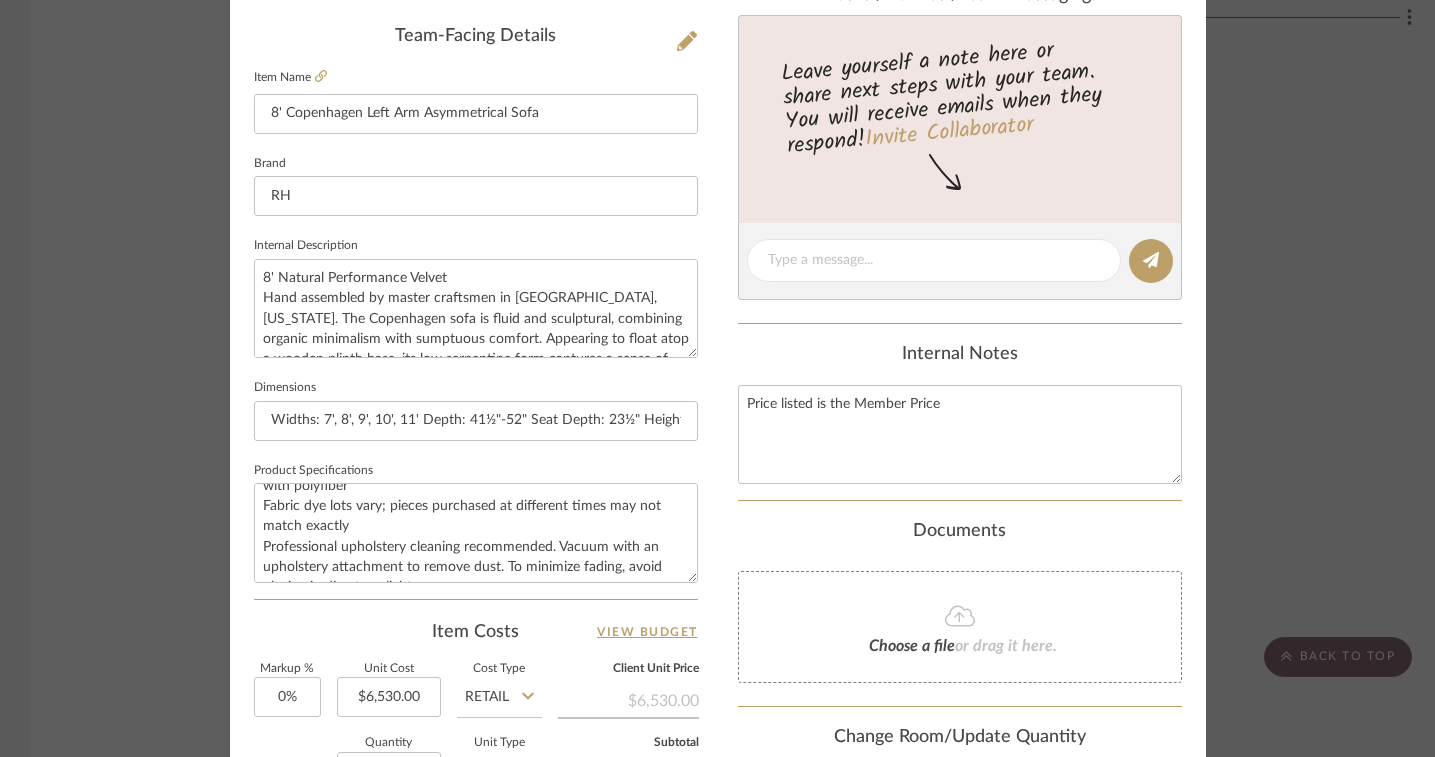 click on "Internal Description  8' Natural Performance Velvet
Hand assembled by master craftsmen in [GEOGRAPHIC_DATA], [US_STATE]. The Copenhagen sofa is fluid and sculptural, combining organic minimalism with sumptuous comfort. Appearing to float atop a wooden plinth base, its low serpentine form captures a sense of movement while its sheltering backrest offers an embrace. The generously upholstered silhouette is at once relaxed and refined. Guaranteed for life." 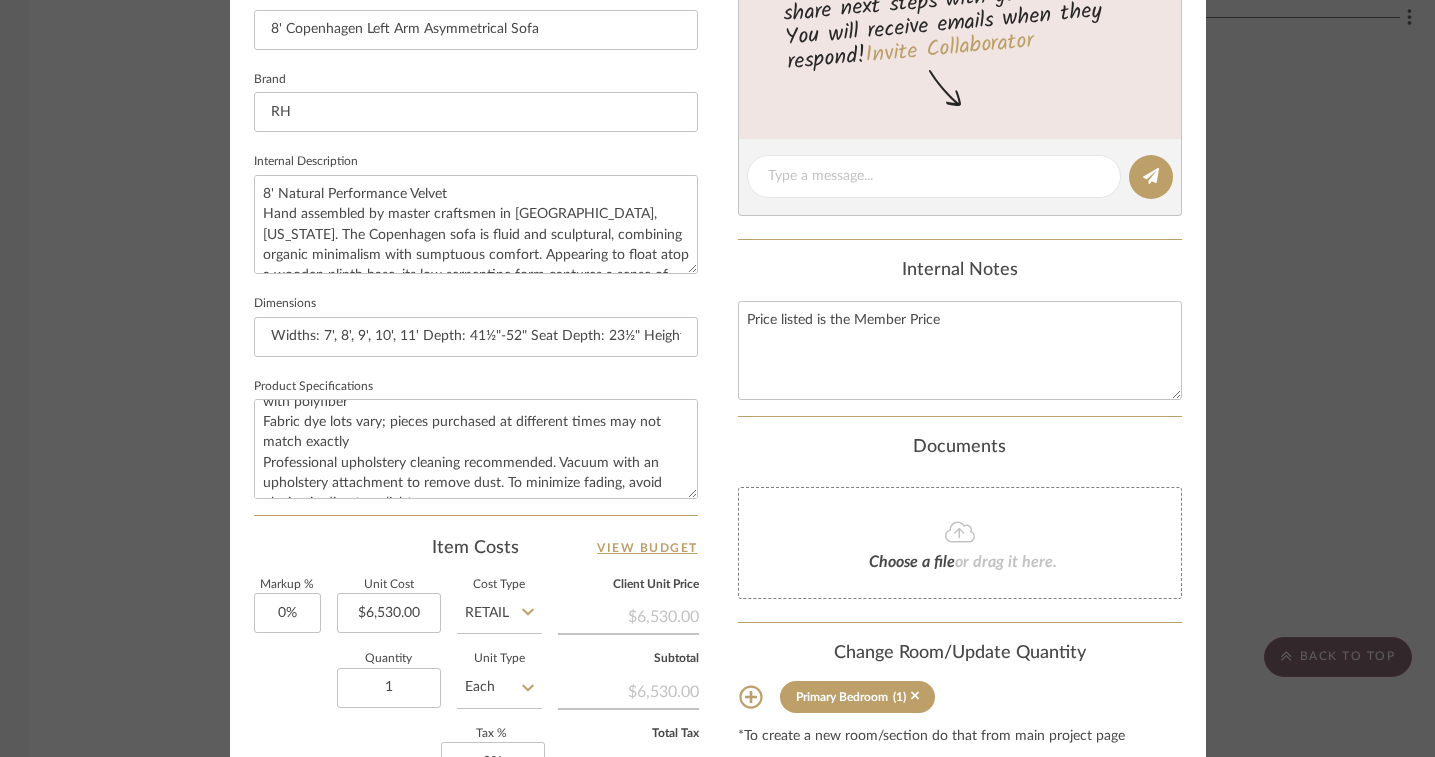 scroll, scrollTop: 651, scrollLeft: 0, axis: vertical 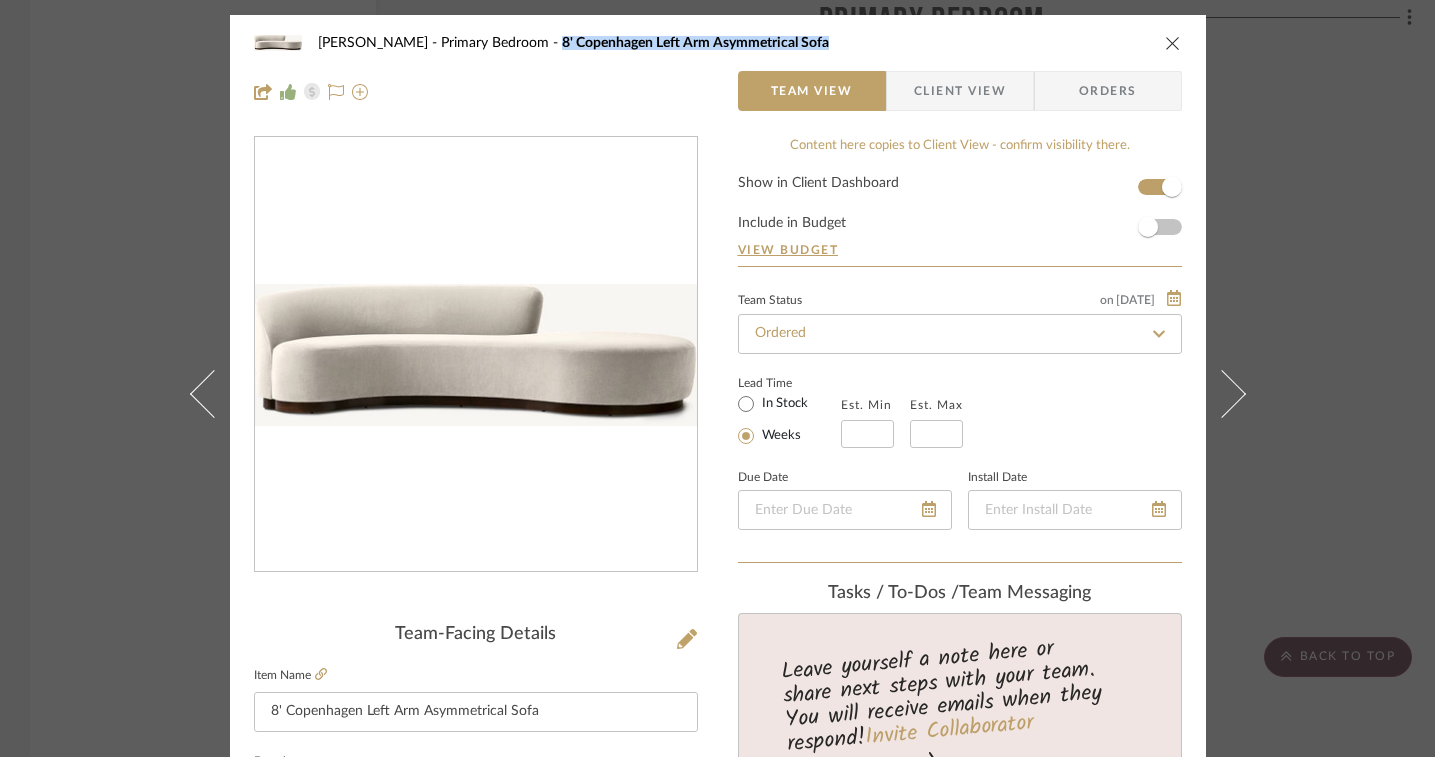 drag, startPoint x: 792, startPoint y: 47, endPoint x: 520, endPoint y: 44, distance: 272.01654 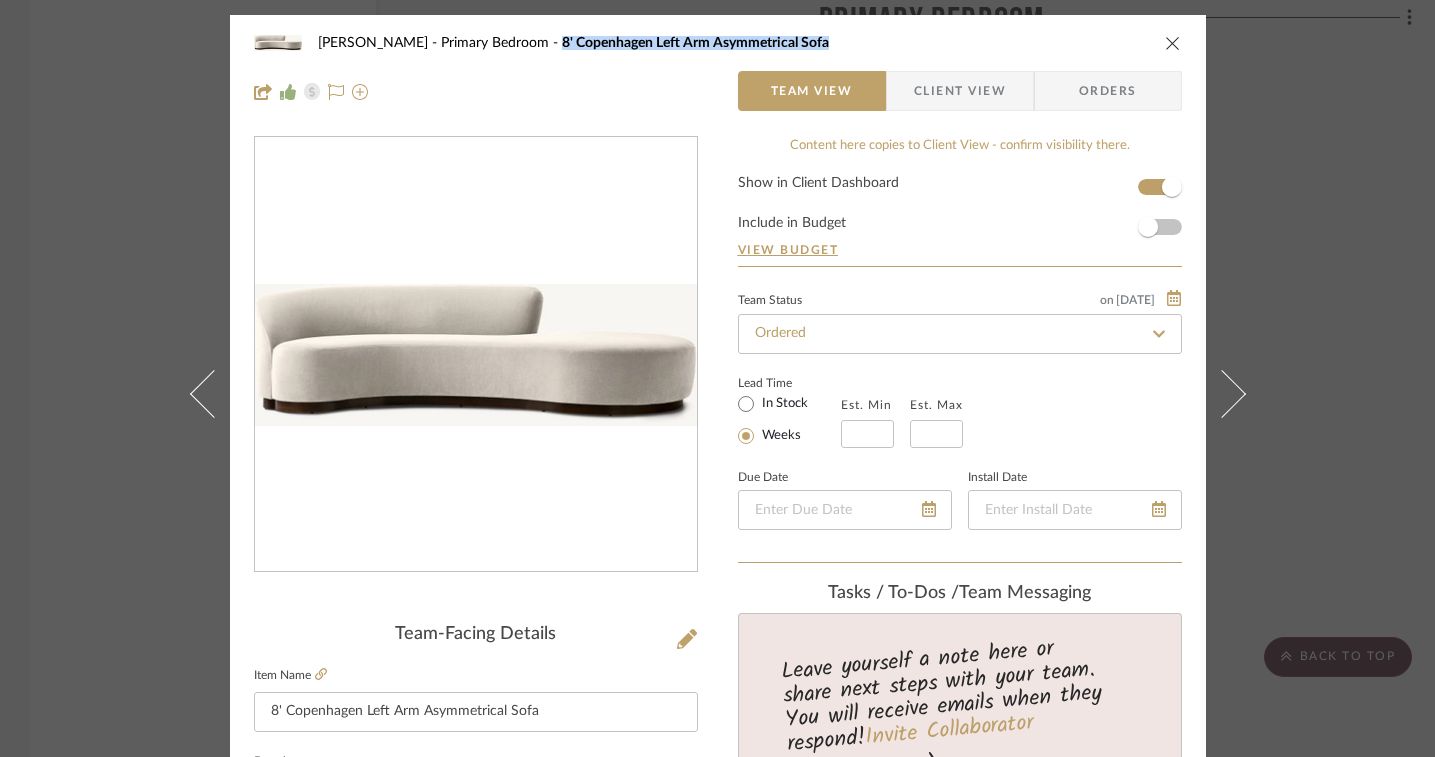 copy on "8' Copenhagen Left Arm Asymmetrical Sofa" 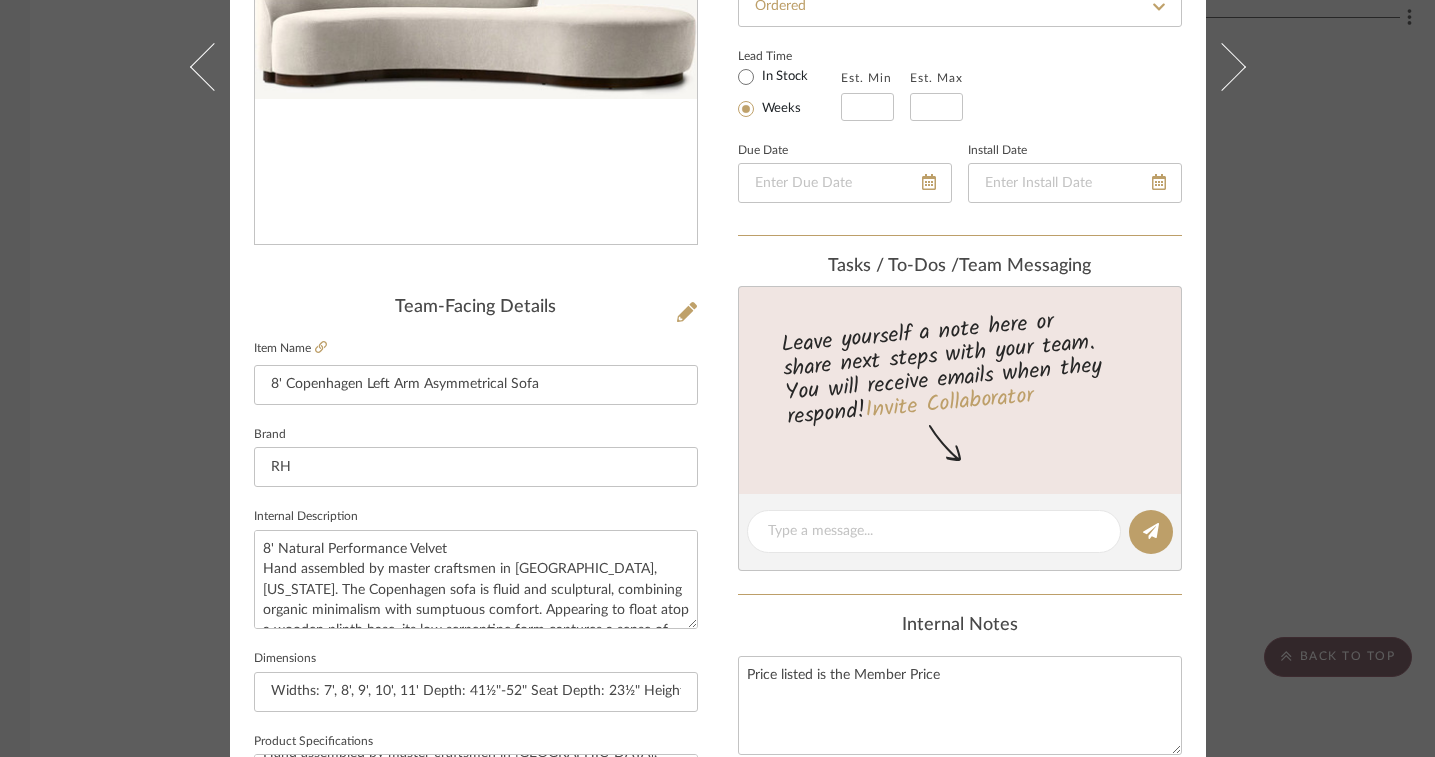 scroll, scrollTop: 342, scrollLeft: 0, axis: vertical 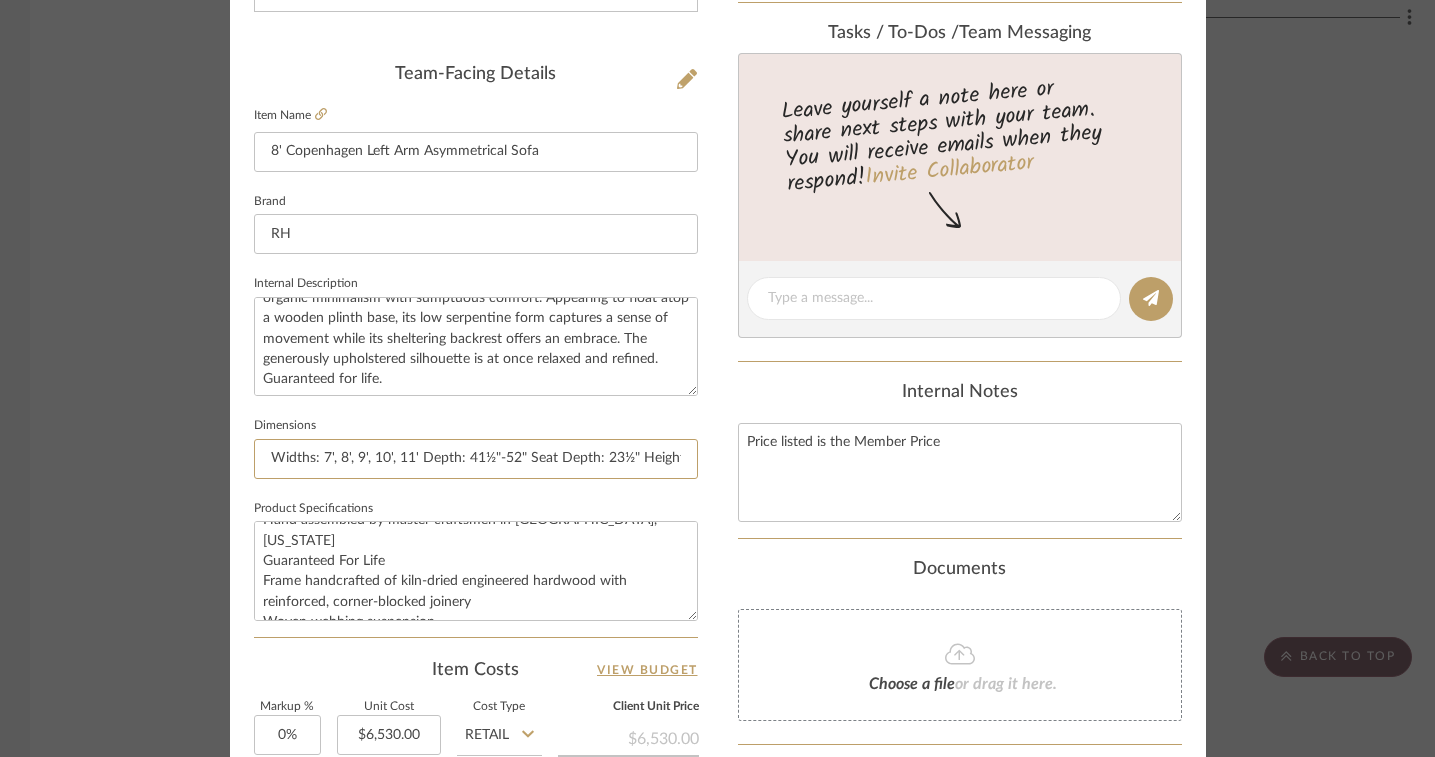 drag, startPoint x: 616, startPoint y: 464, endPoint x: 701, endPoint y: 478, distance: 86.145226 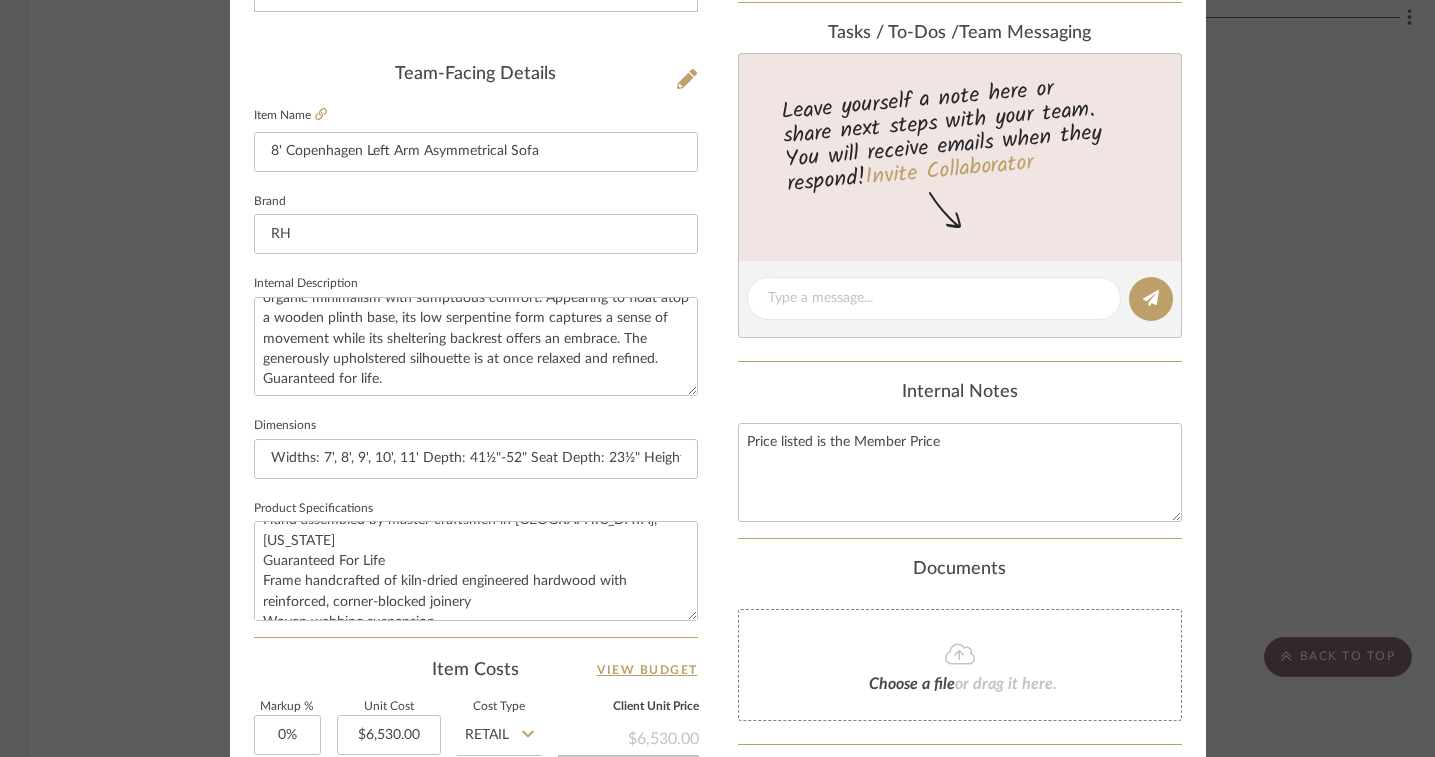 click on "Product Specifications  Hand assembled by master craftsmen in [GEOGRAPHIC_DATA], [US_STATE]
Guaranteed For Life
Frame handcrafted of kiln-dried engineered hardwood with reinforced, corner-blocked joinery
Woven webbing suspension
Plinth base crafted of solid maple with an Espresso finish
Tight seat and back feature a polyurethane foam core fill topped with polyfiber
Fabric dye lots vary; pieces purchased at different times may not match exactly
Professional upholstery cleaning recommended. Vacuum with an upholstery attachment to remove dust. To minimize fading, avoid placing in direct sunlight." 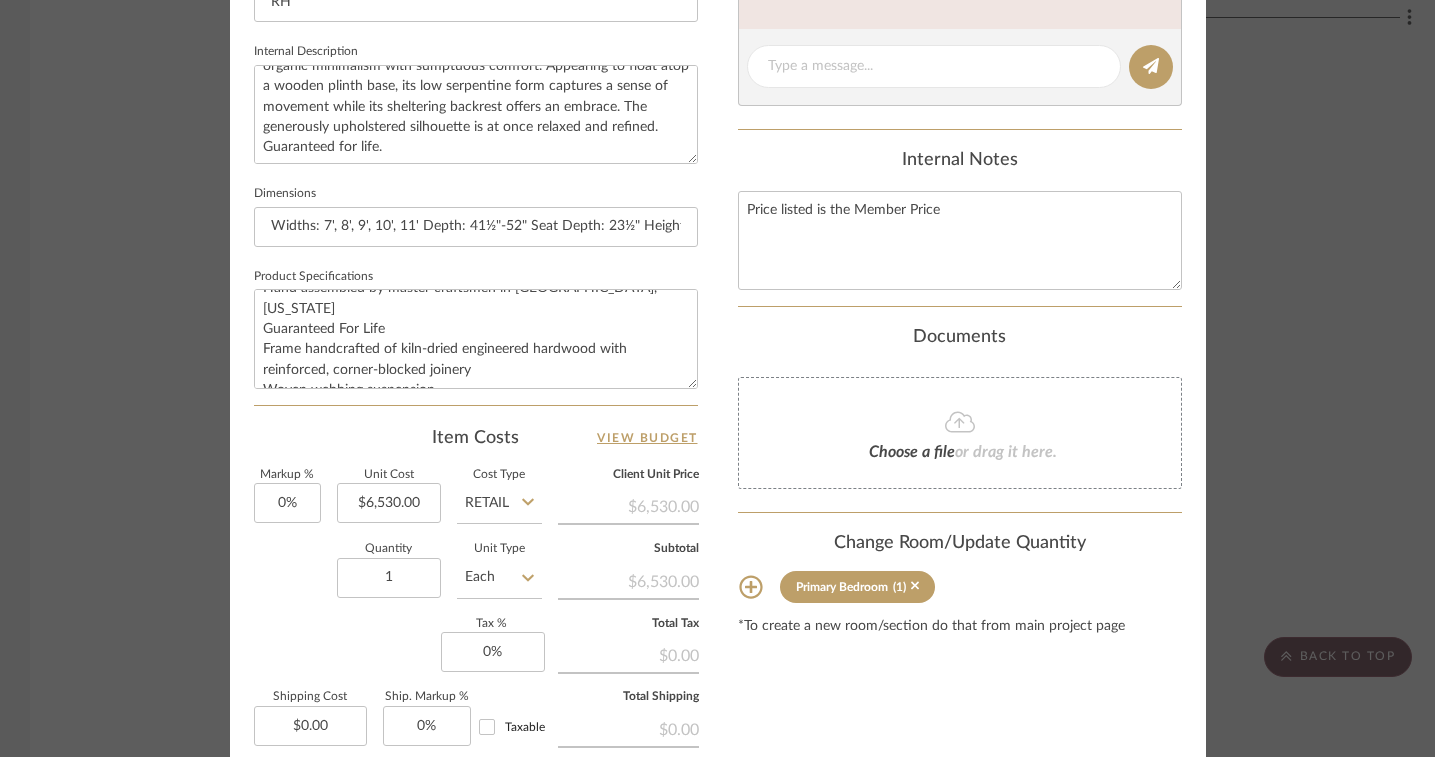 scroll, scrollTop: 800, scrollLeft: 0, axis: vertical 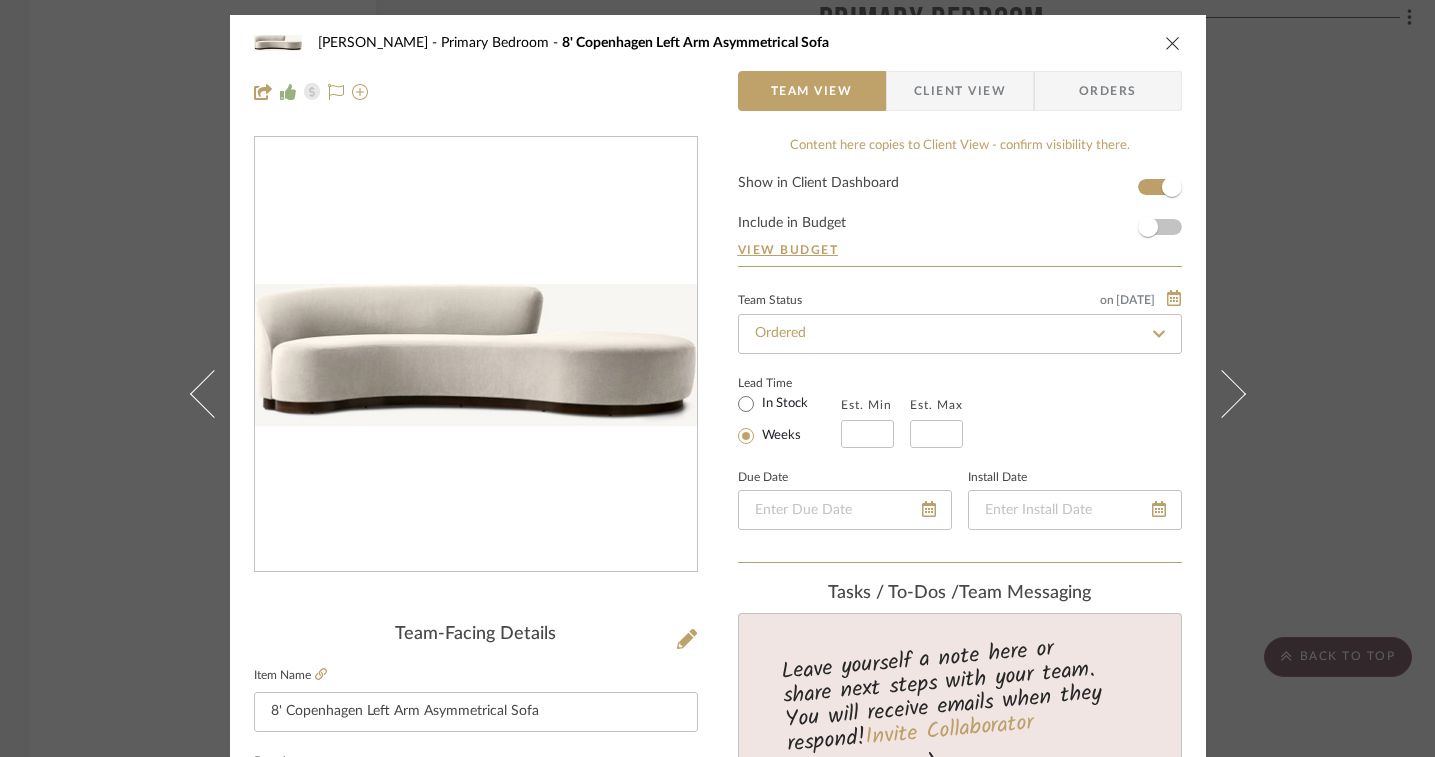 click on "Orders" at bounding box center (1108, 91) 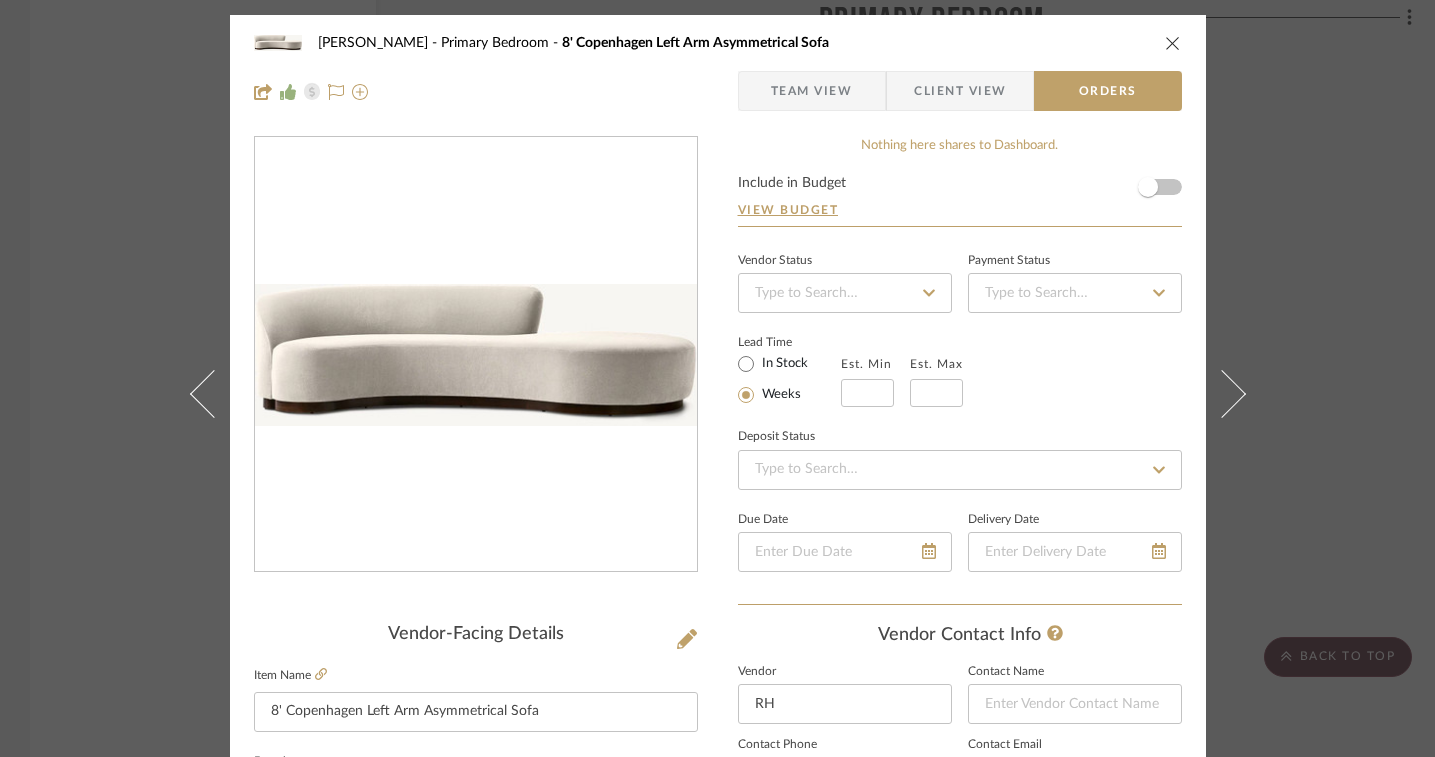 scroll, scrollTop: -1, scrollLeft: 0, axis: vertical 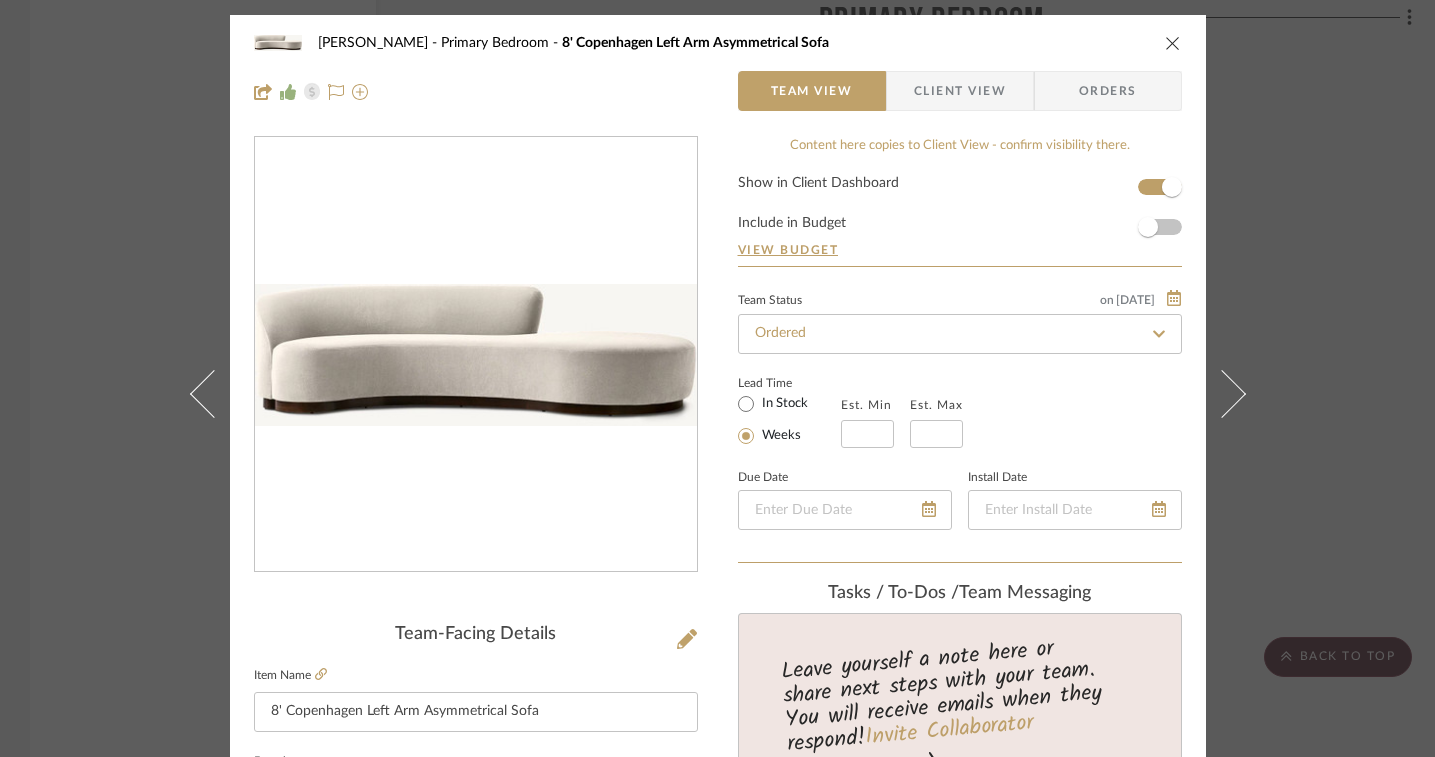 click at bounding box center [1173, 43] 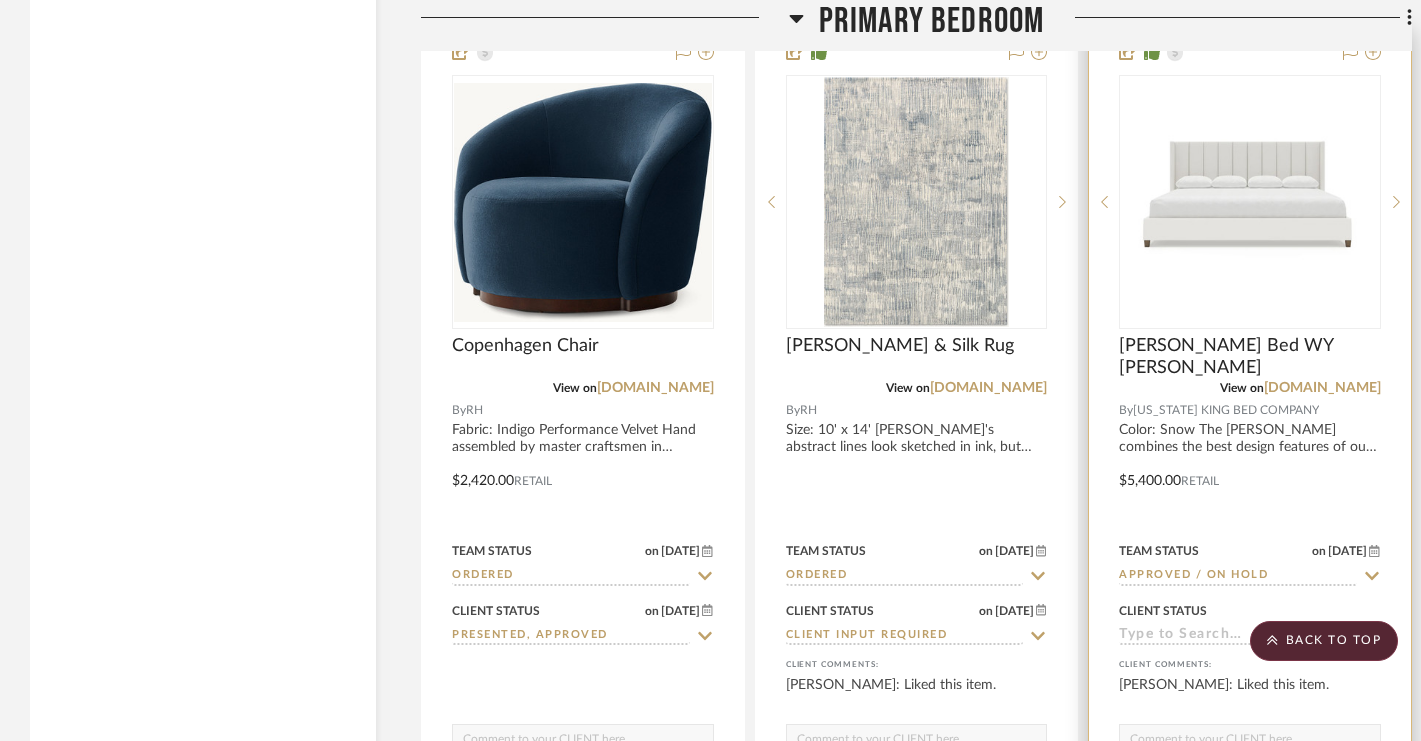 scroll, scrollTop: 11929, scrollLeft: 0, axis: vertical 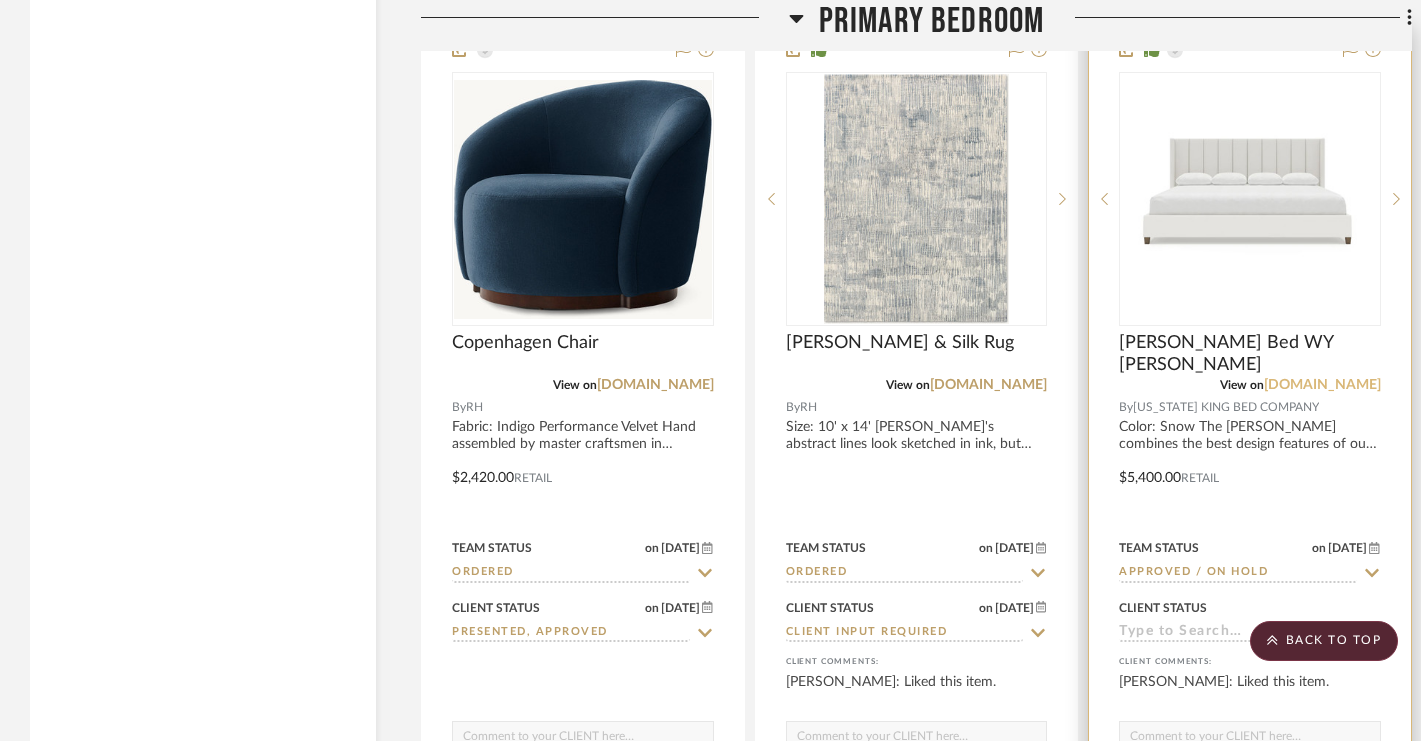 click on "[DOMAIN_NAME]" at bounding box center (1322, 385) 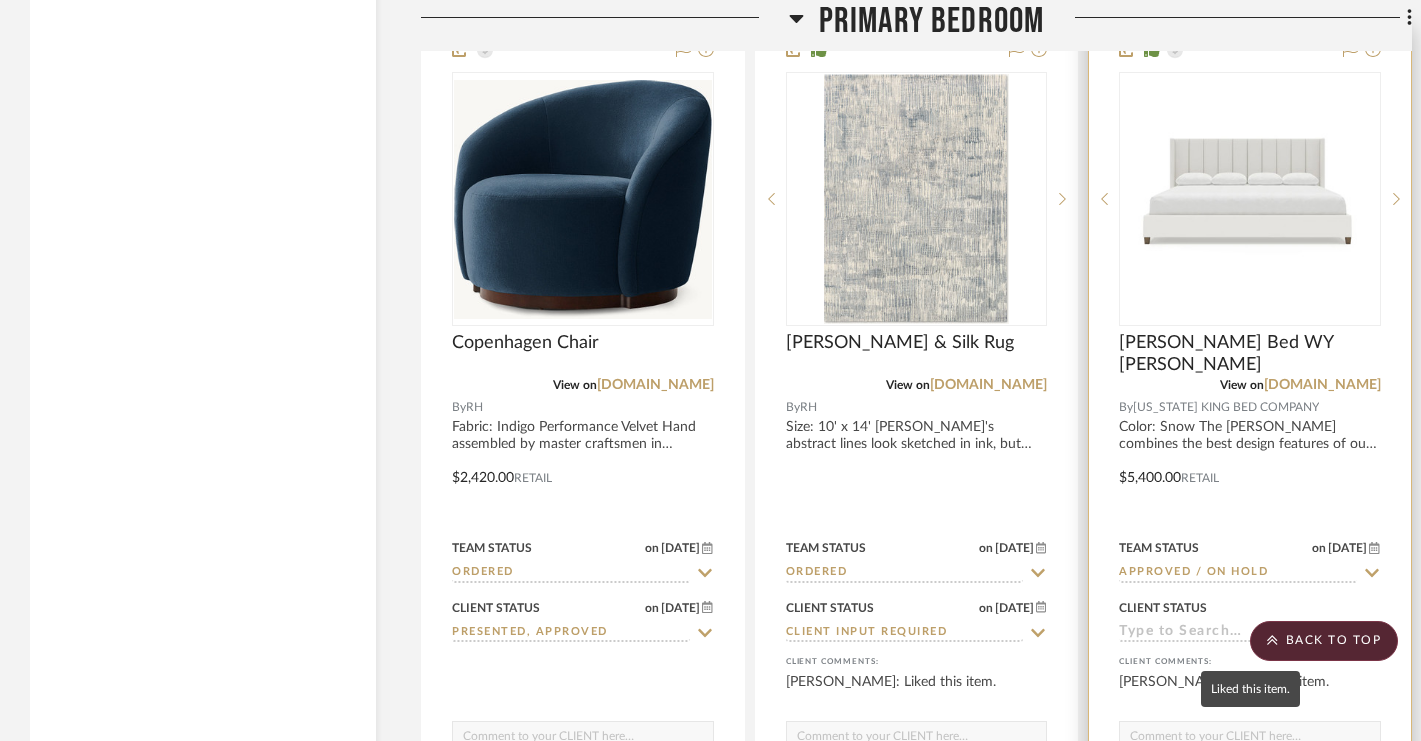 click on "[PERSON_NAME]: Liked this item." at bounding box center (1250, 692) 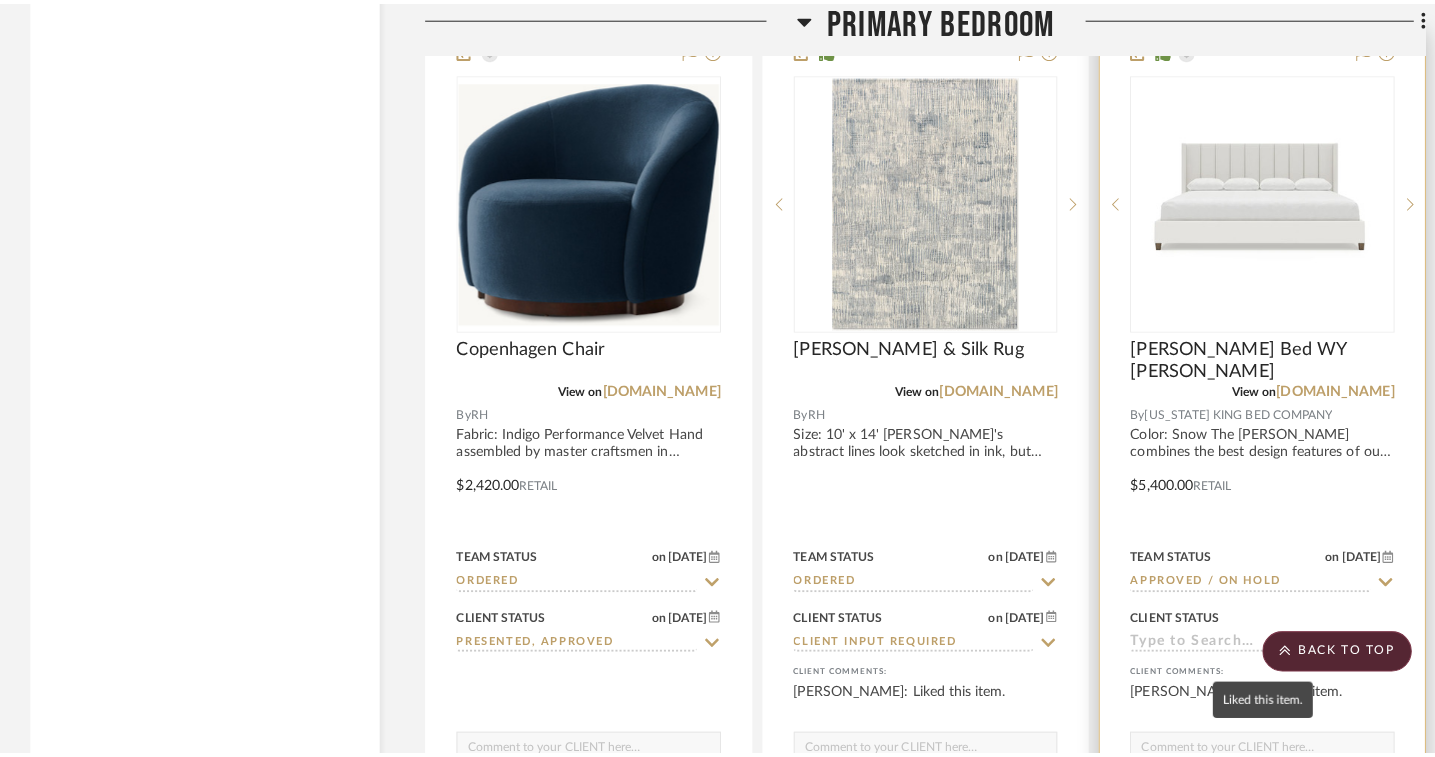 scroll, scrollTop: 0, scrollLeft: 0, axis: both 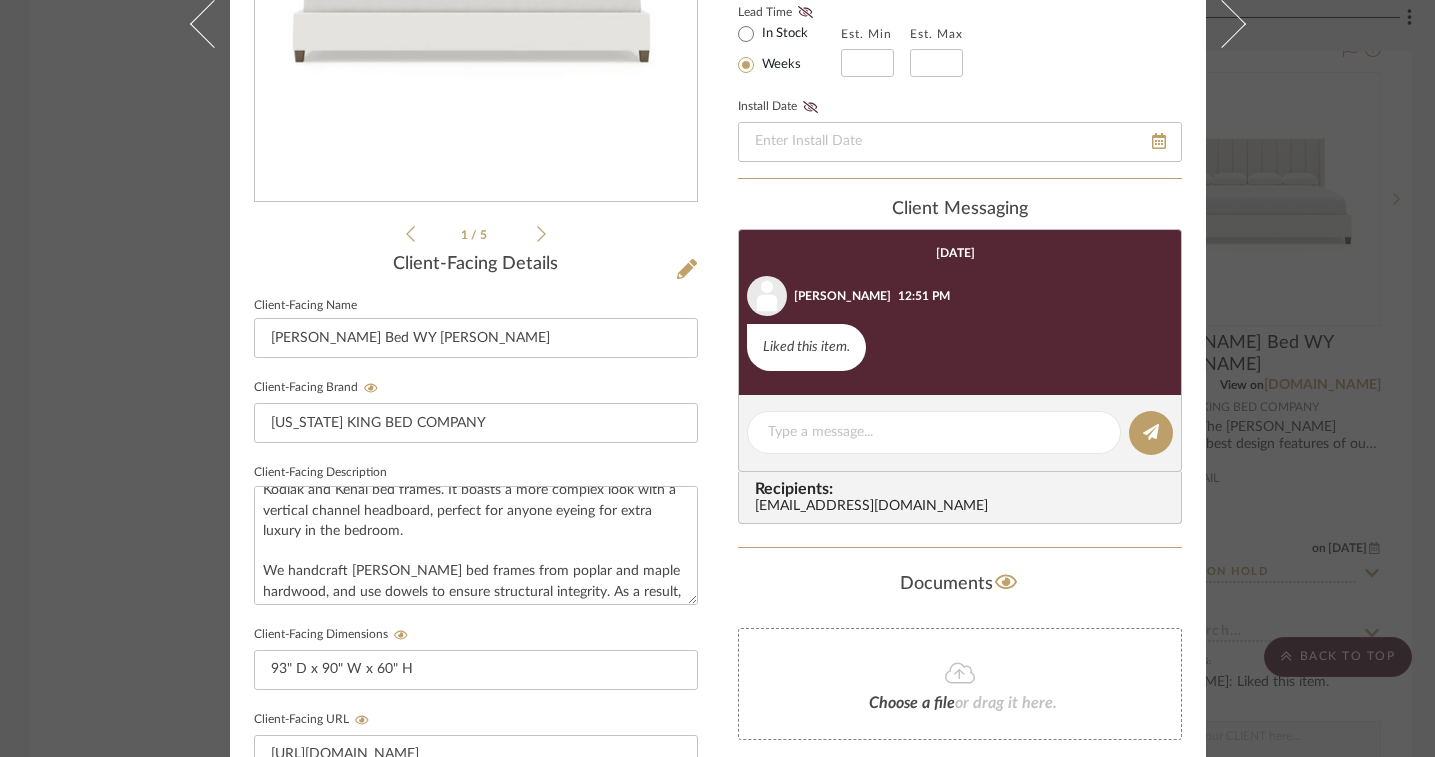 click at bounding box center (1173, -327) 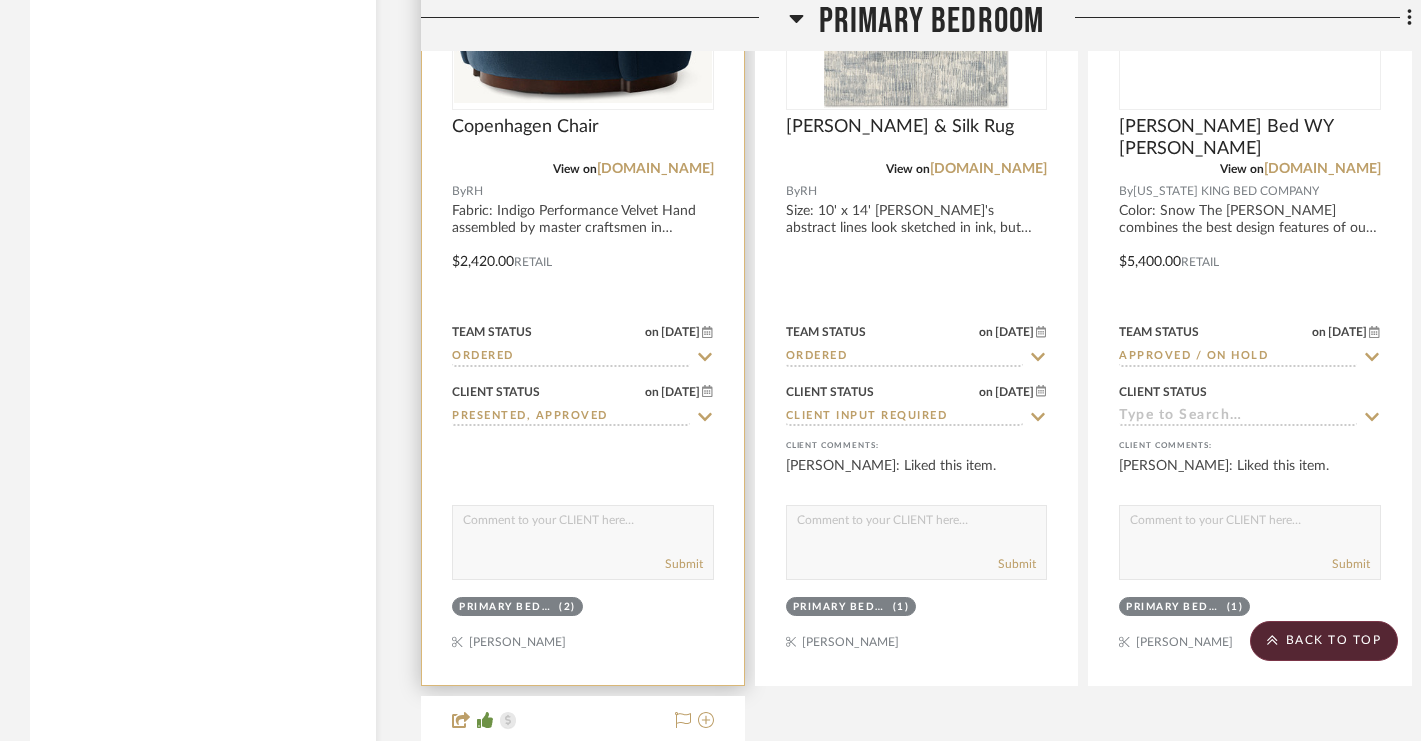 scroll, scrollTop: 12148, scrollLeft: 0, axis: vertical 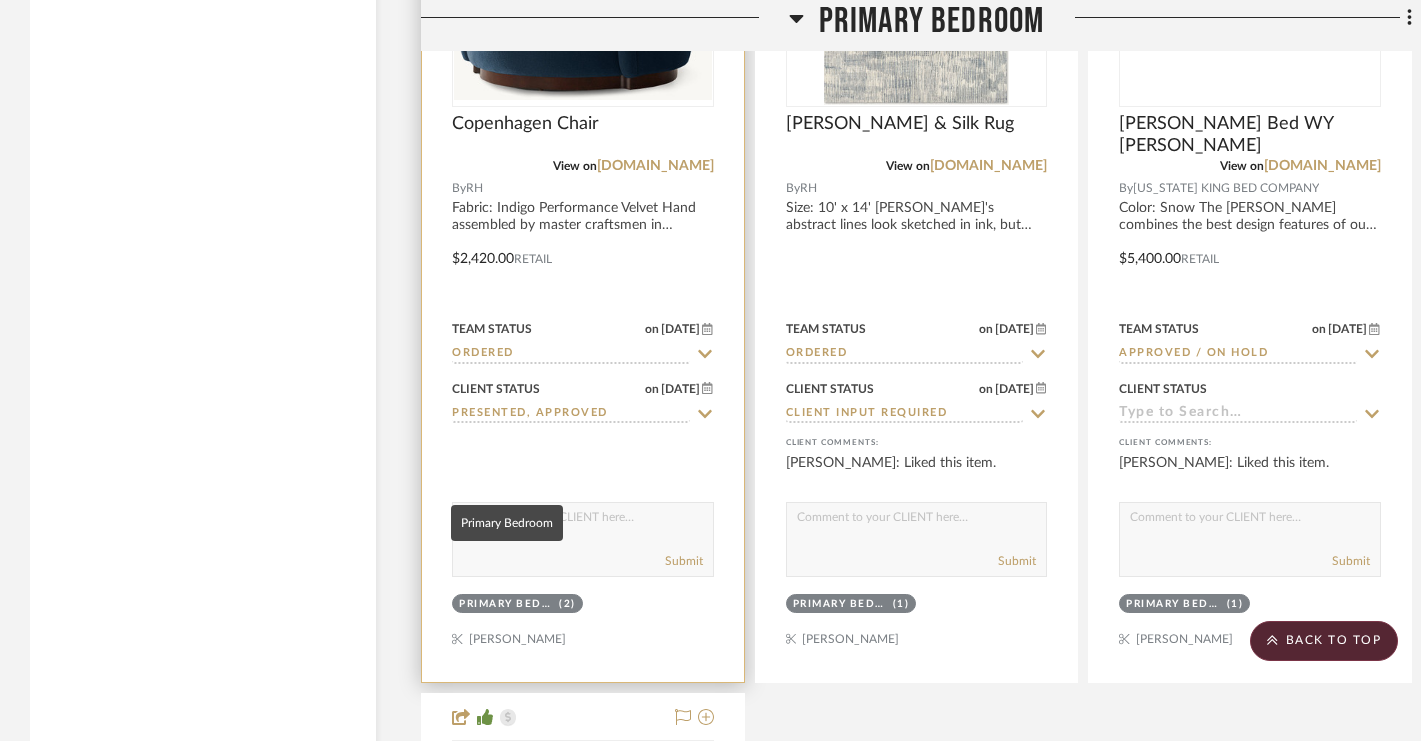 click on "Primary Bedroom" at bounding box center [506, 604] 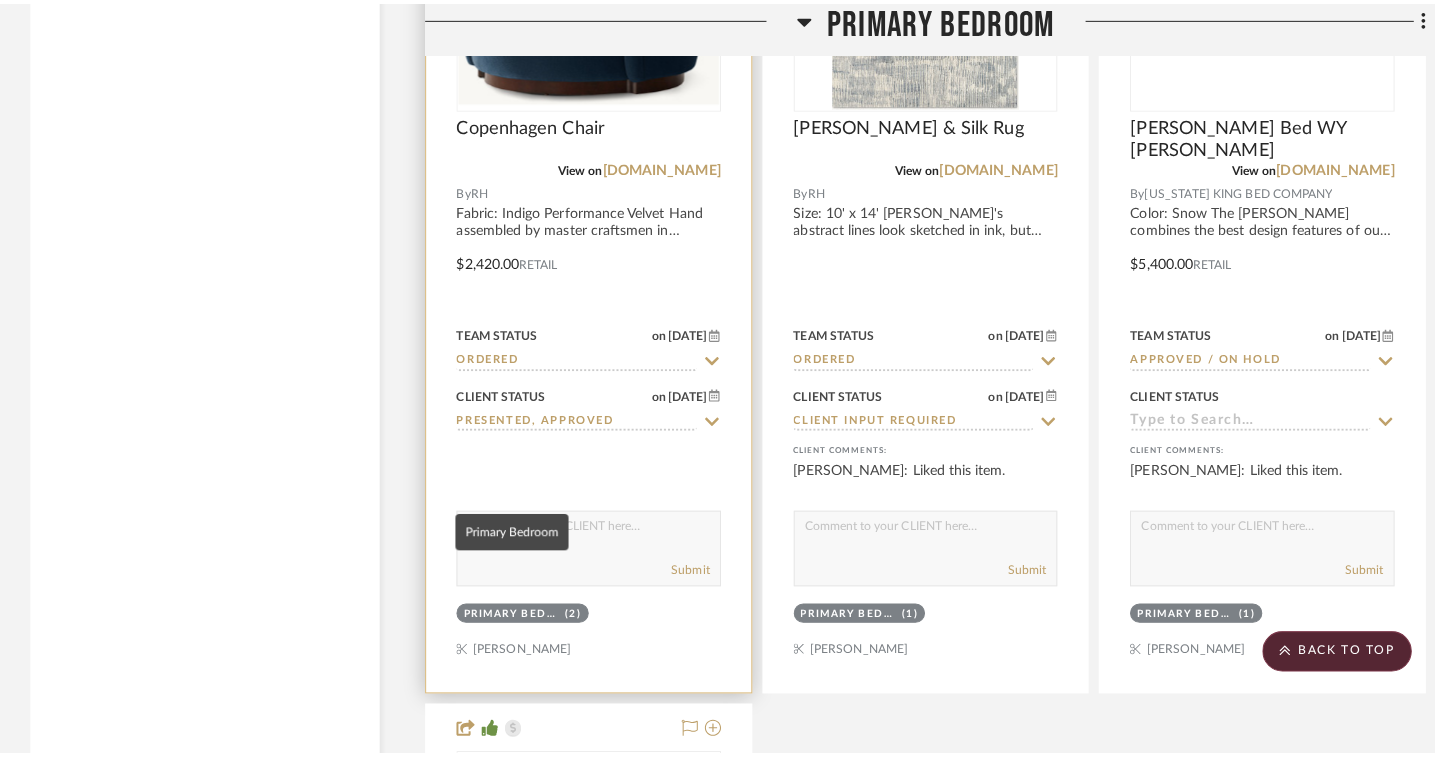 scroll, scrollTop: 0, scrollLeft: 0, axis: both 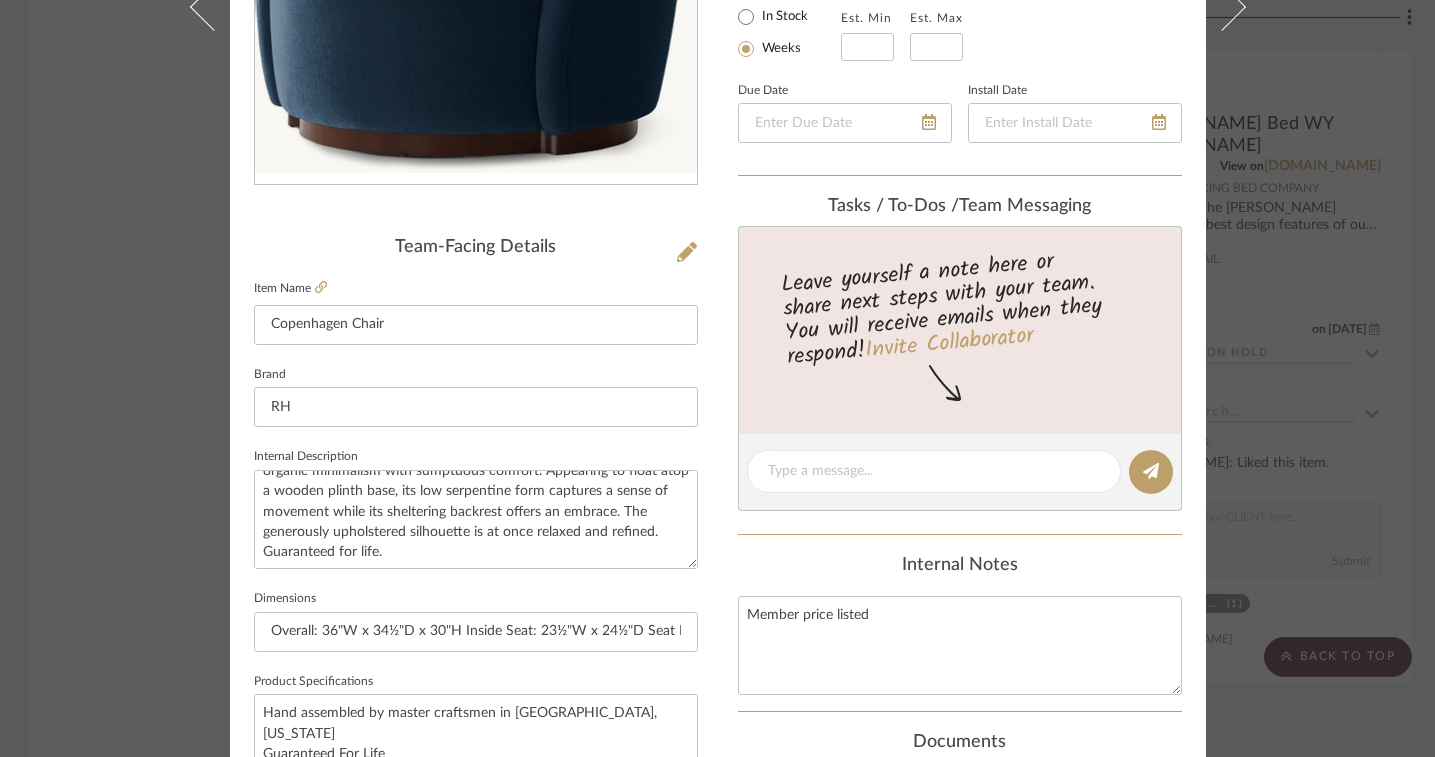 click at bounding box center [1173, -344] 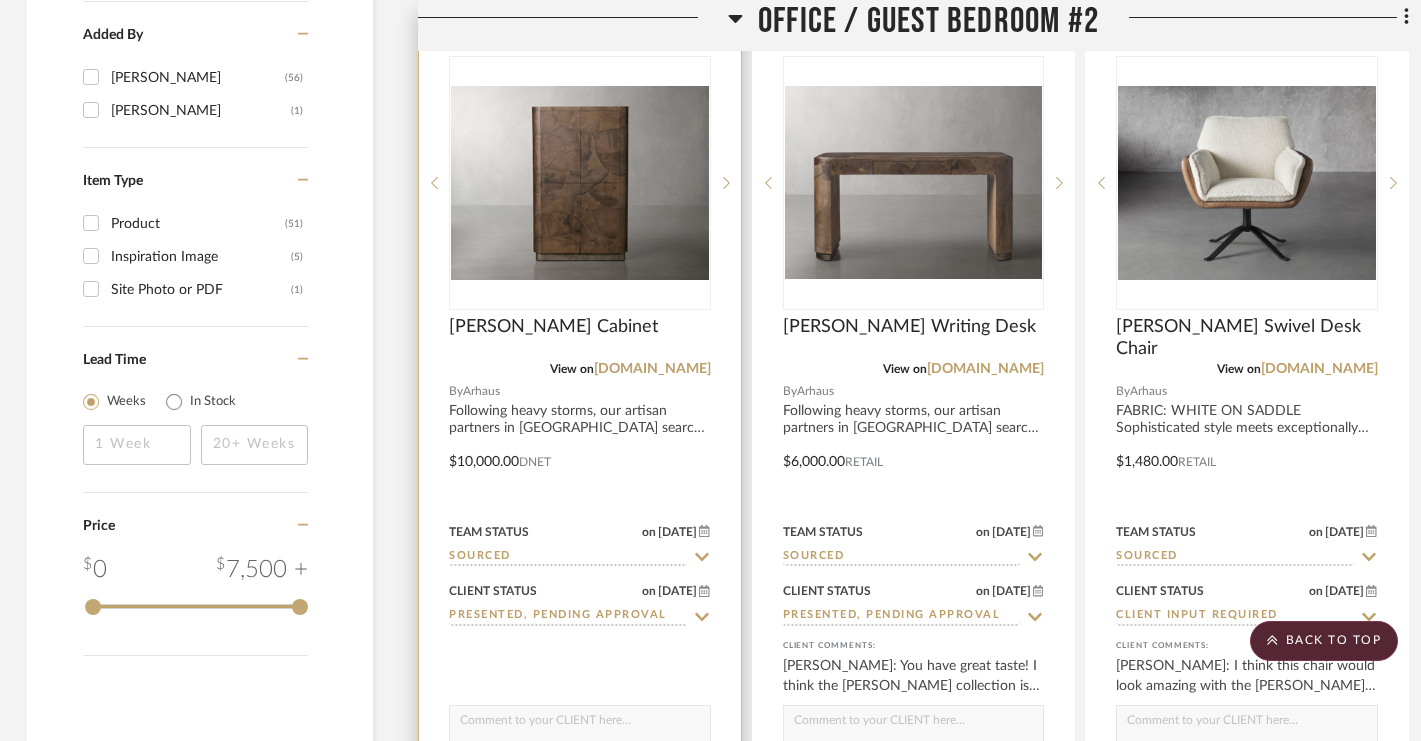 scroll, scrollTop: 2398, scrollLeft: 3, axis: both 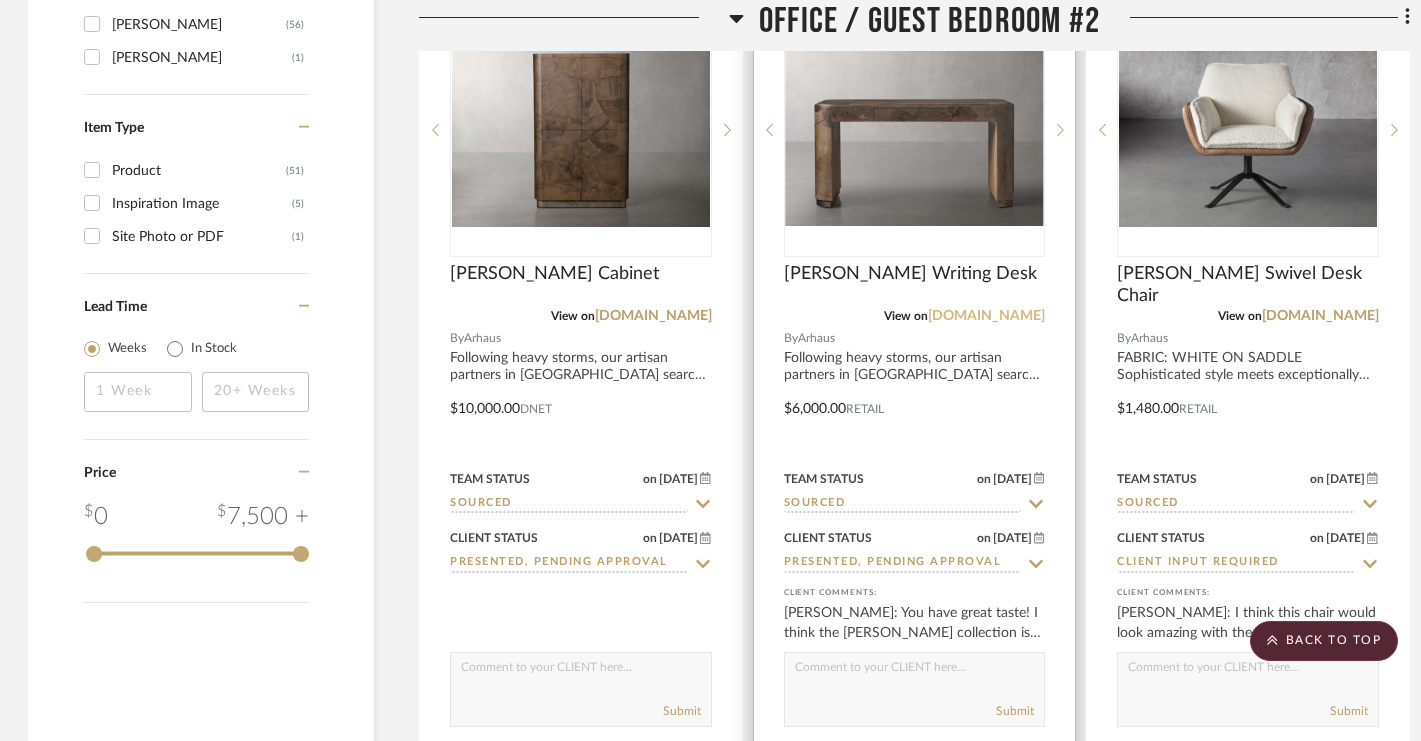 click on "[DOMAIN_NAME]" at bounding box center (986, 316) 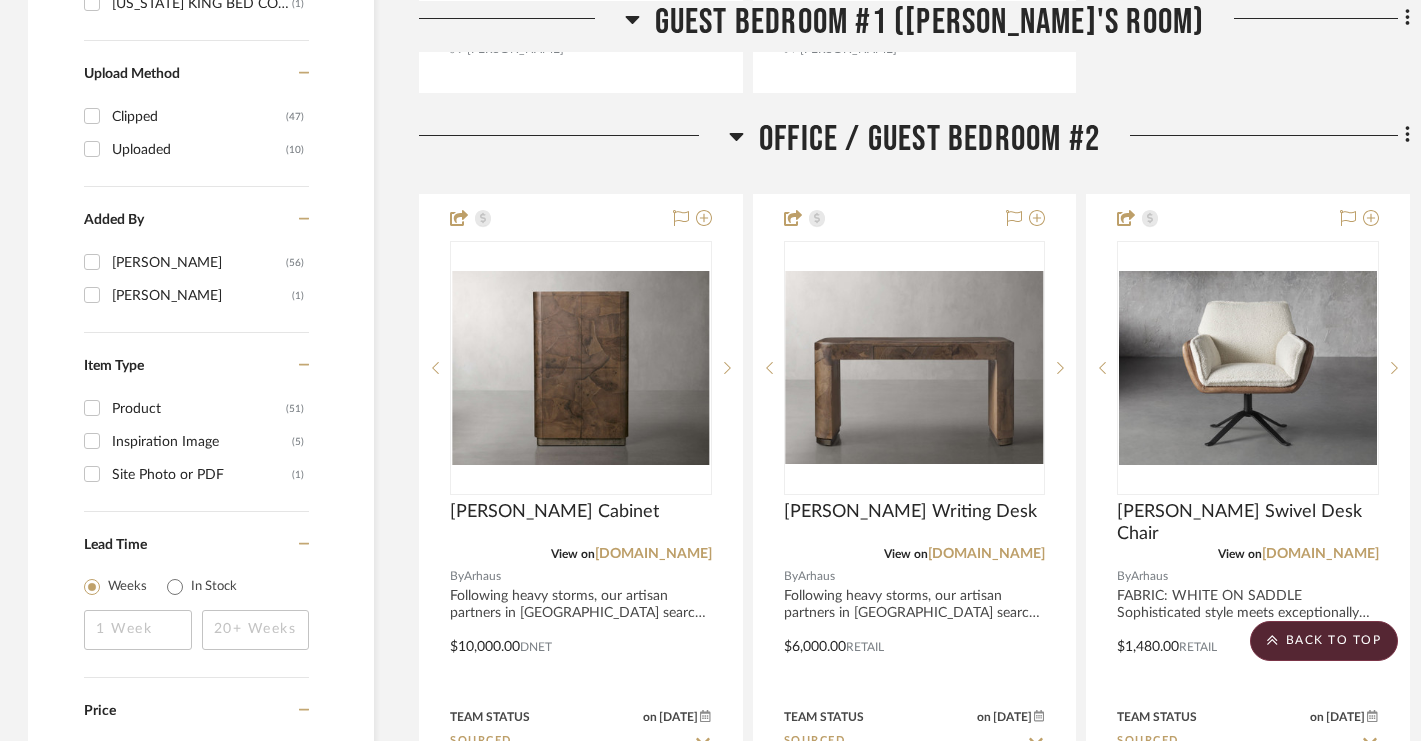 scroll, scrollTop: 2200, scrollLeft: 2, axis: both 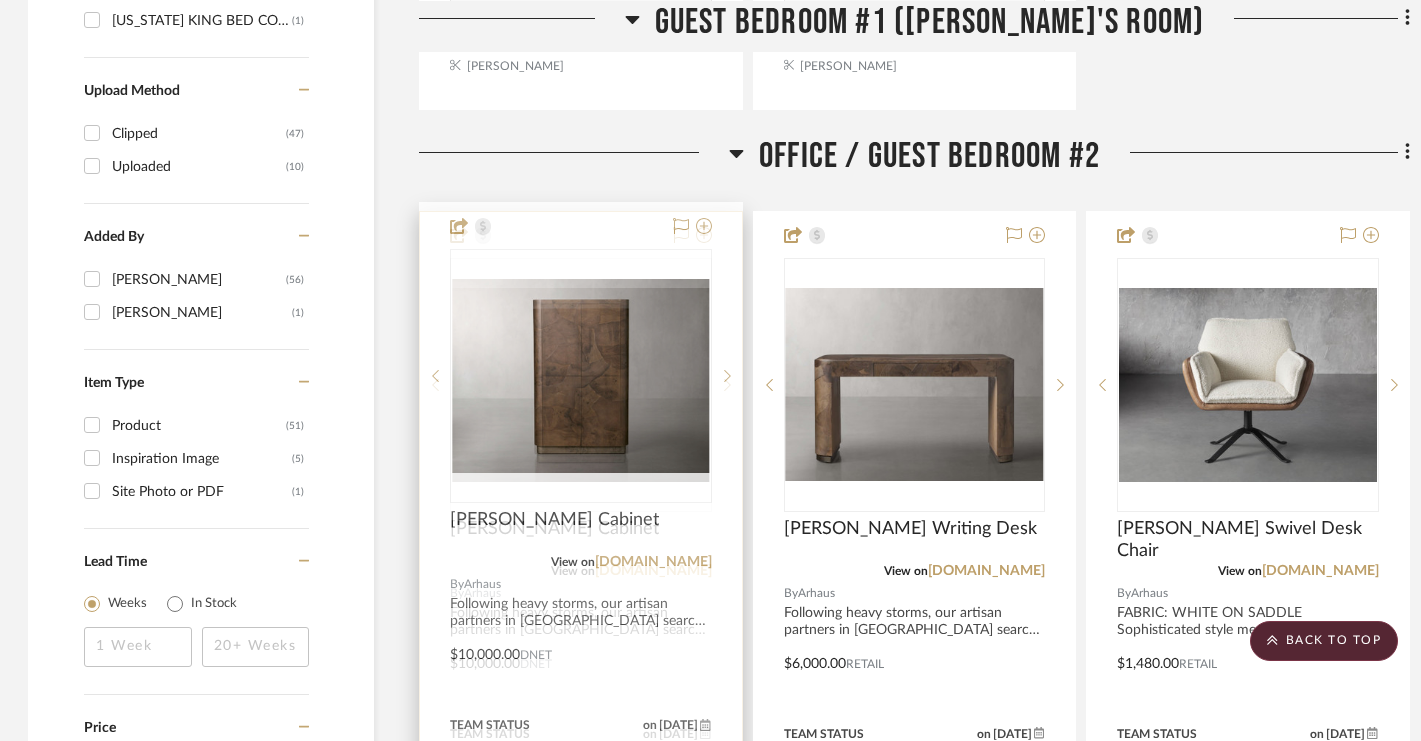 click on "[DOMAIN_NAME]" at bounding box center [653, 571] 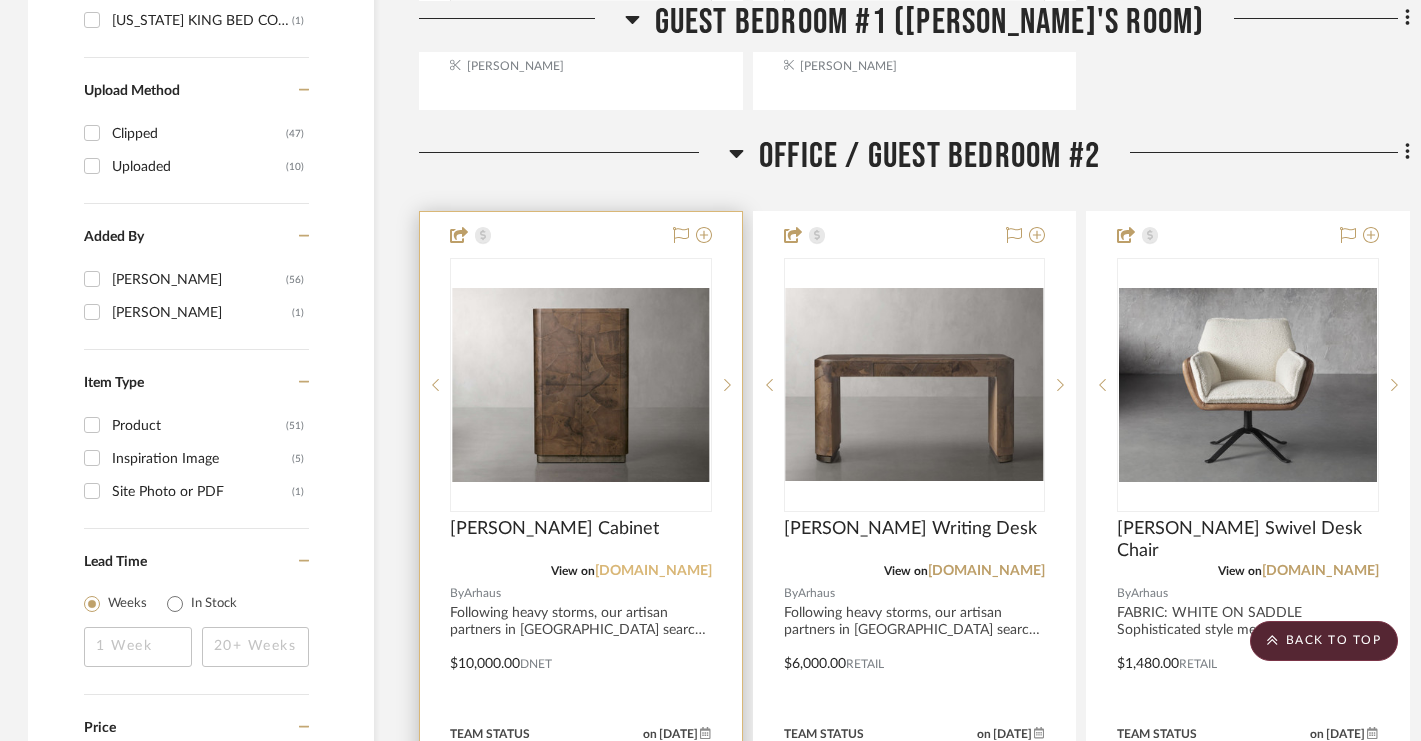 click on "[DOMAIN_NAME]" at bounding box center [653, 571] 